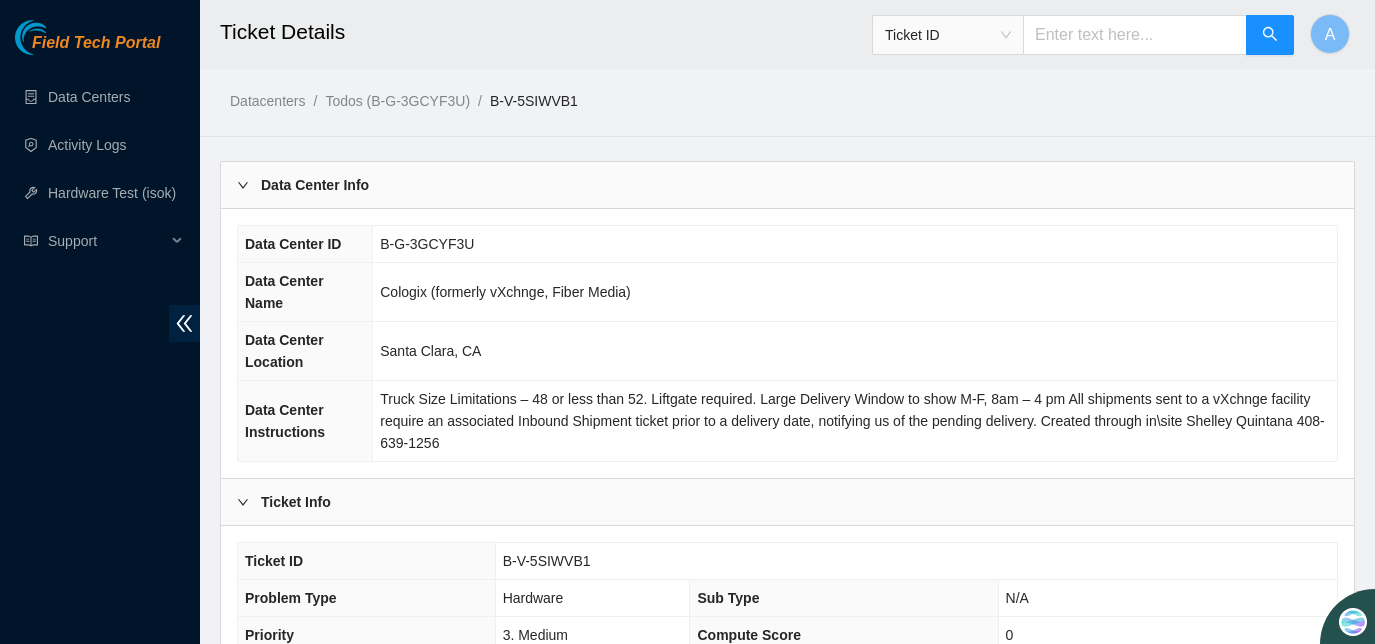 scroll, scrollTop: 403, scrollLeft: 0, axis: vertical 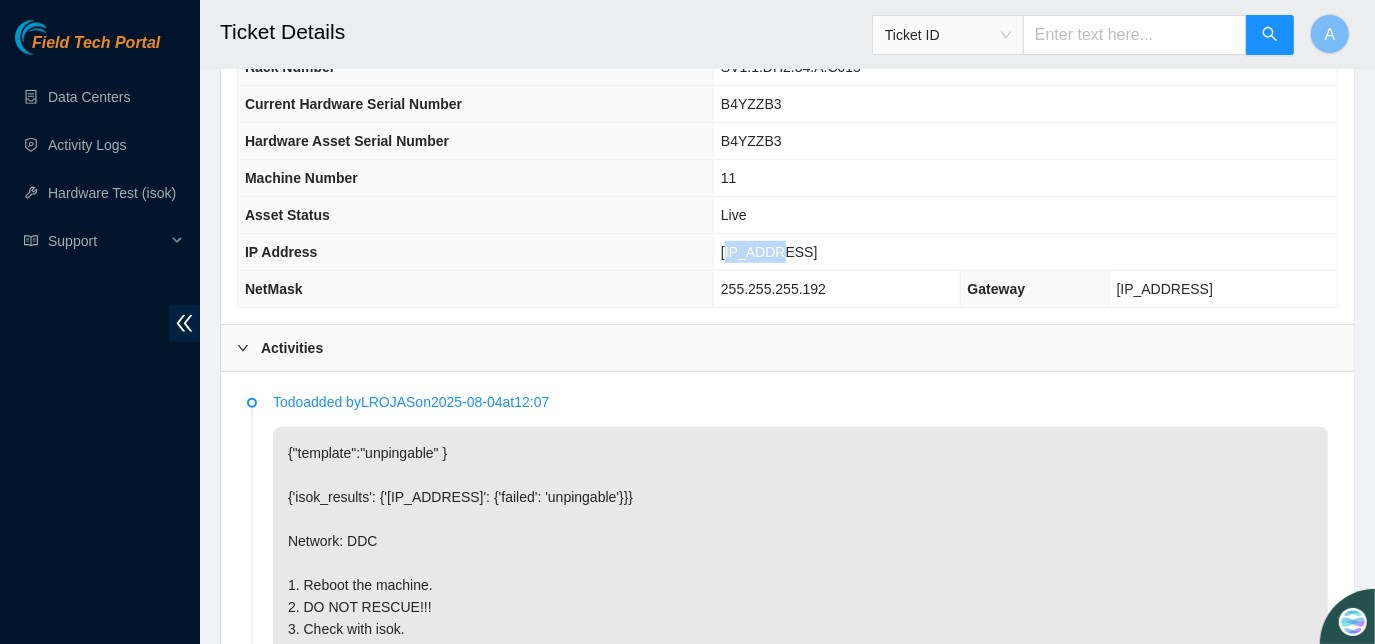 drag, startPoint x: 749, startPoint y: 243, endPoint x: 793, endPoint y: 241, distance: 44.04543 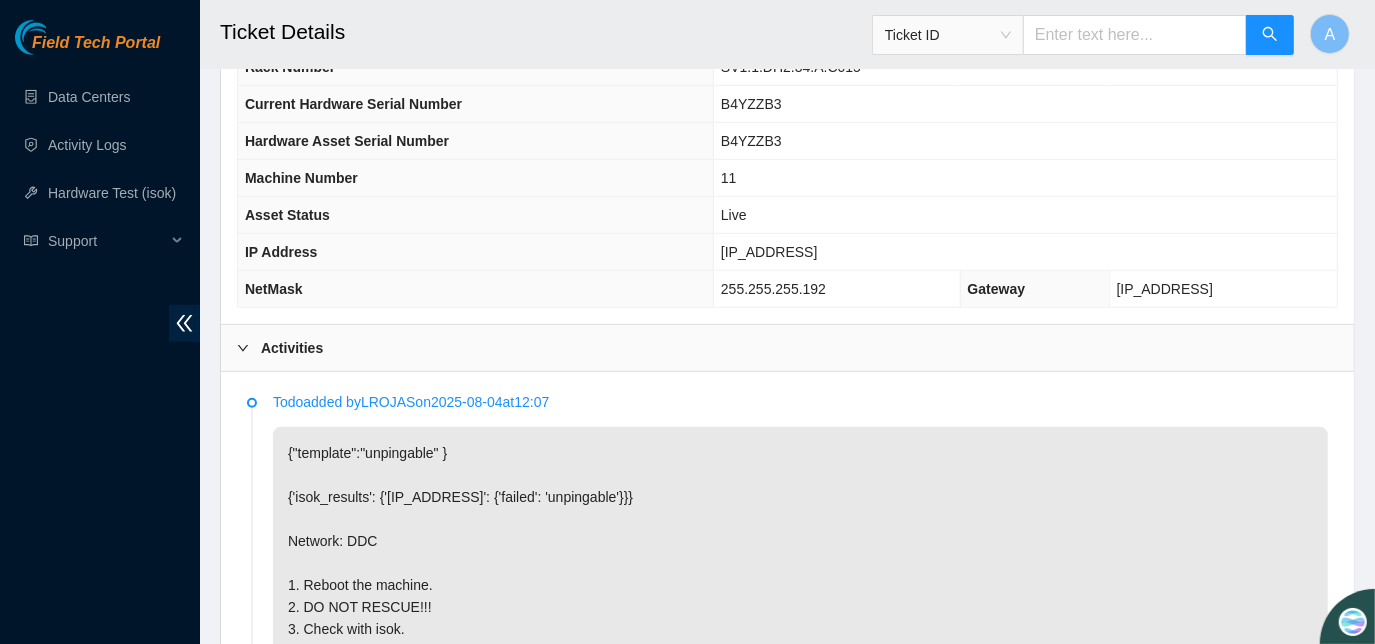 drag, startPoint x: 793, startPoint y: 241, endPoint x: 747, endPoint y: 242, distance: 46.010868 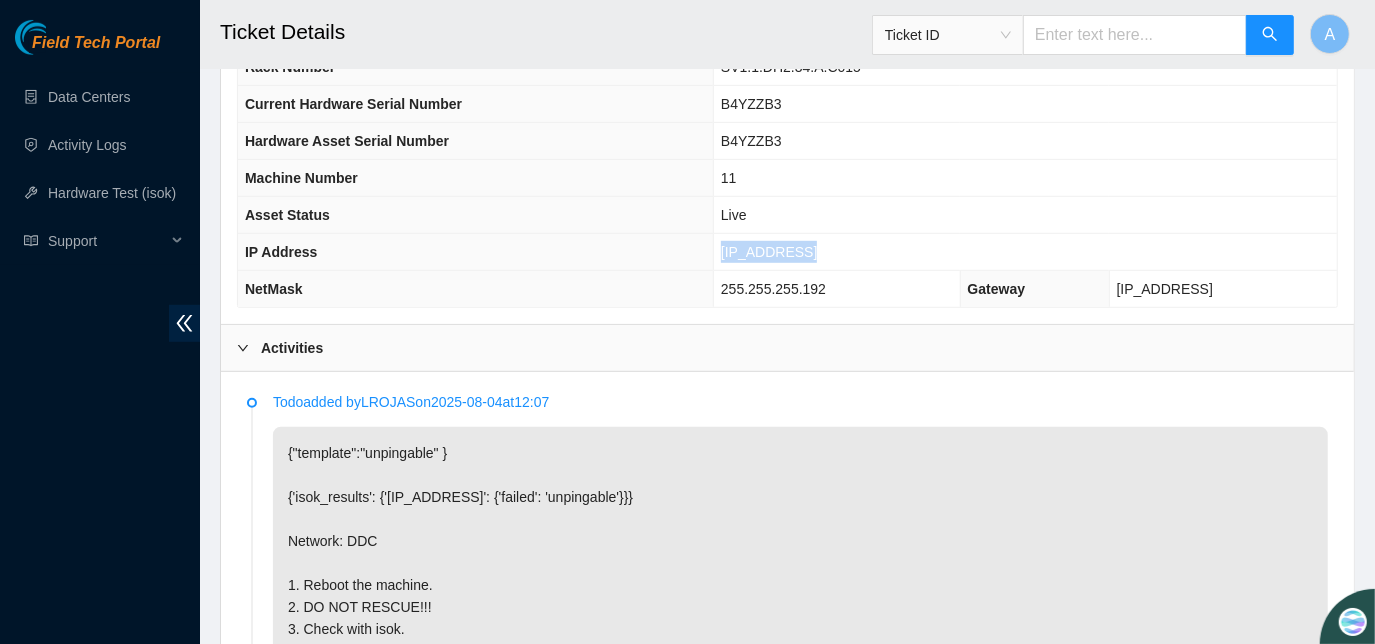 drag, startPoint x: 747, startPoint y: 242, endPoint x: 820, endPoint y: 247, distance: 73.171036 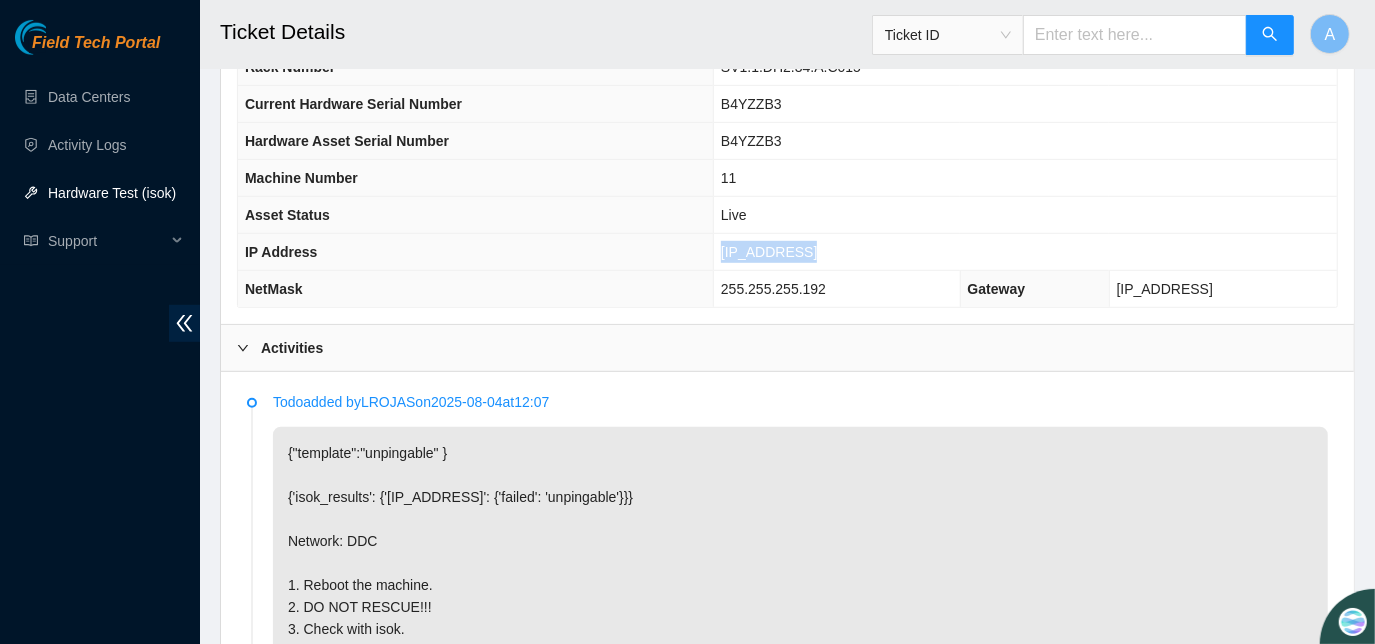 click on "Hardware Test (isok)" at bounding box center [112, 193] 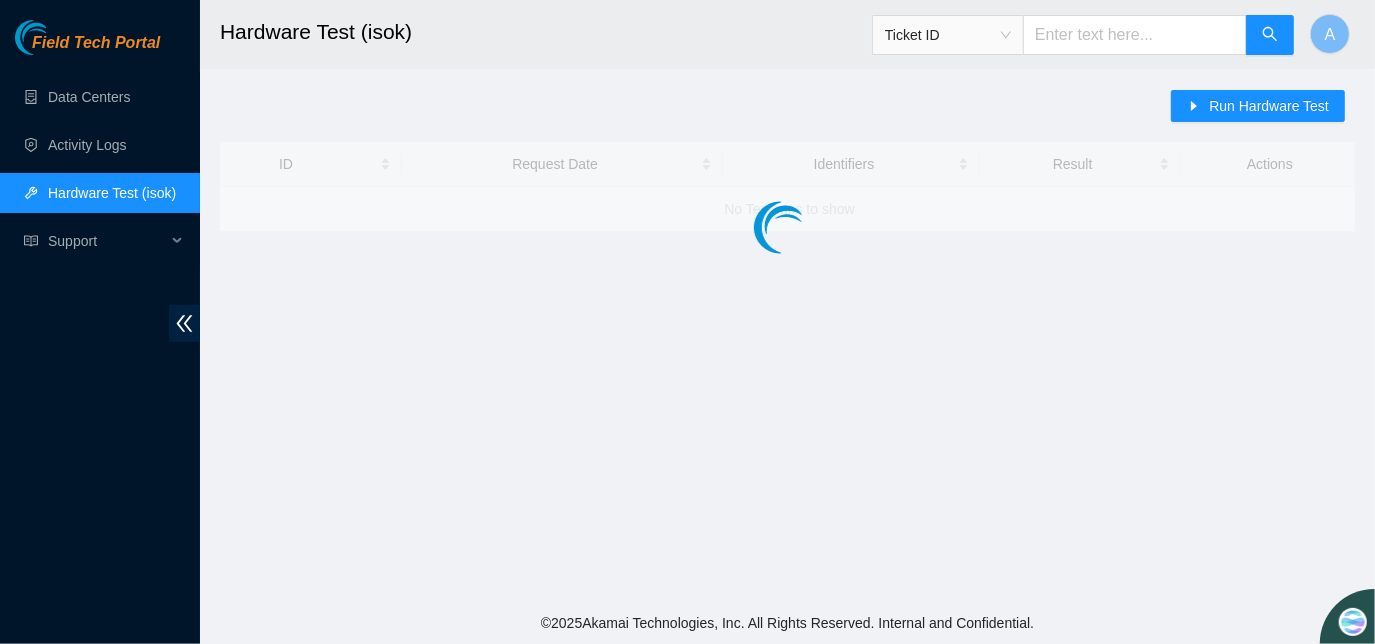scroll, scrollTop: 0, scrollLeft: 0, axis: both 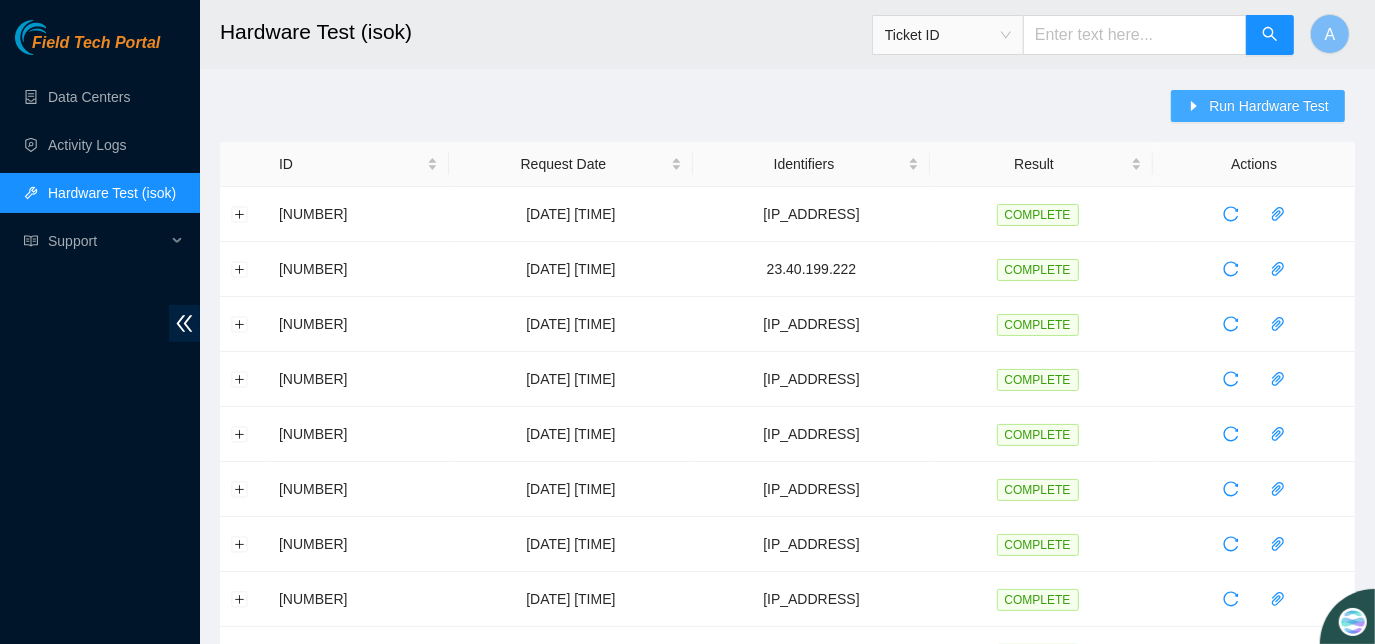 click on "Run Hardware Test" at bounding box center (1269, 106) 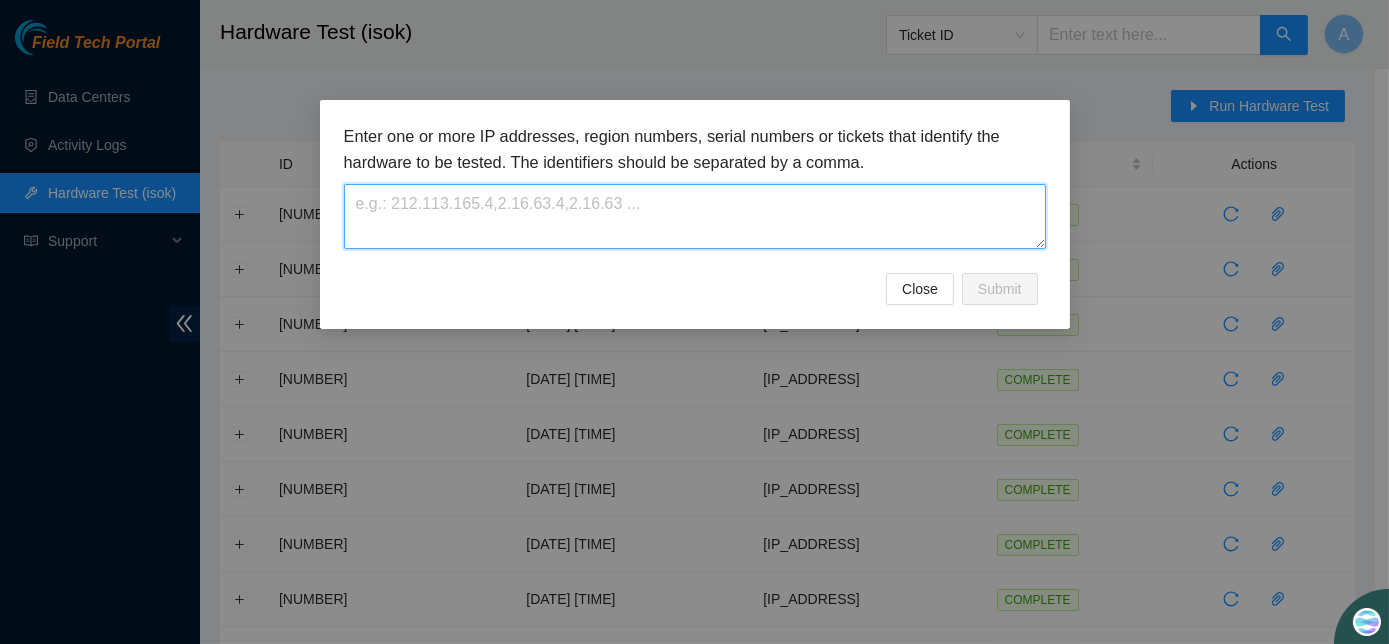 click at bounding box center (695, 216) 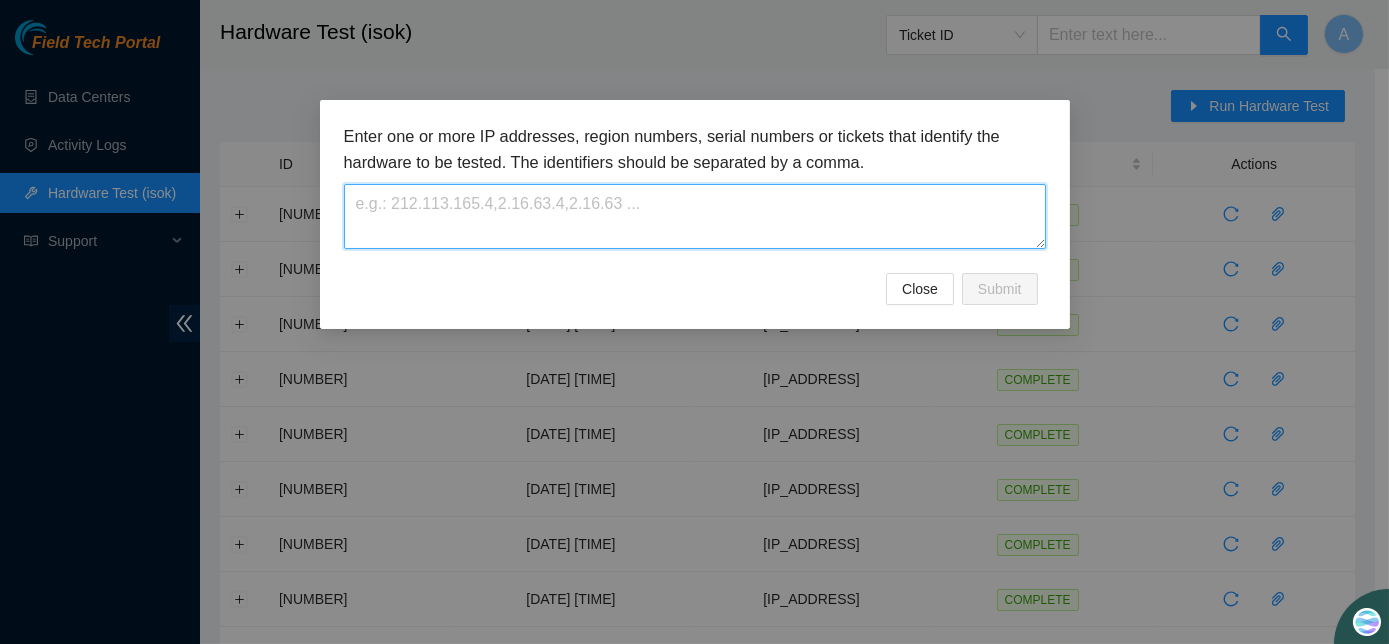 paste on "[IP_ADDRESS]" 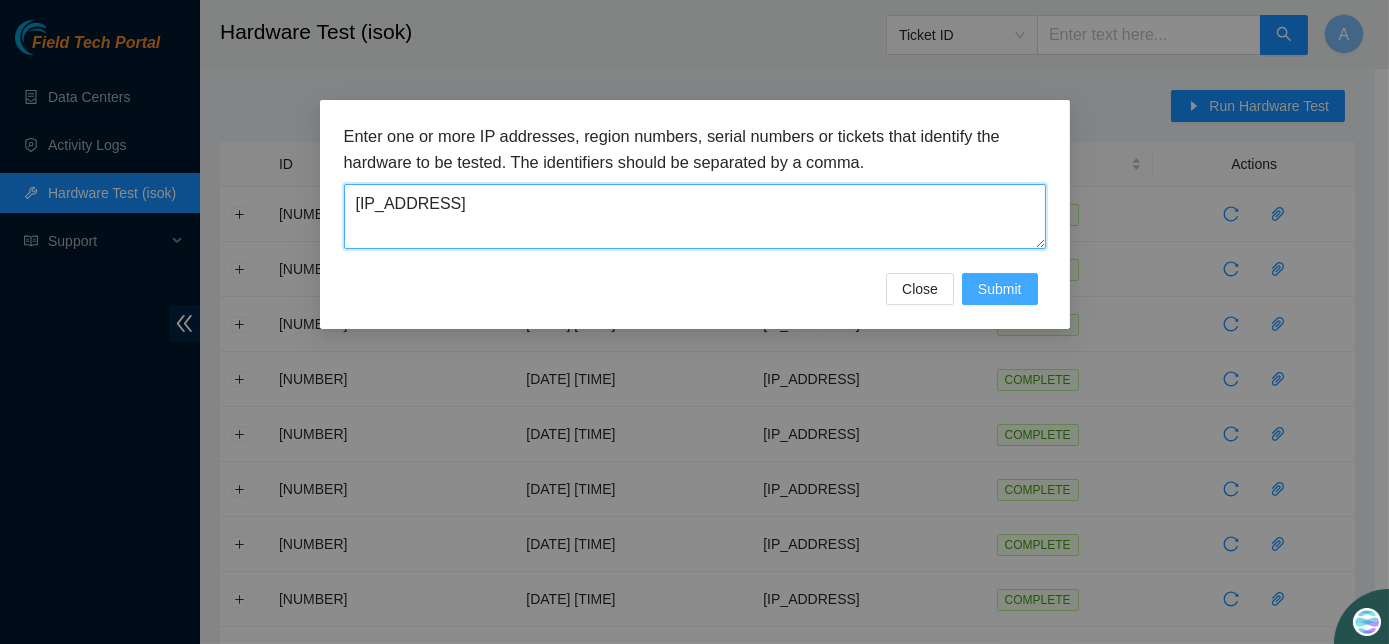type on "[IP_ADDRESS]" 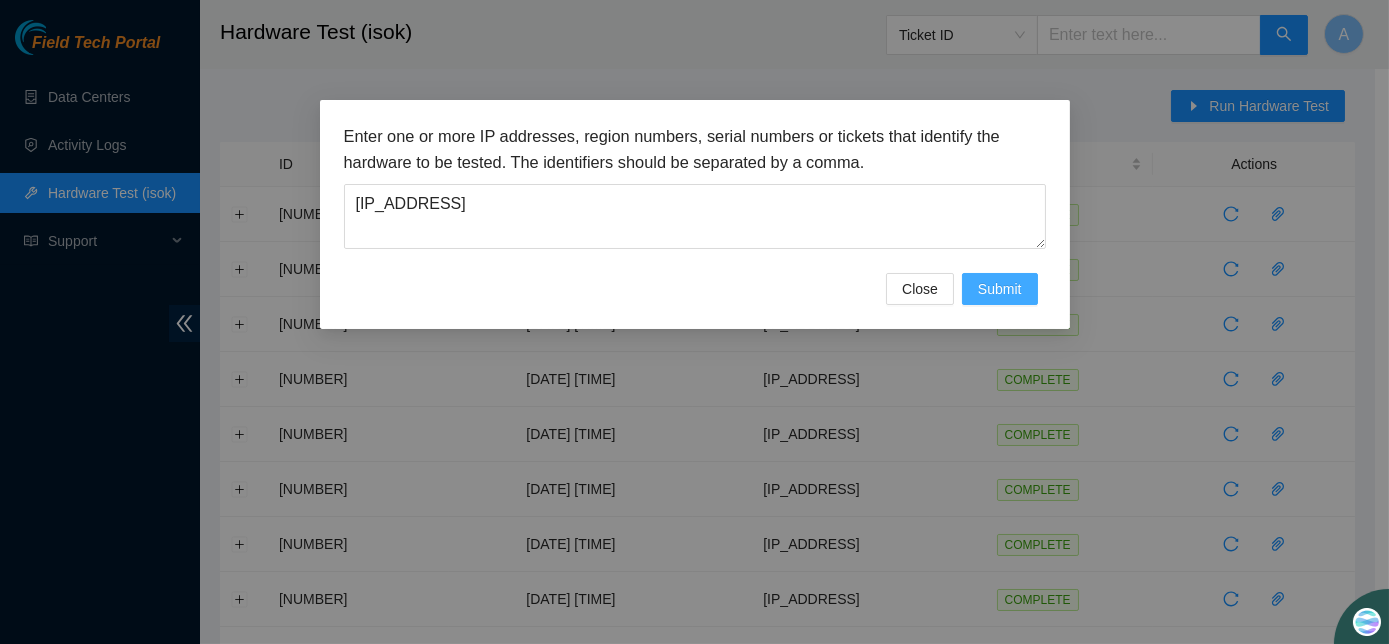 click on "Submit" at bounding box center (1000, 289) 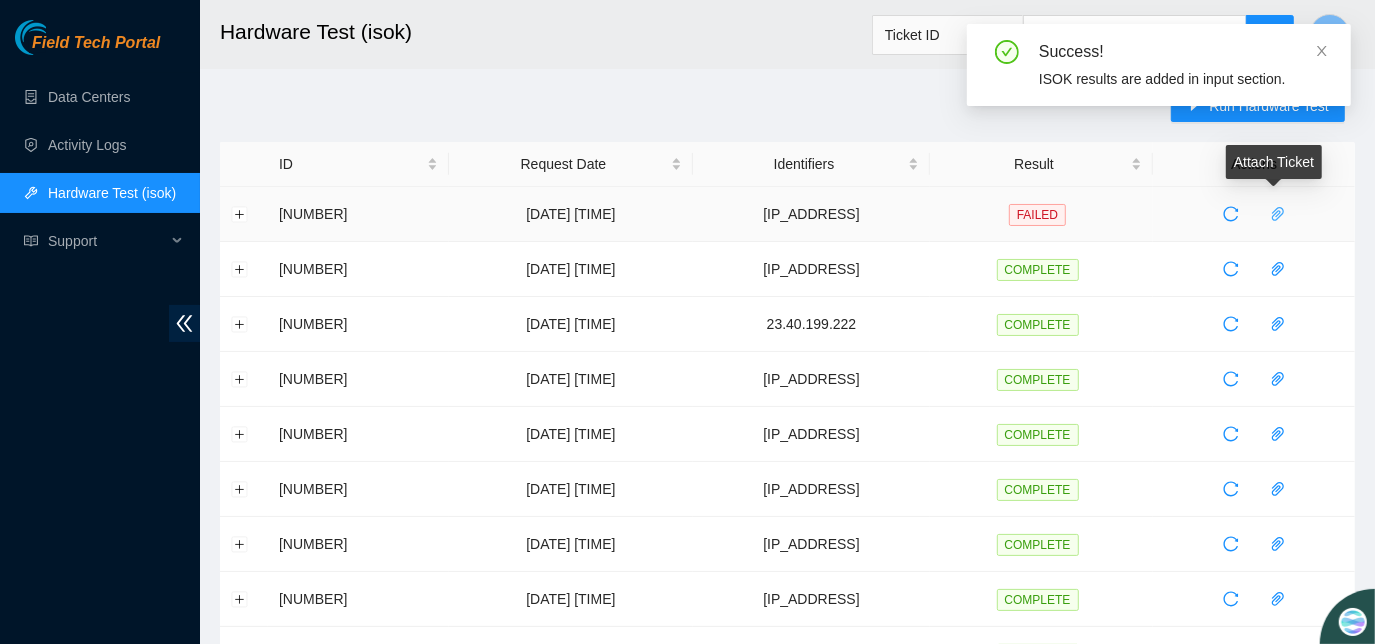click at bounding box center [1278, 214] 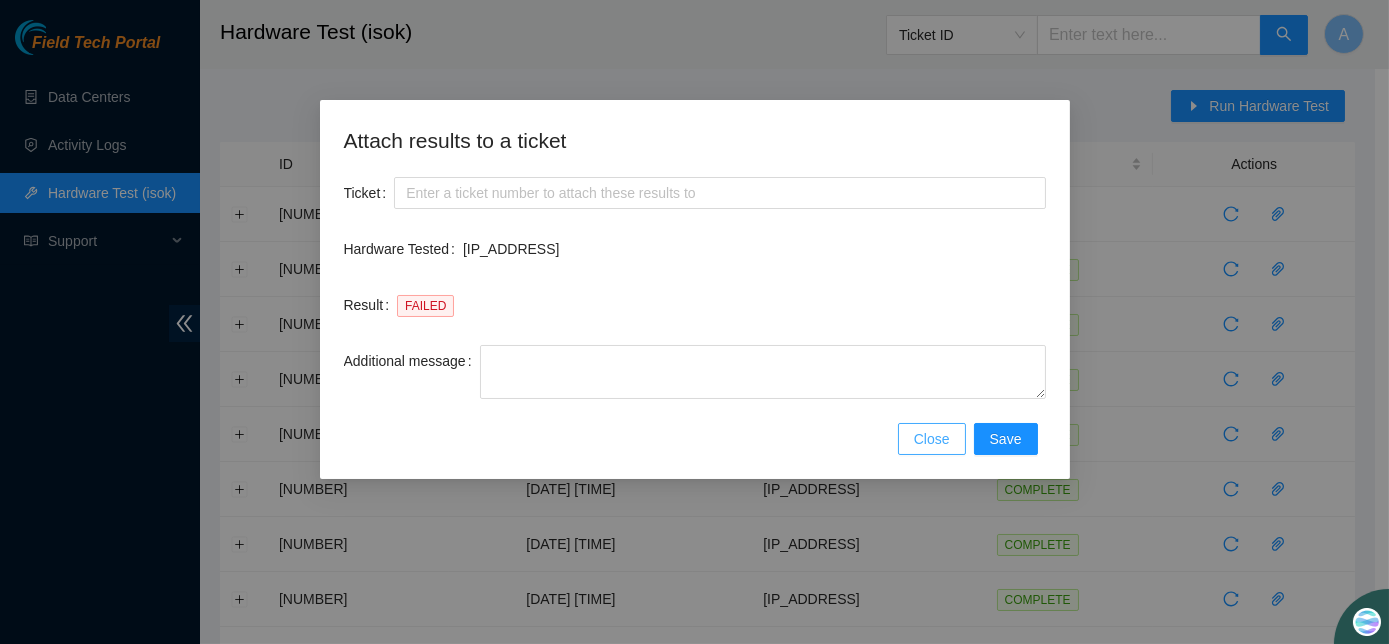 click on "Close" at bounding box center [932, 439] 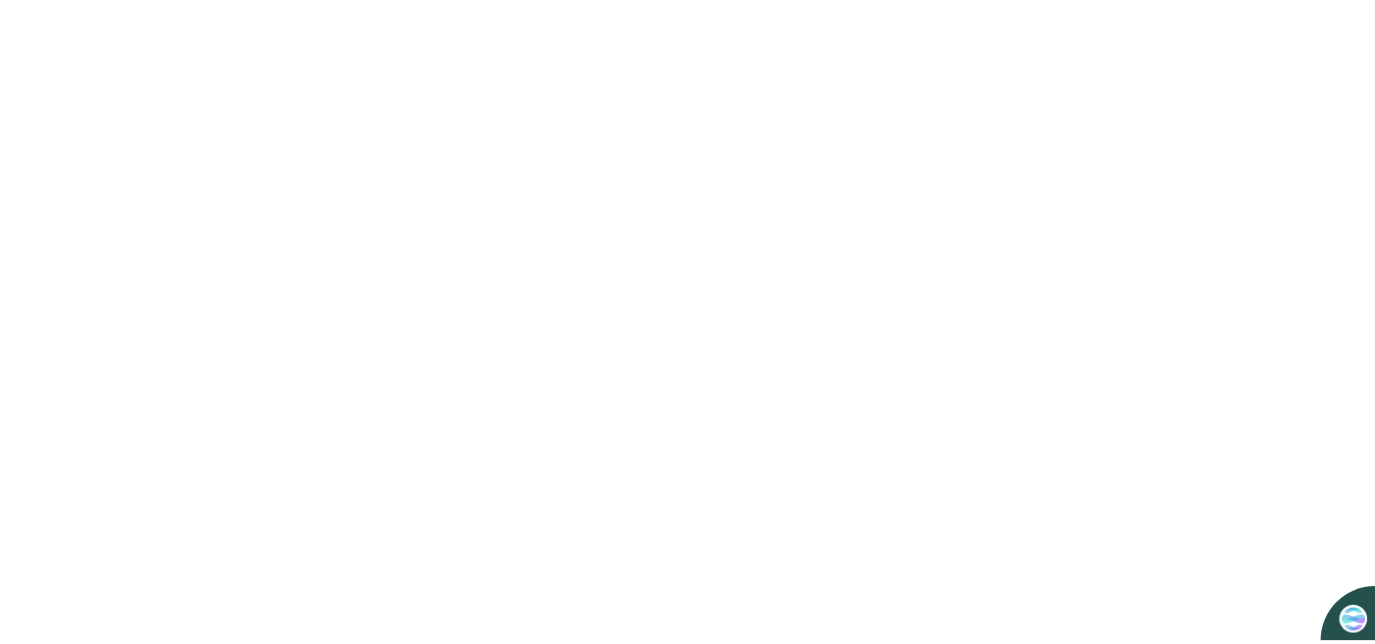 scroll, scrollTop: 0, scrollLeft: 0, axis: both 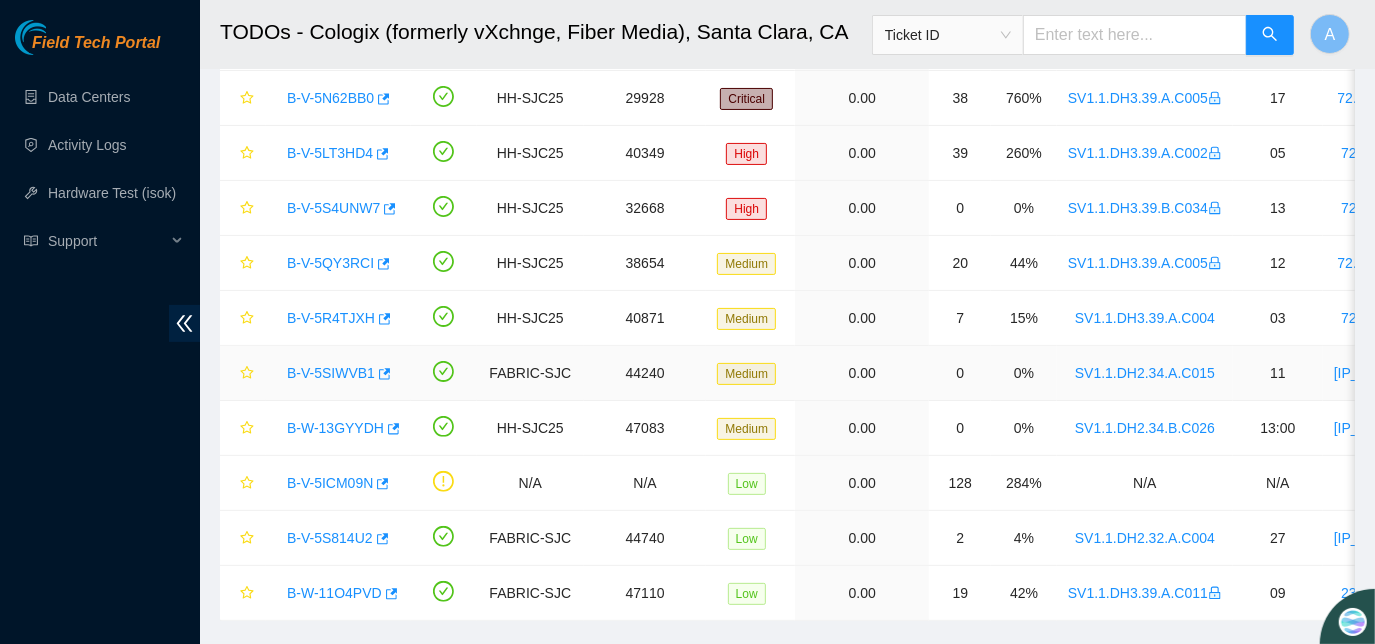 click on "B-V-5SIWVB1" at bounding box center (331, 373) 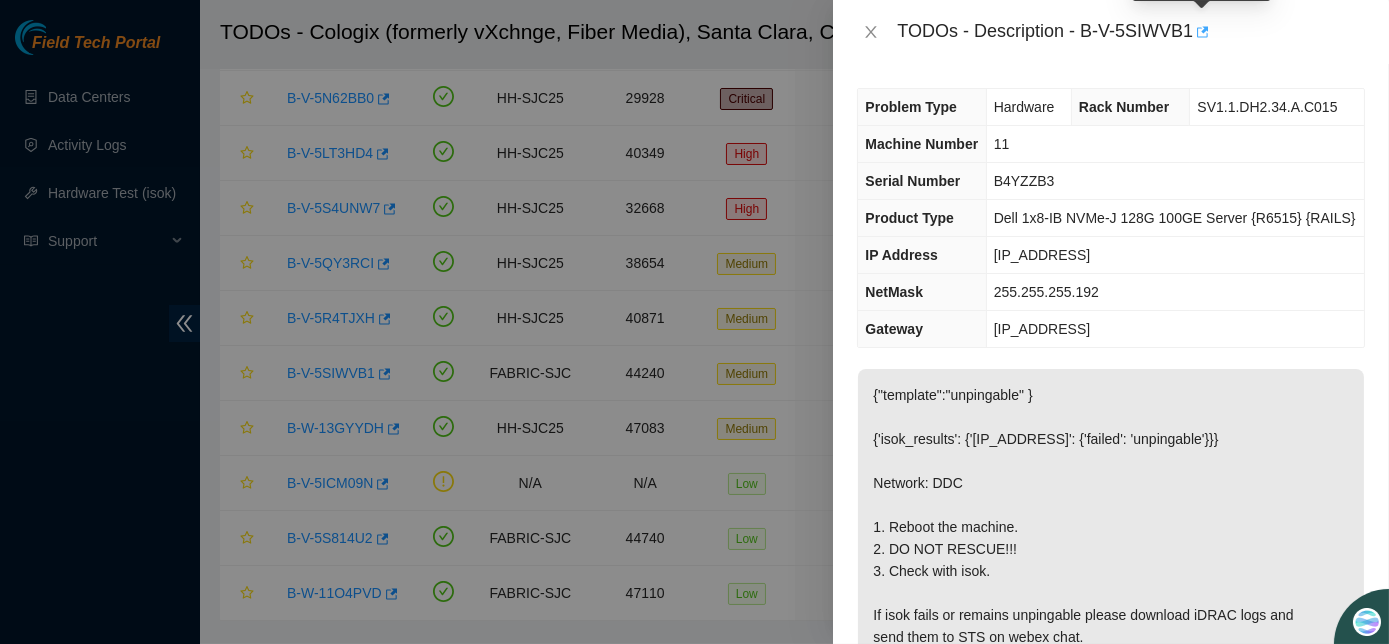 click 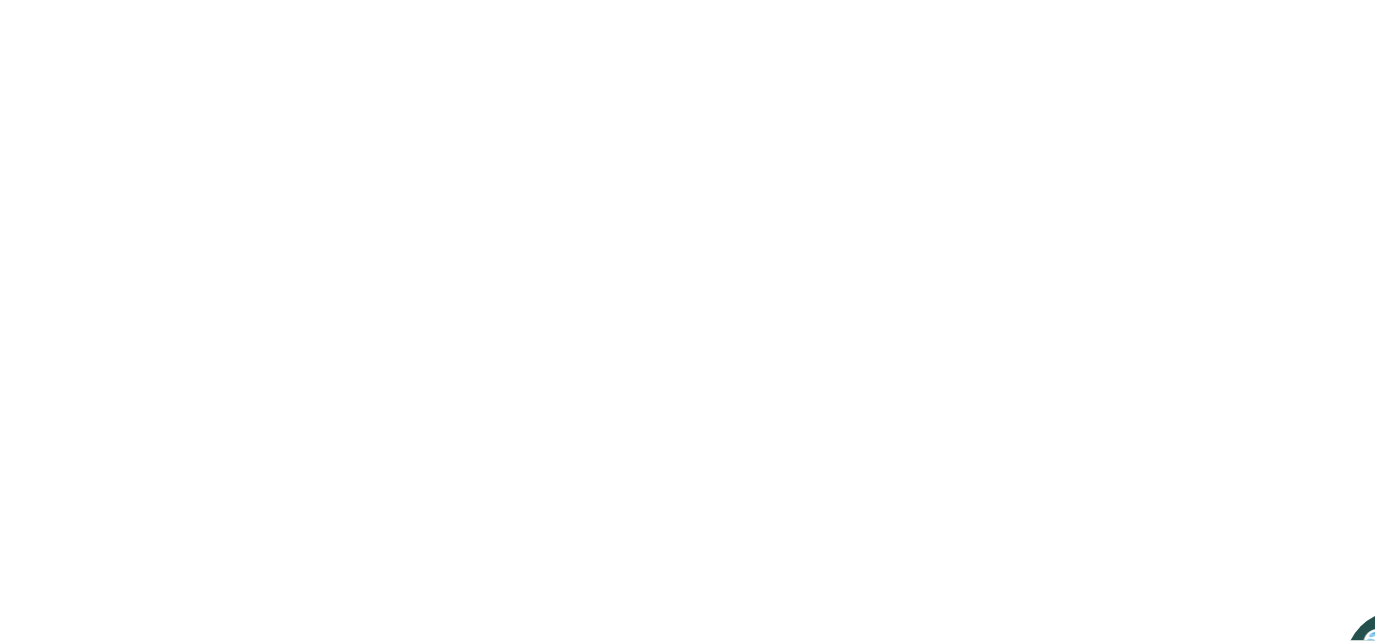 scroll, scrollTop: 0, scrollLeft: 0, axis: both 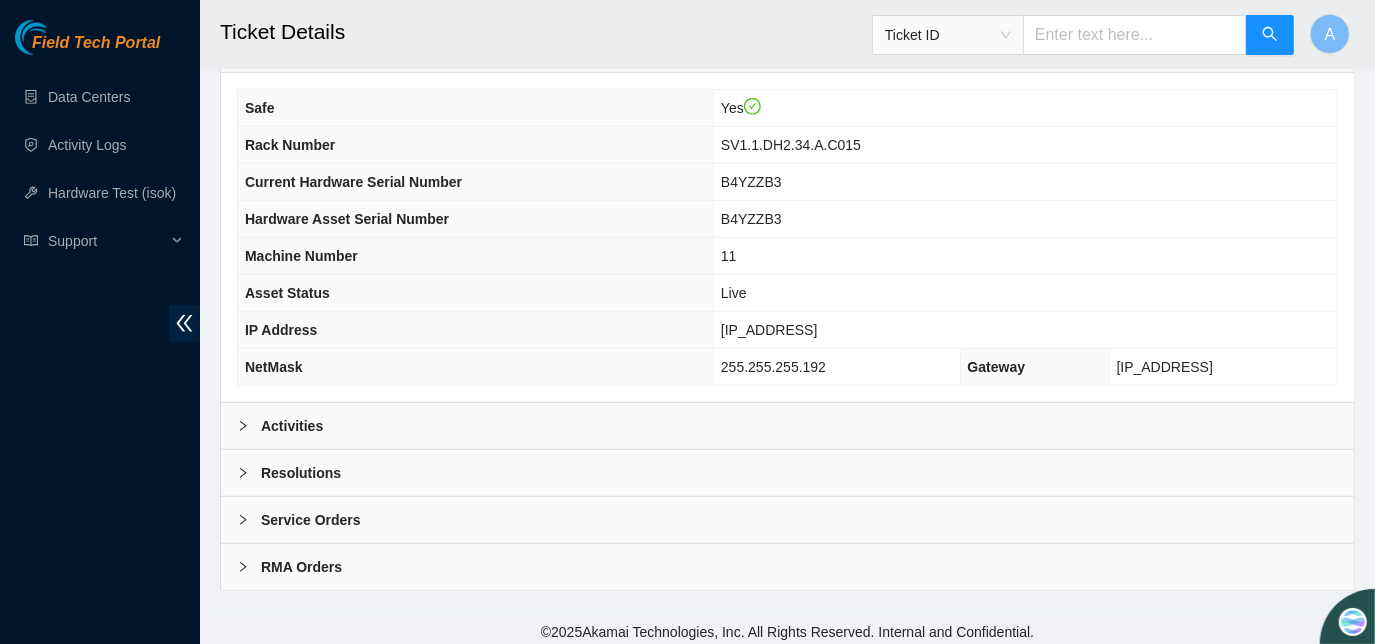 click on "Activities" at bounding box center (292, 426) 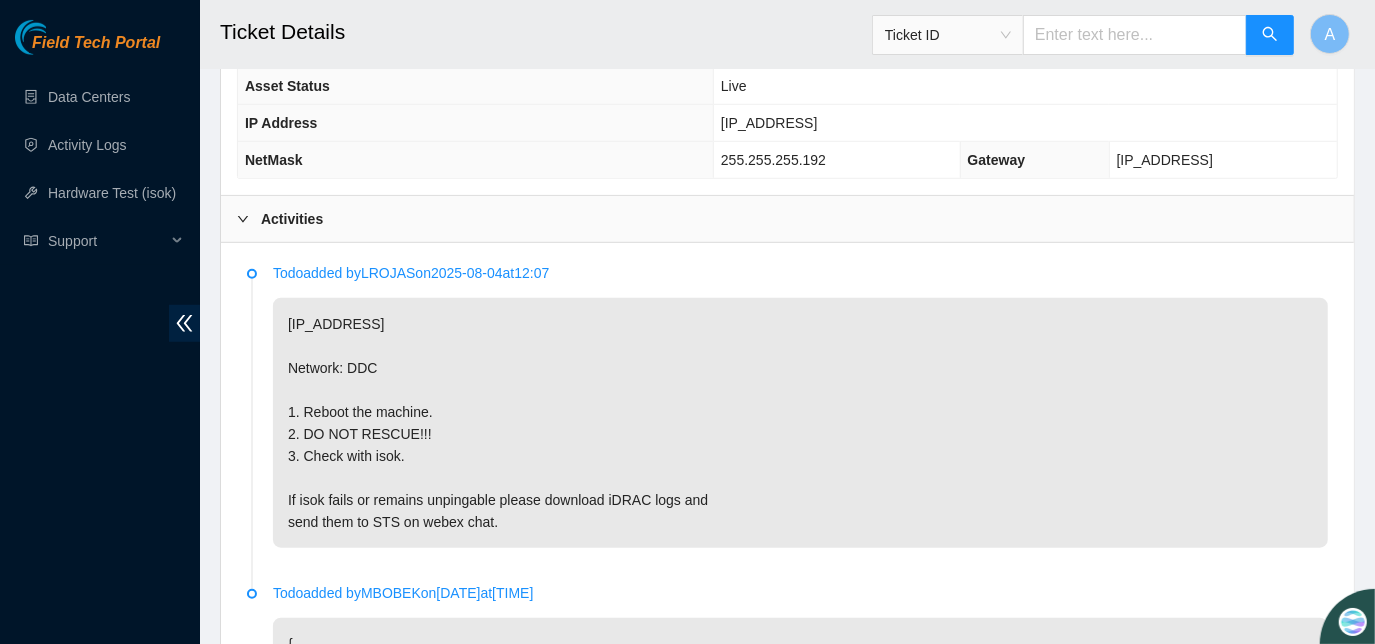 scroll, scrollTop: 892, scrollLeft: 0, axis: vertical 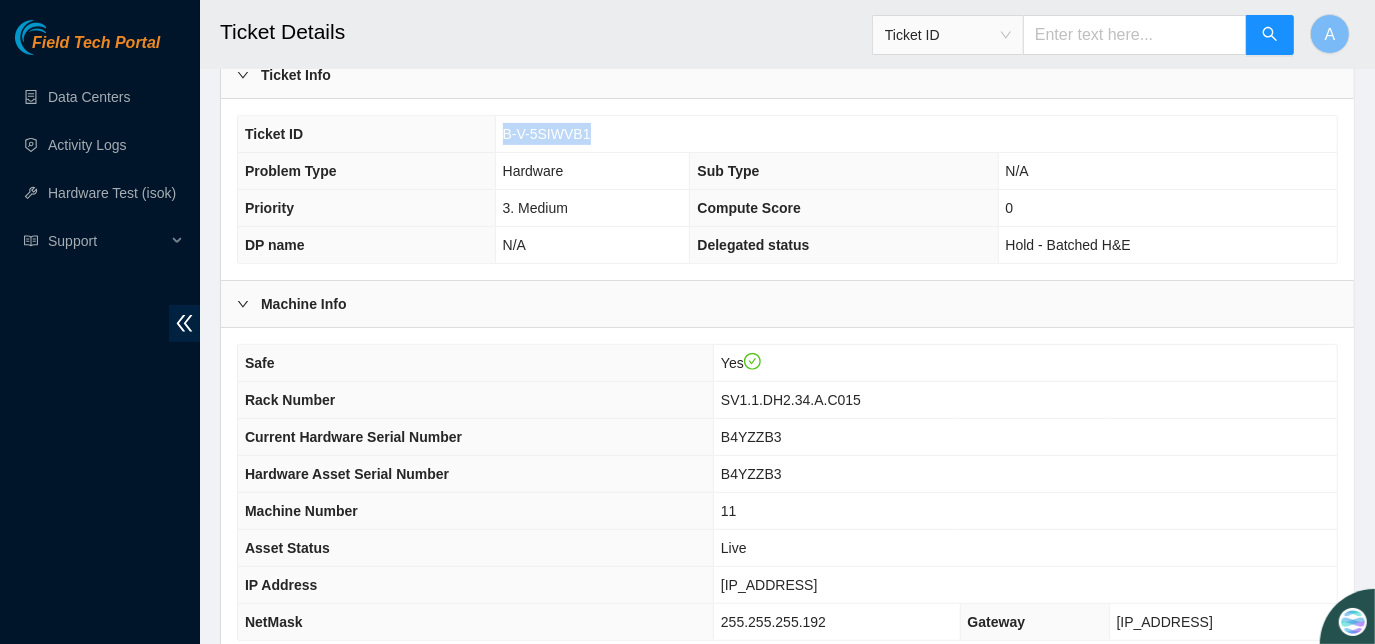 drag, startPoint x: 504, startPoint y: 132, endPoint x: 625, endPoint y: 130, distance: 121.016525 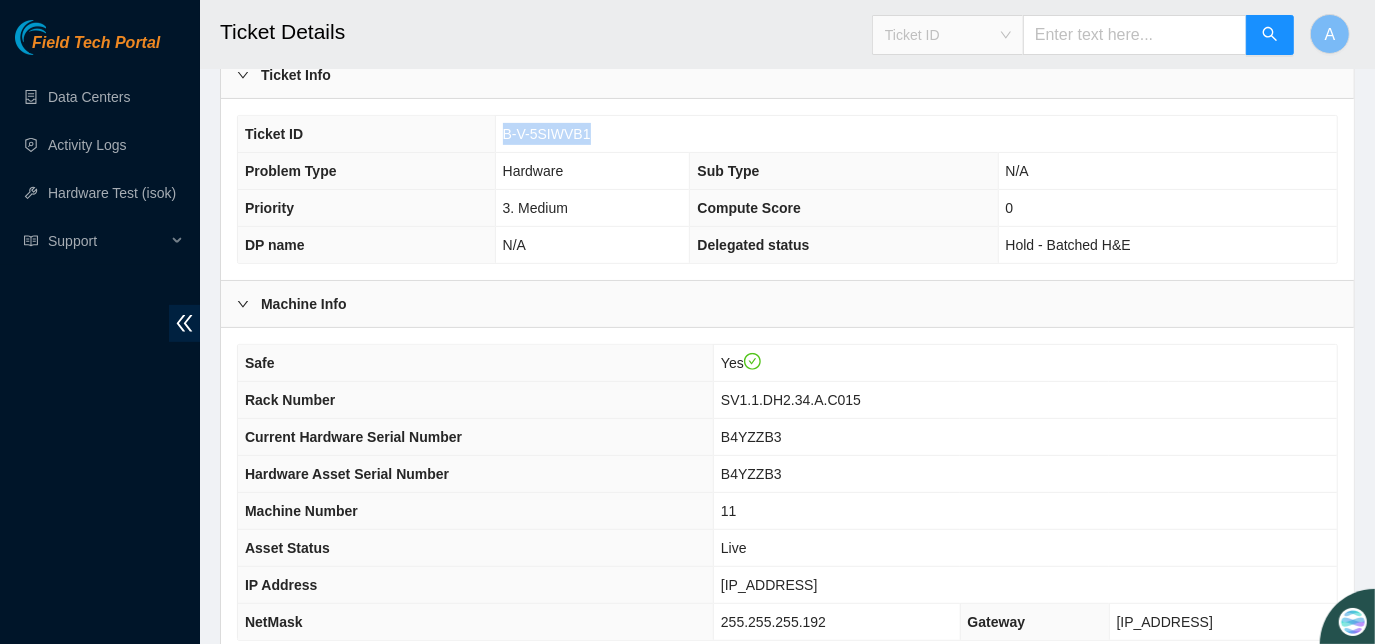 click on "Ticket ID" at bounding box center (948, 35) 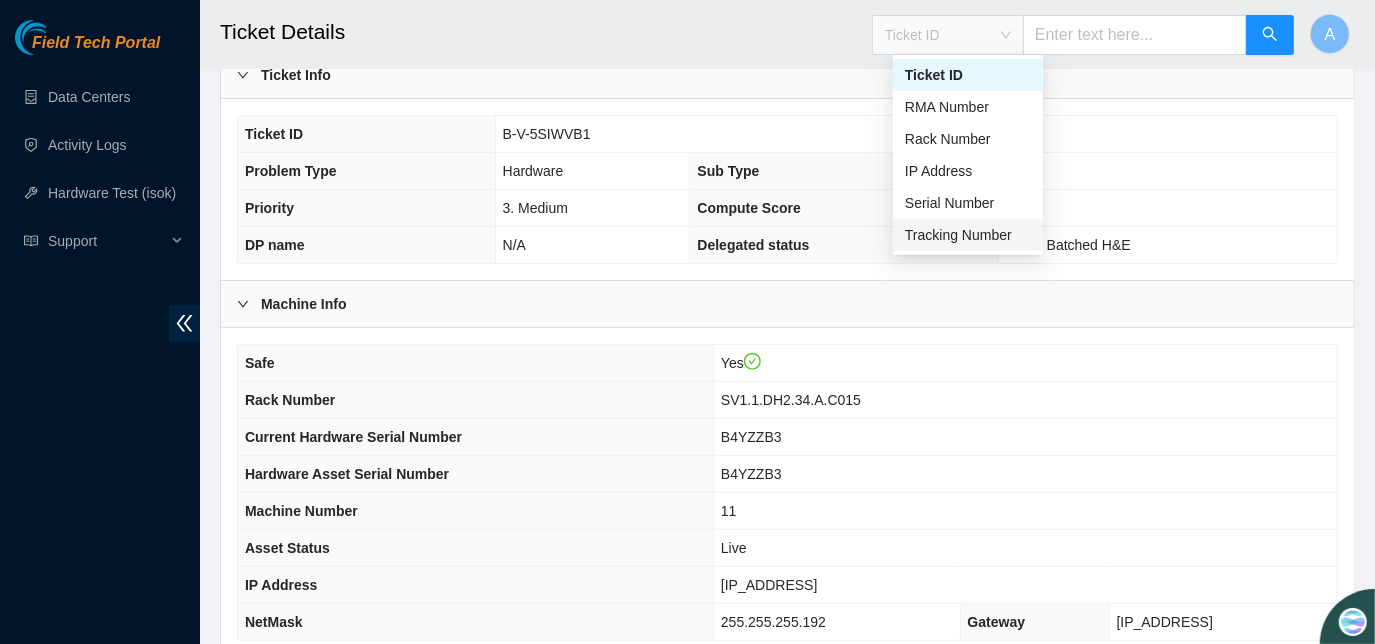 click on "Tracking Number" at bounding box center (968, 235) 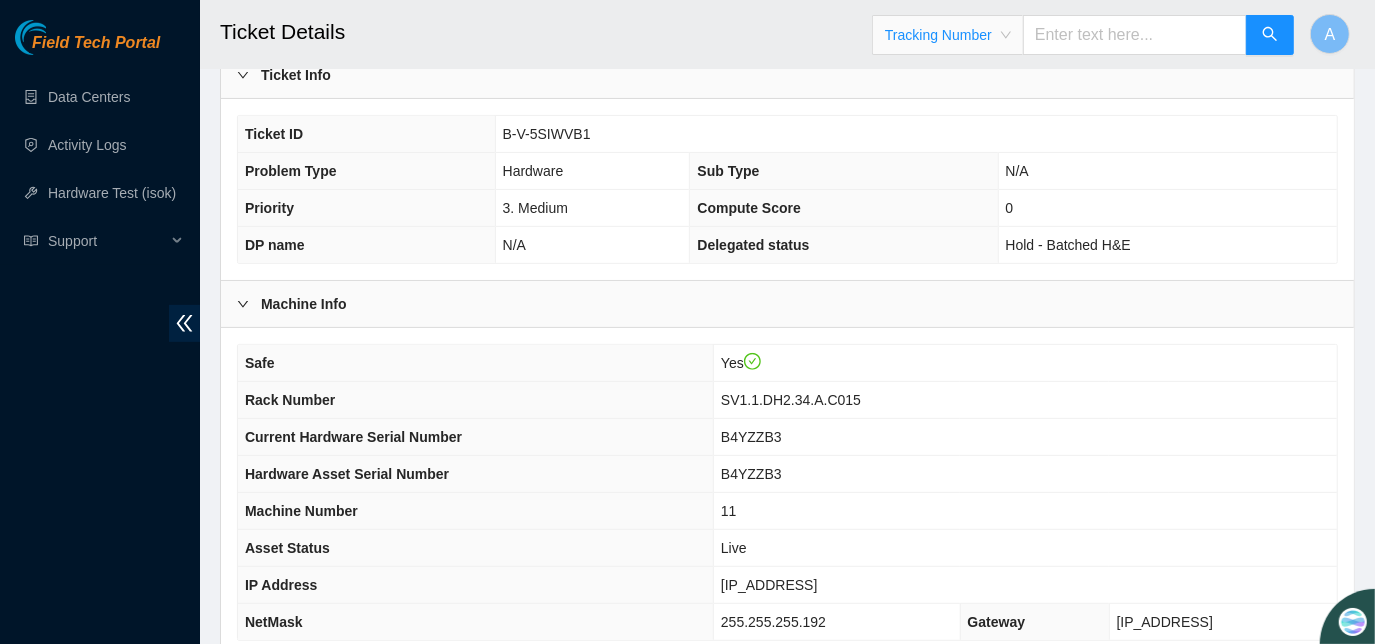 click at bounding box center [1135, 35] 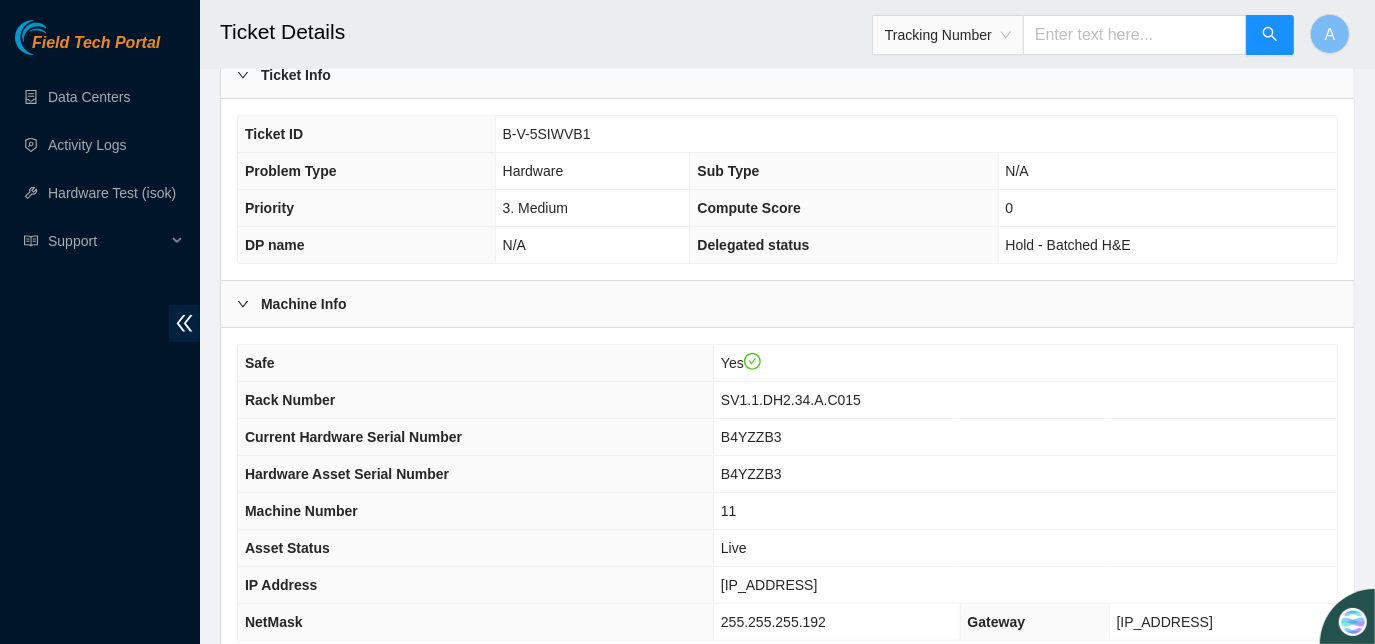 paste on "B-V-5SIWVB1" 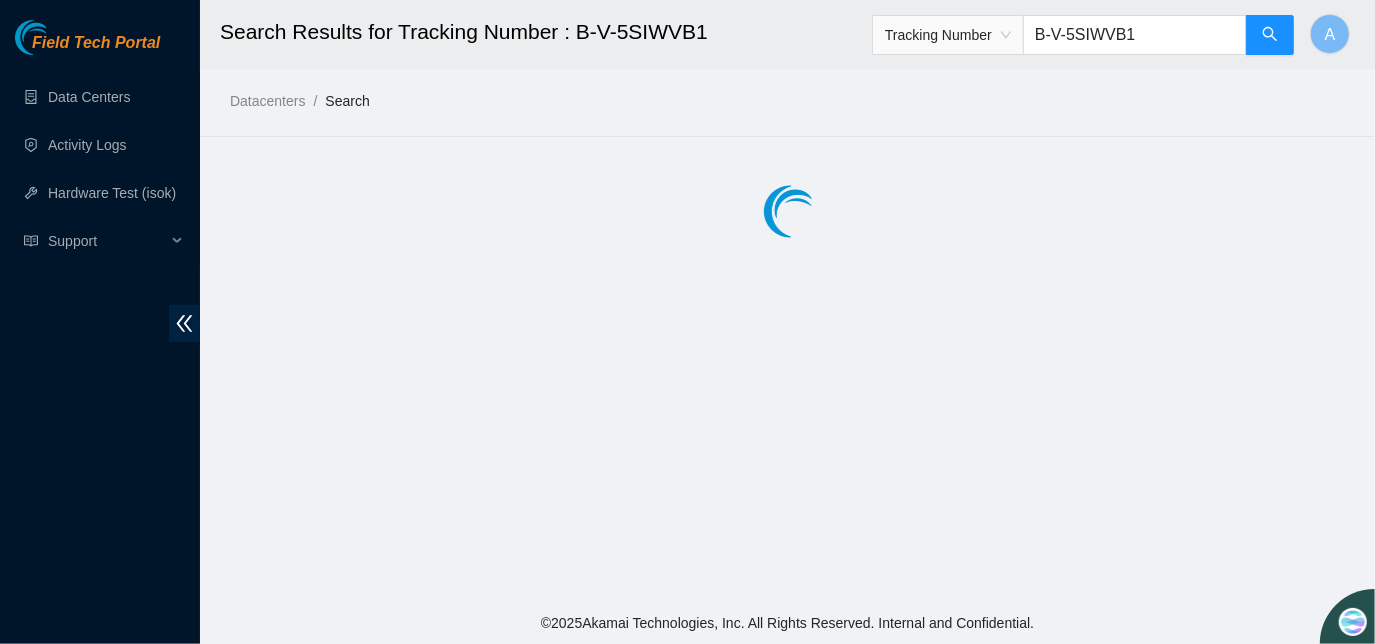 scroll, scrollTop: 0, scrollLeft: 0, axis: both 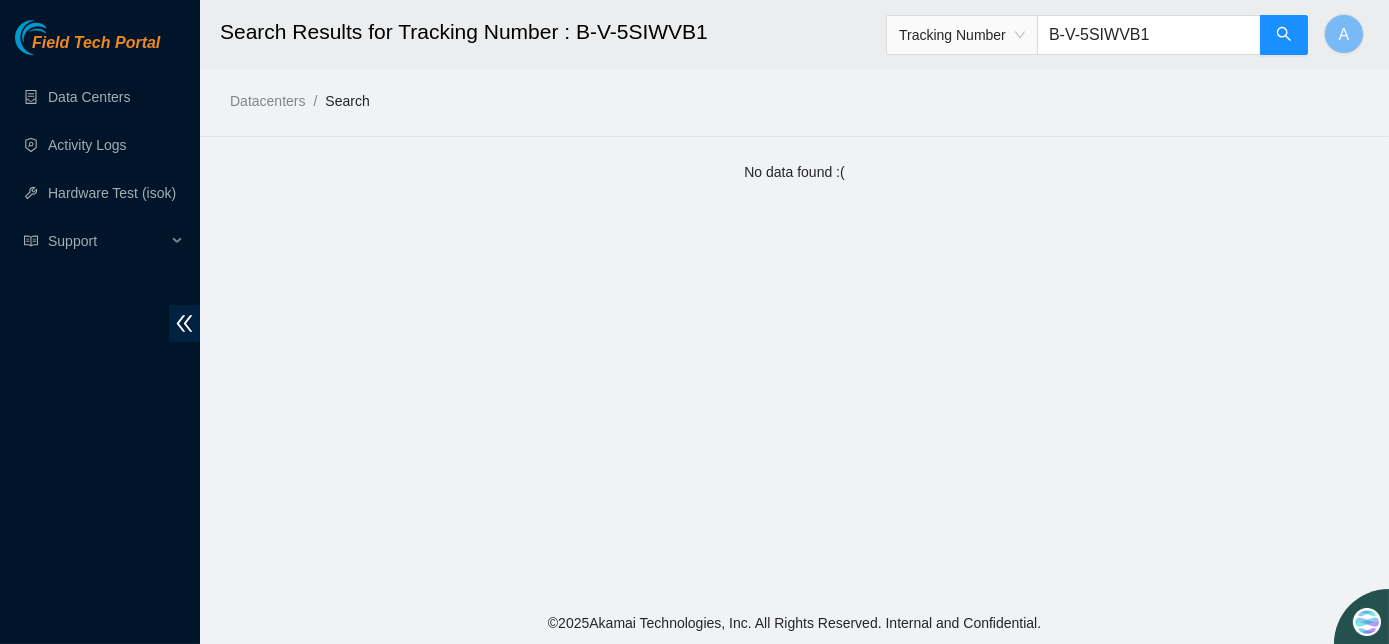 click on "Tracking Number" at bounding box center [962, 35] 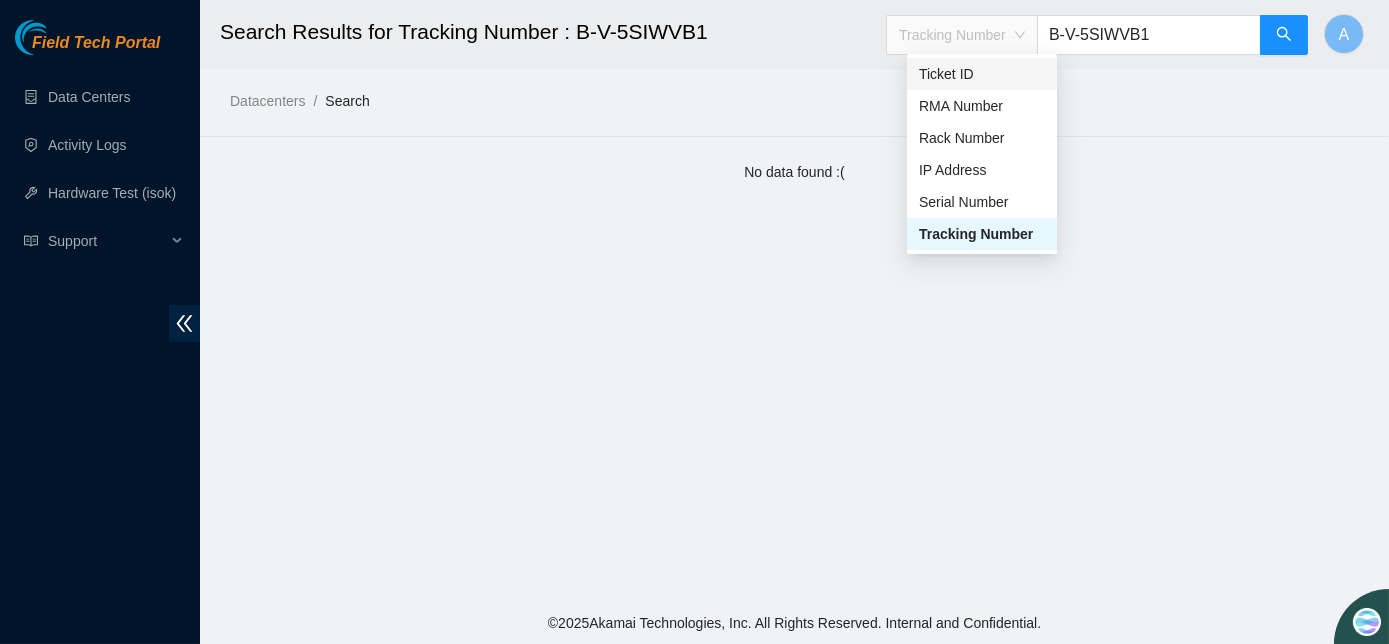 click on "Ticket ID" at bounding box center (982, 74) 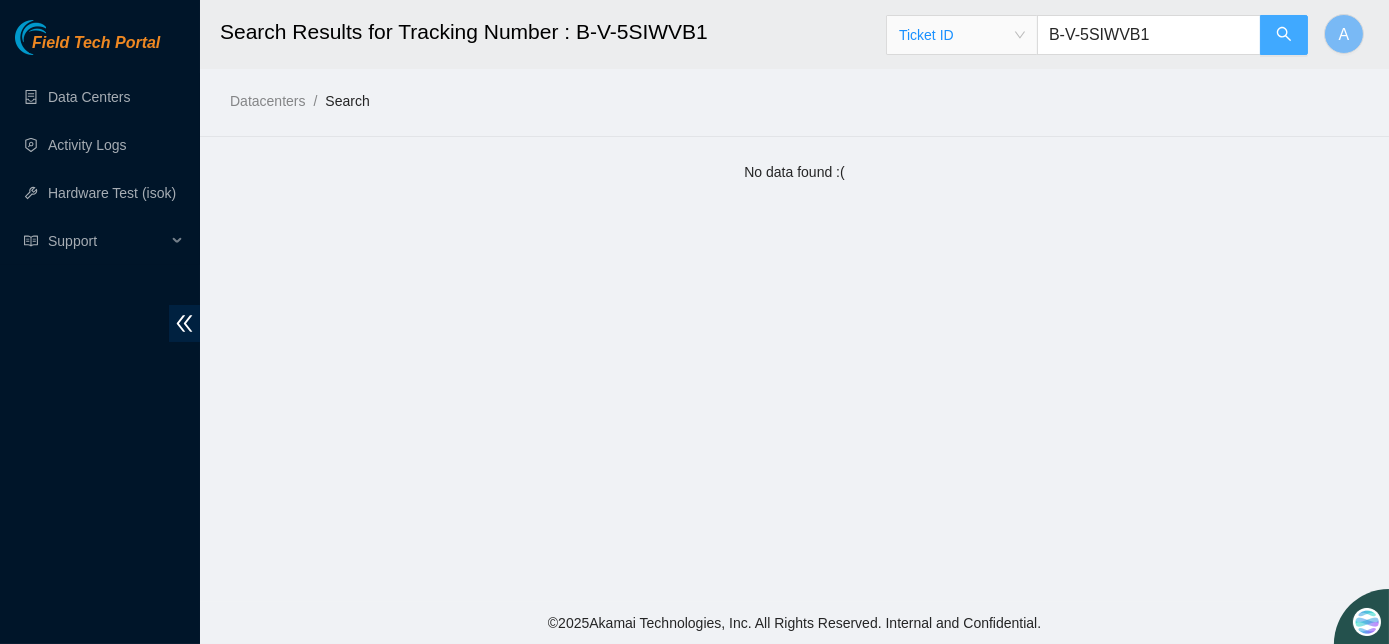 click at bounding box center (1284, 35) 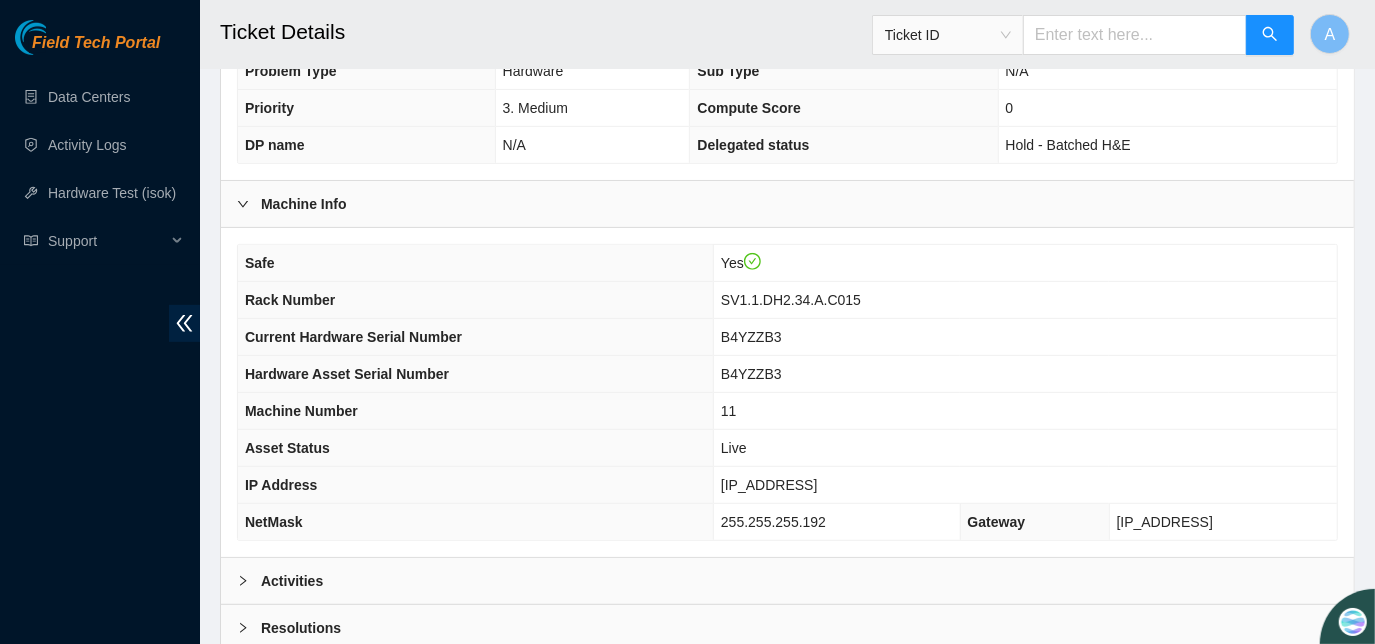 scroll, scrollTop: 544, scrollLeft: 0, axis: vertical 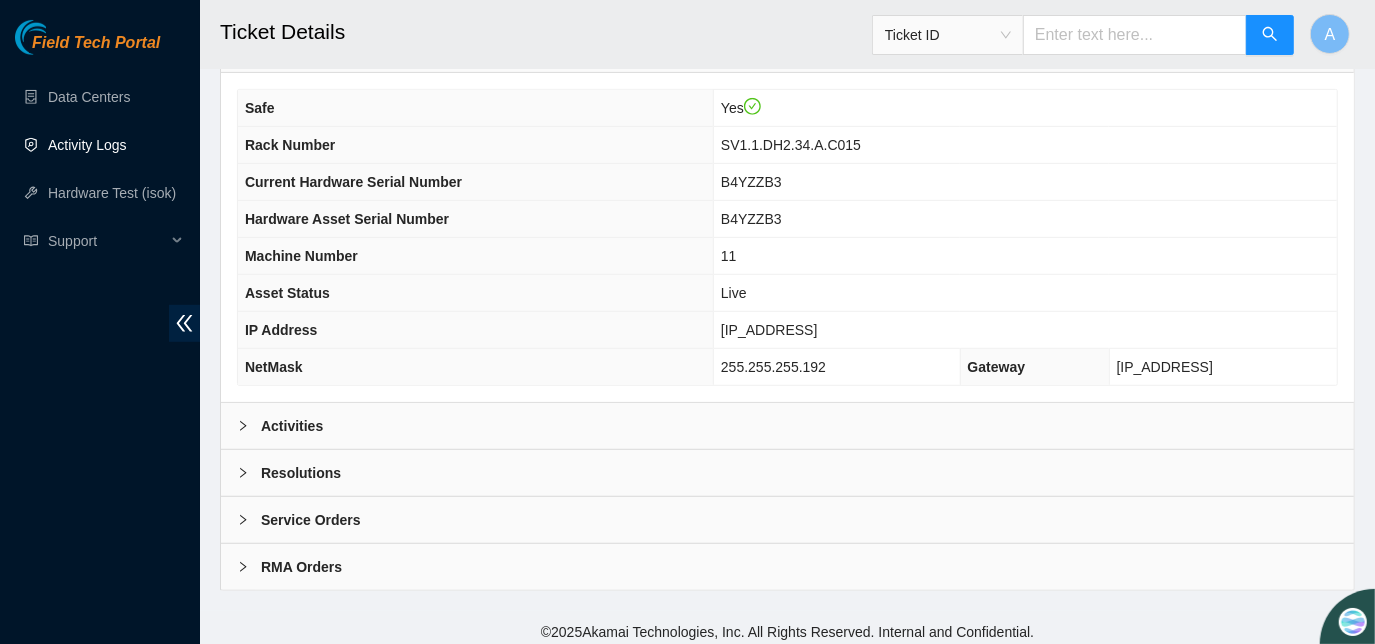click on "Activities" at bounding box center (787, 426) 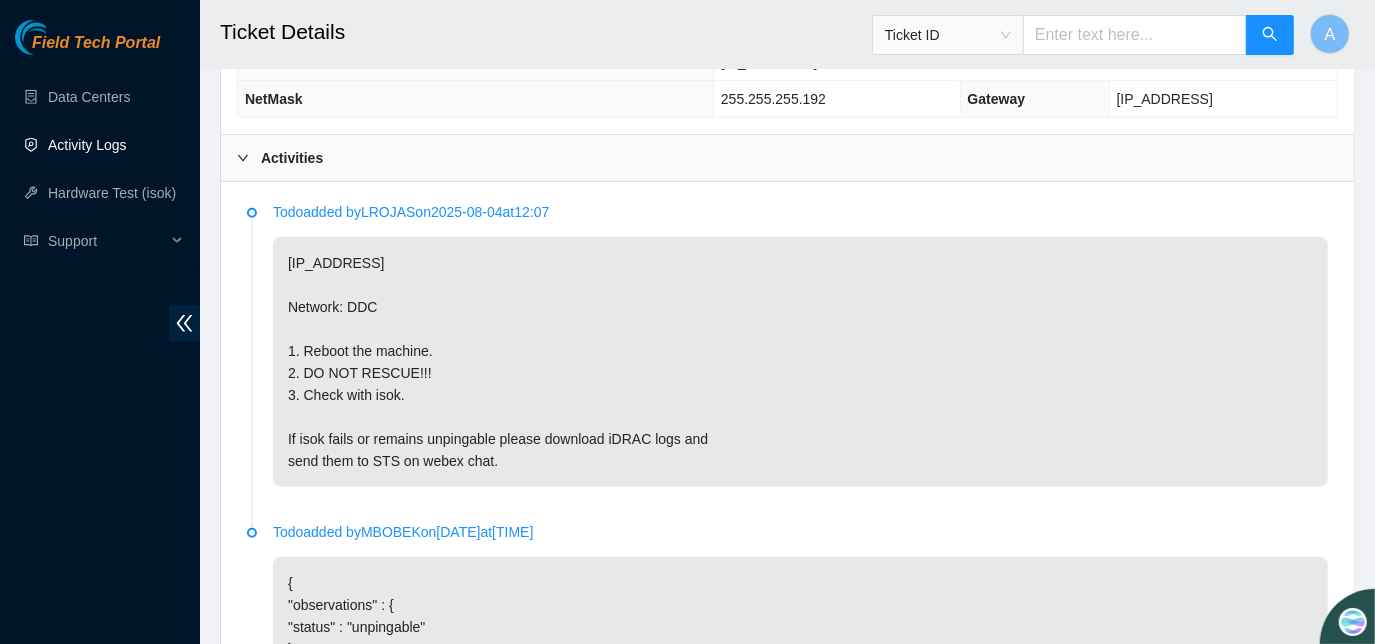 scroll, scrollTop: 958, scrollLeft: 0, axis: vertical 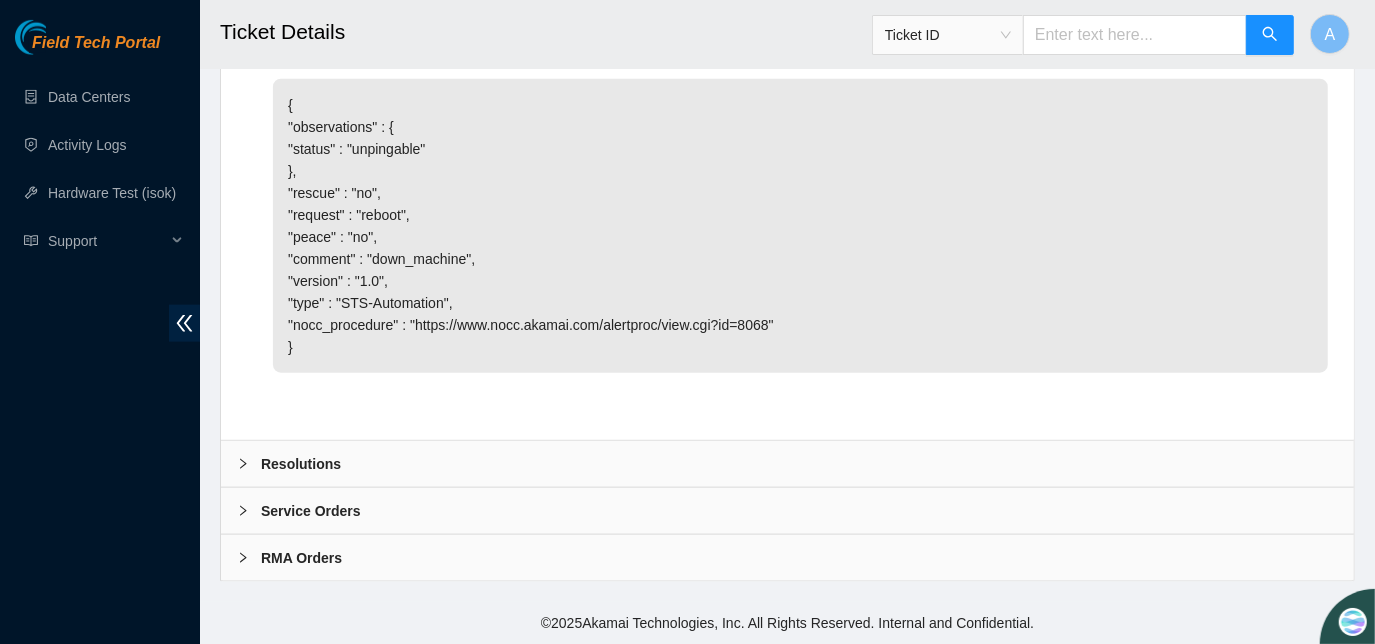 click on "Resolutions" at bounding box center [787, 464] 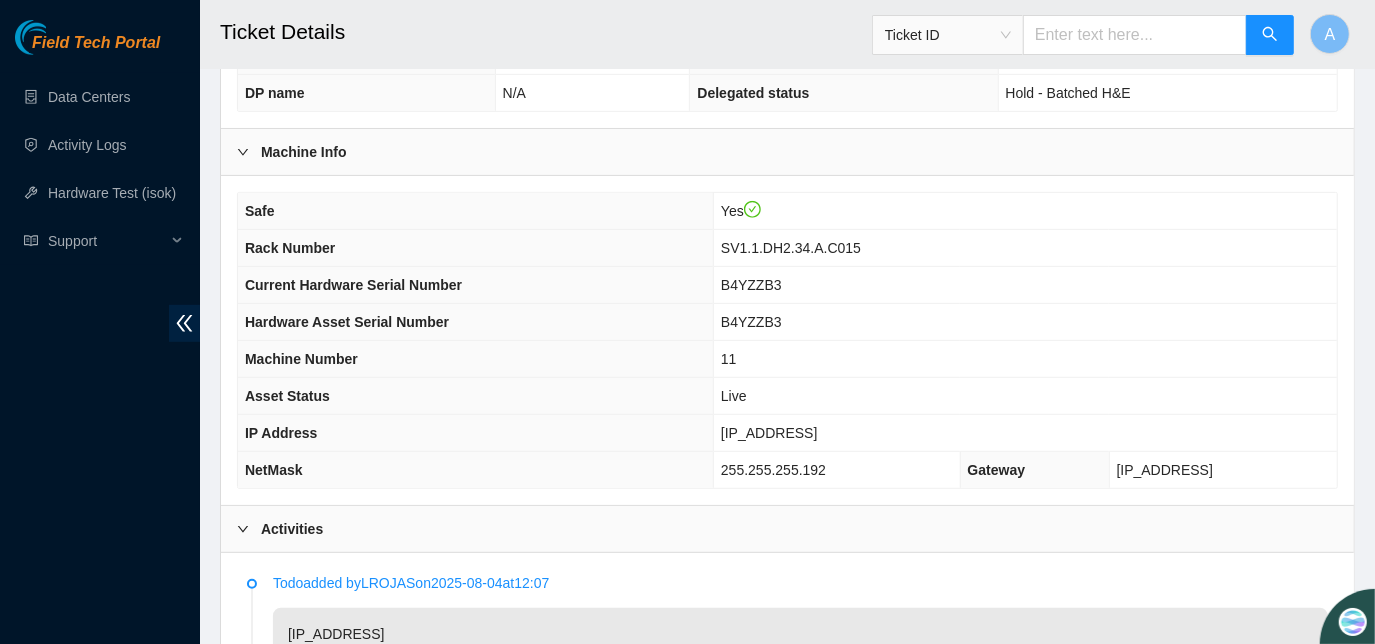 scroll, scrollTop: 813, scrollLeft: 0, axis: vertical 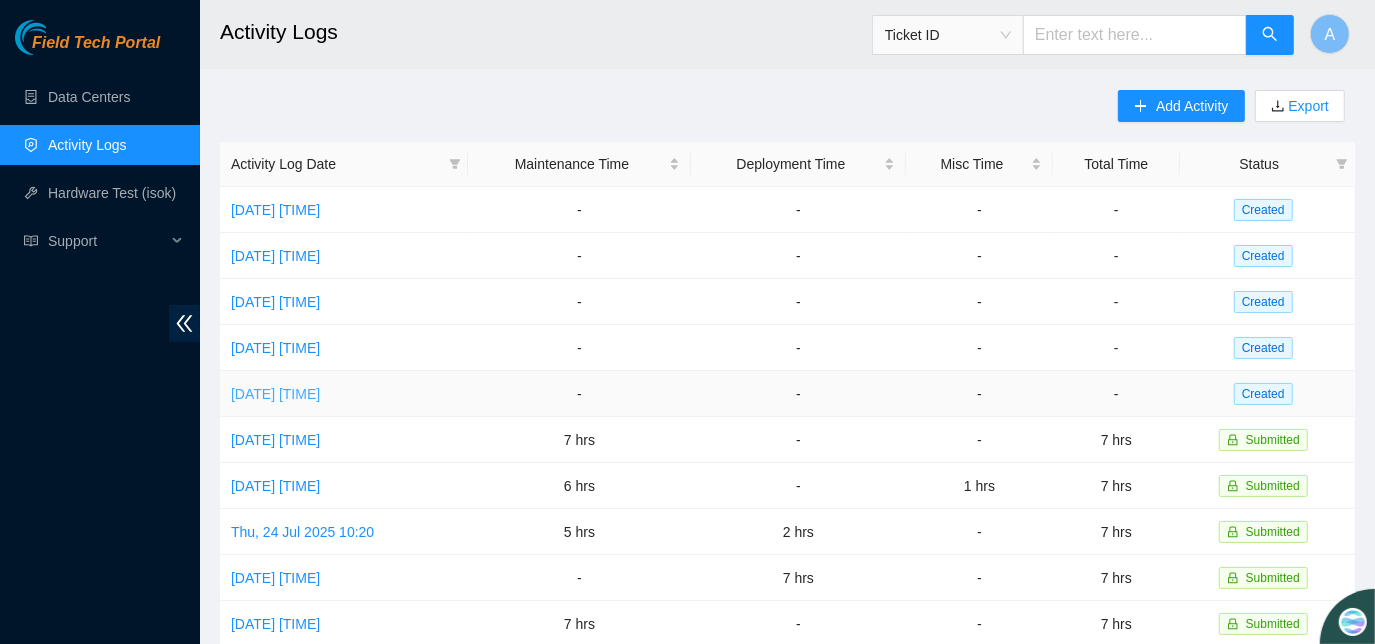 click on "[DATE] [TIME]" at bounding box center [275, 394] 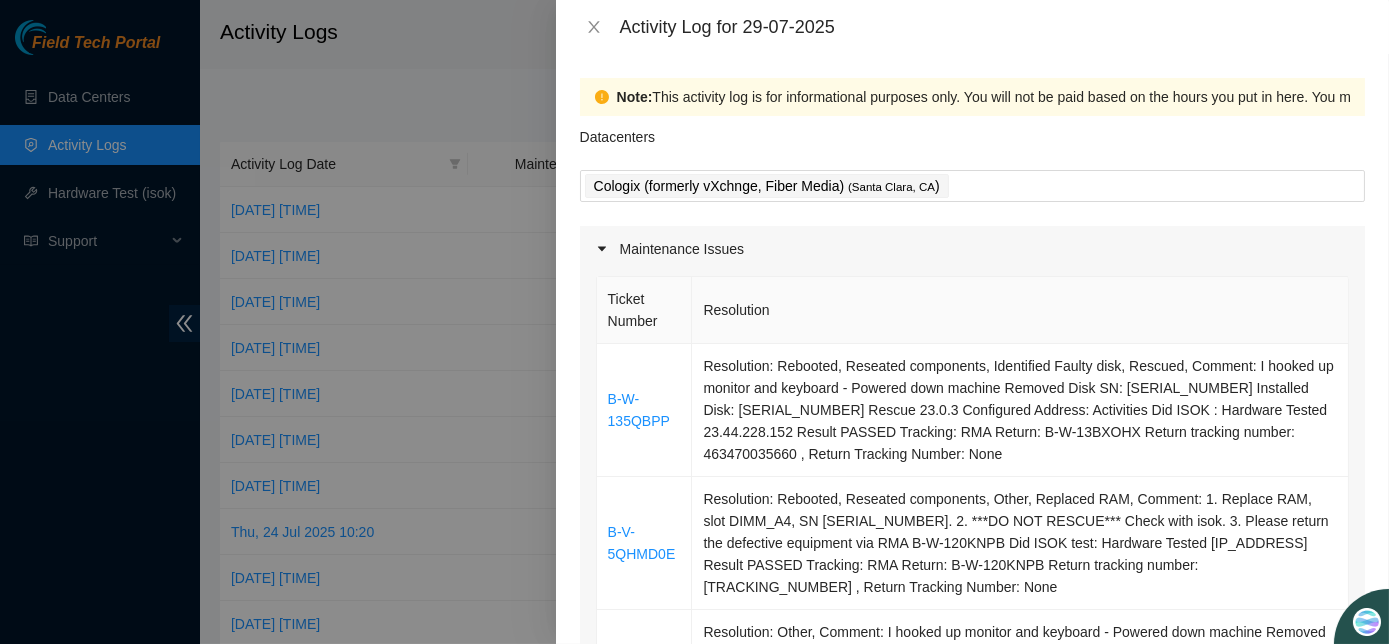 scroll, scrollTop: 112, scrollLeft: 0, axis: vertical 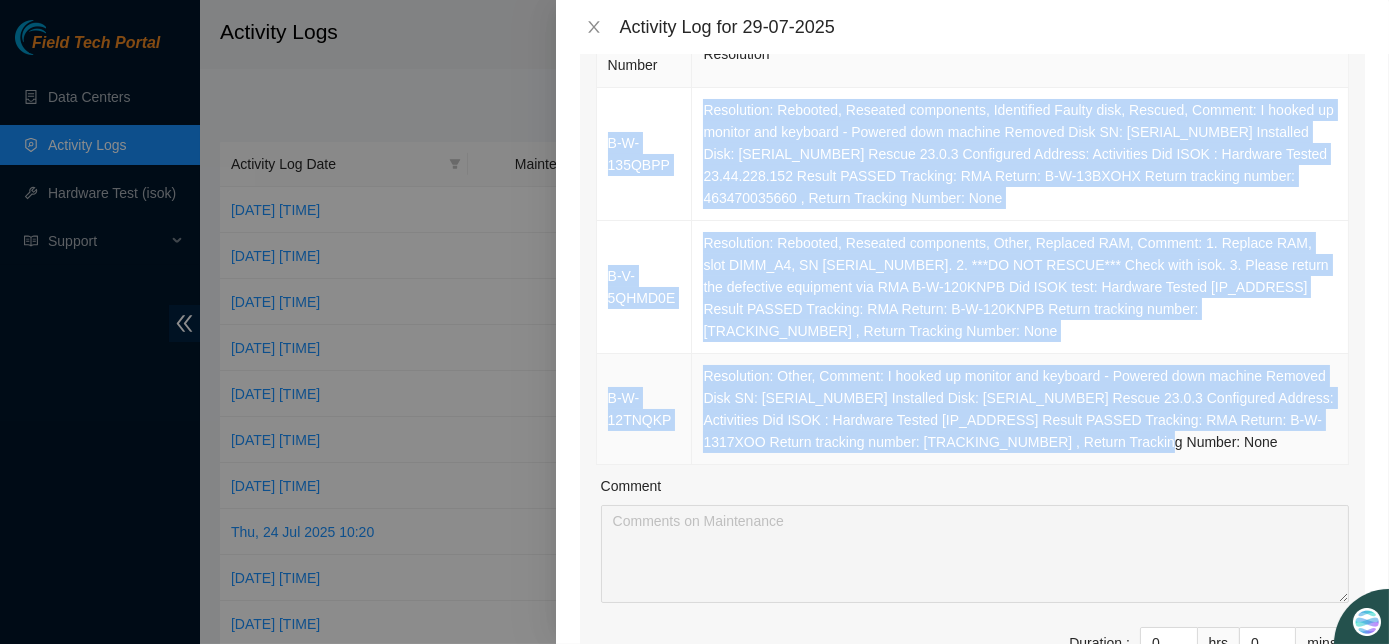 drag, startPoint x: 605, startPoint y: 138, endPoint x: 1152, endPoint y: 437, distance: 623.3859 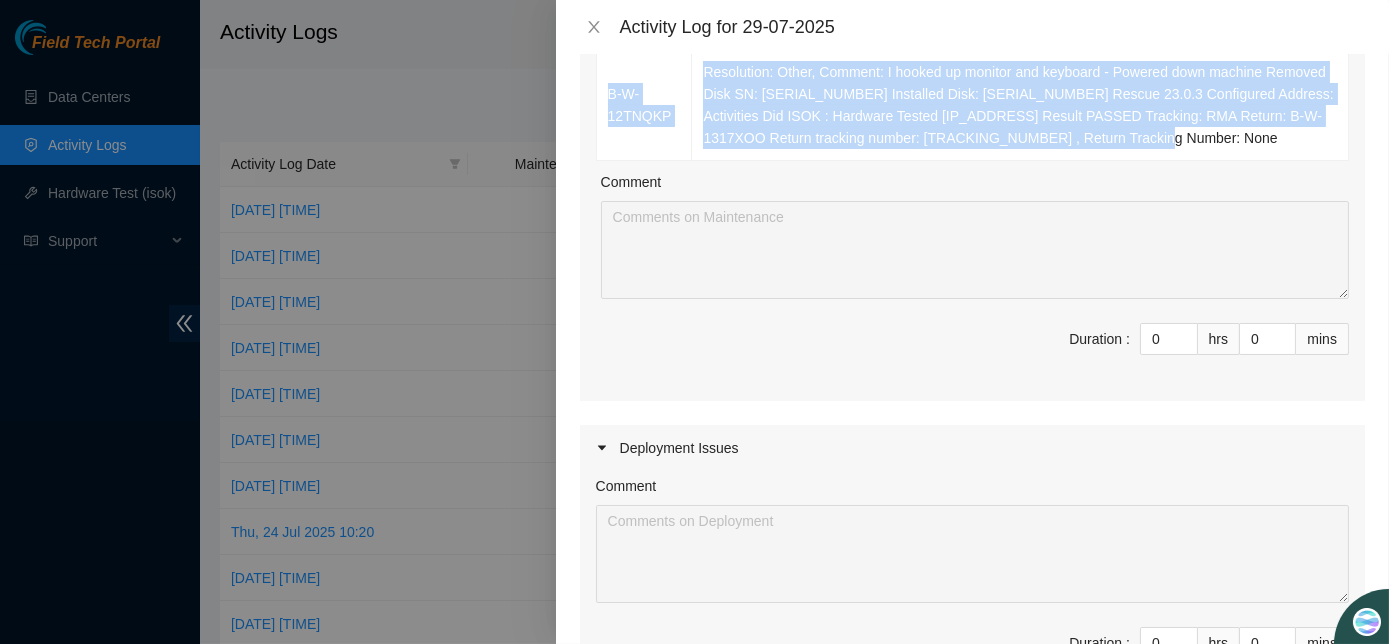 scroll, scrollTop: 596, scrollLeft: 0, axis: vertical 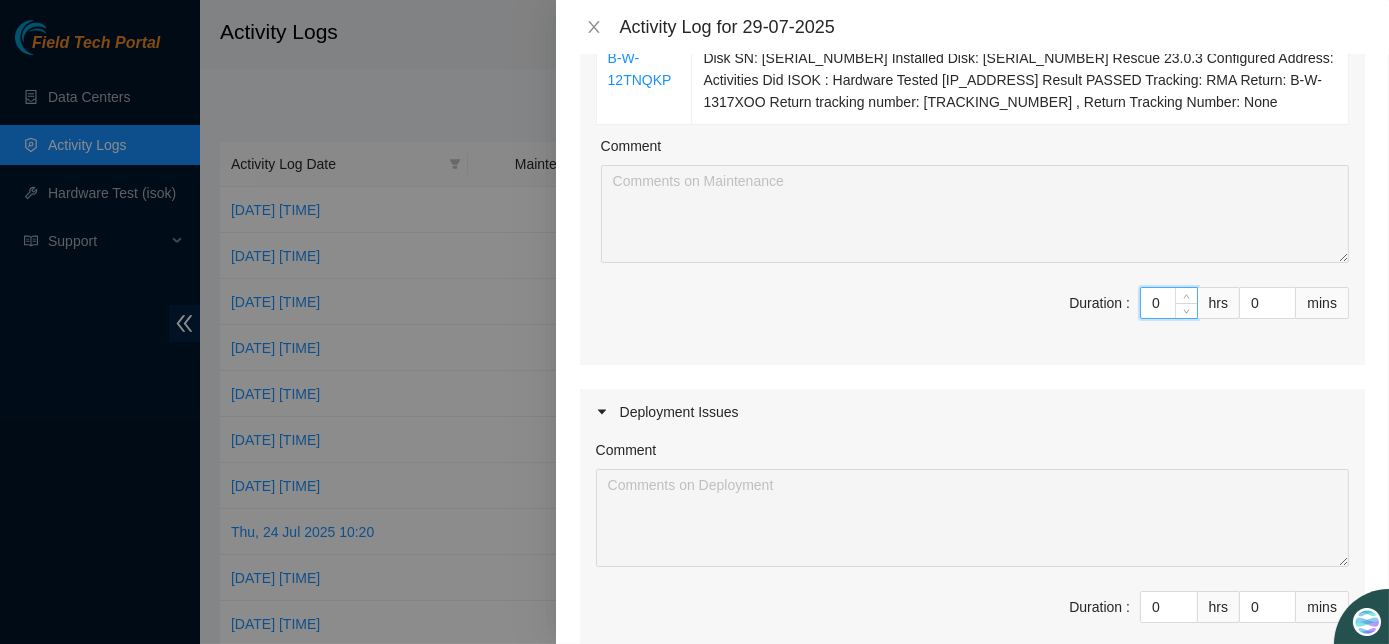 drag, startPoint x: 1150, startPoint y: 288, endPoint x: 1113, endPoint y: 299, distance: 38.600517 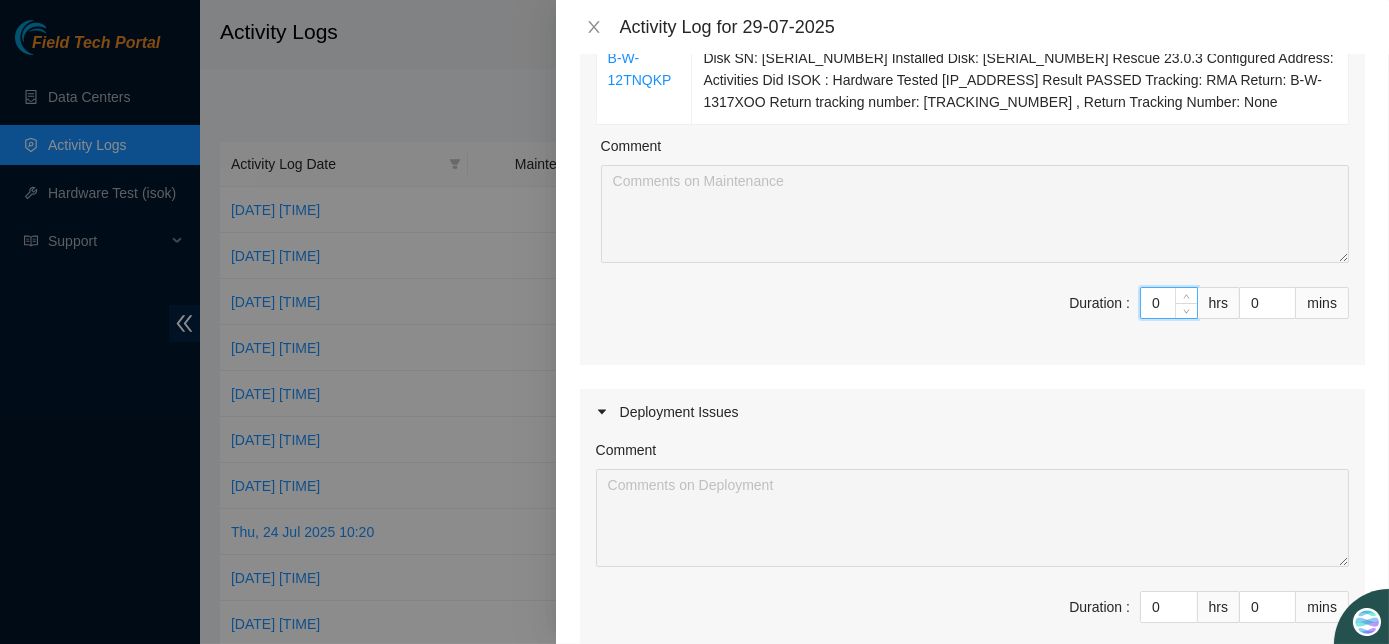click on "Duration : 0 hrs 0 mins" at bounding box center [972, 315] 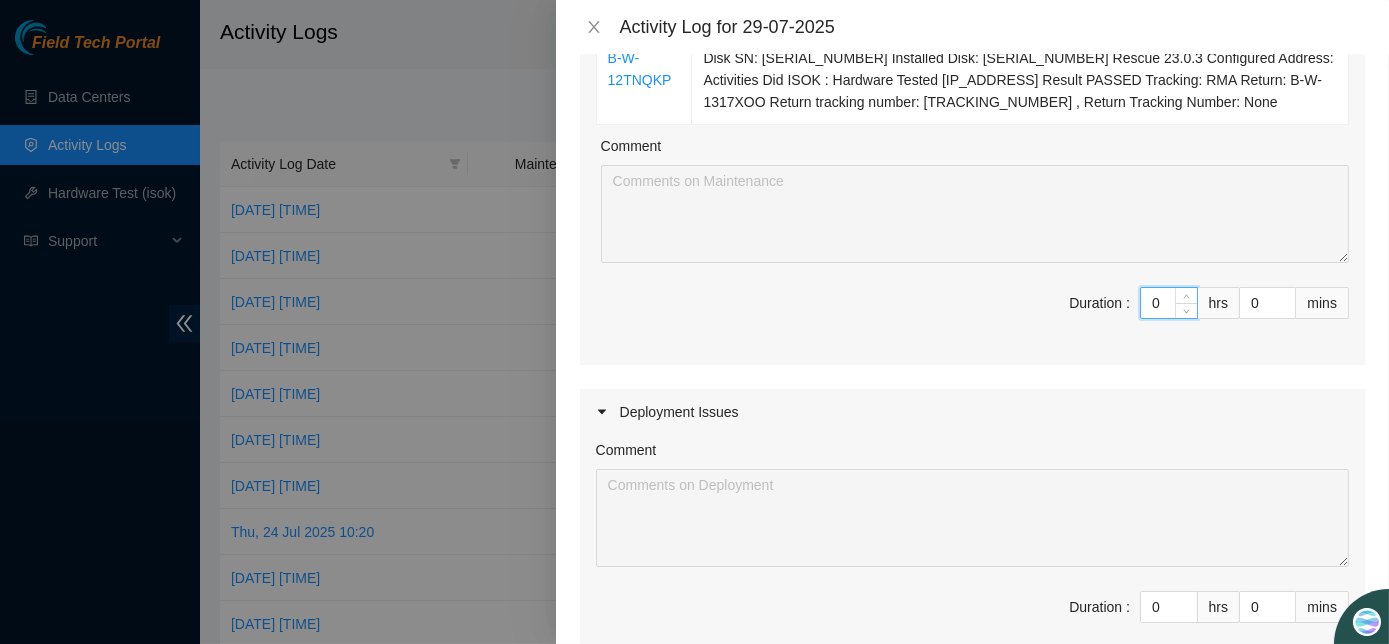 type on "6" 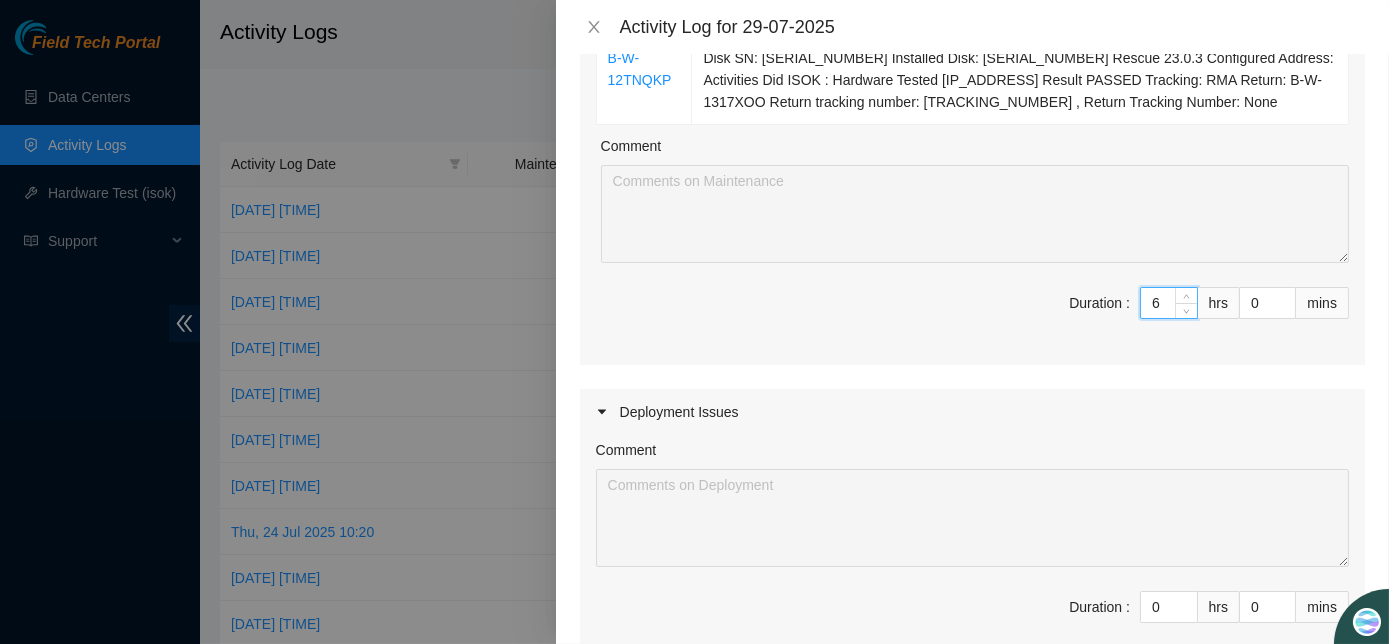 type on "6" 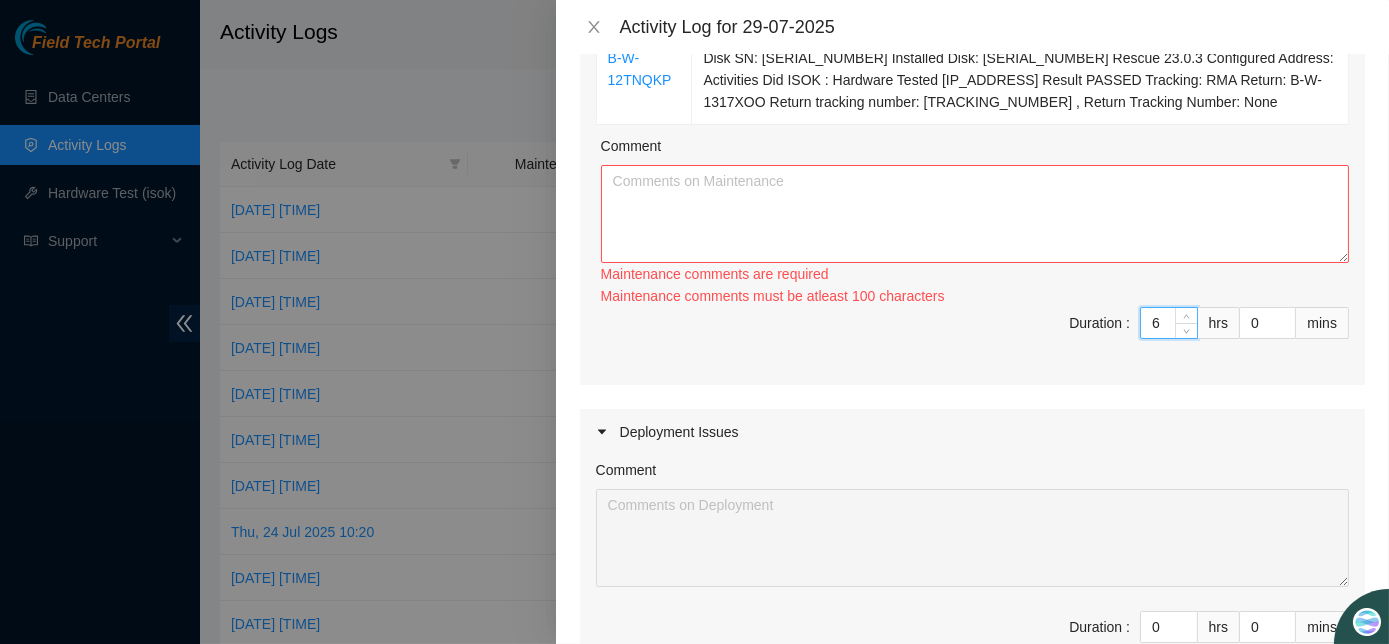 type 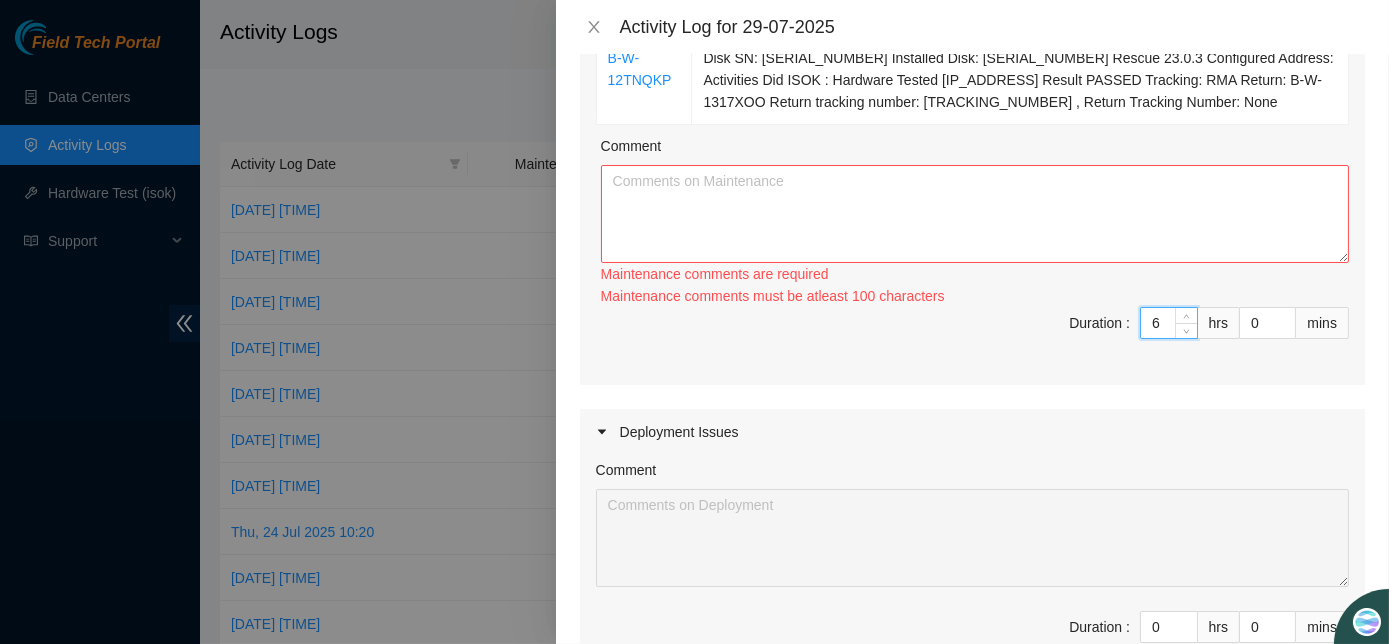 type on "0" 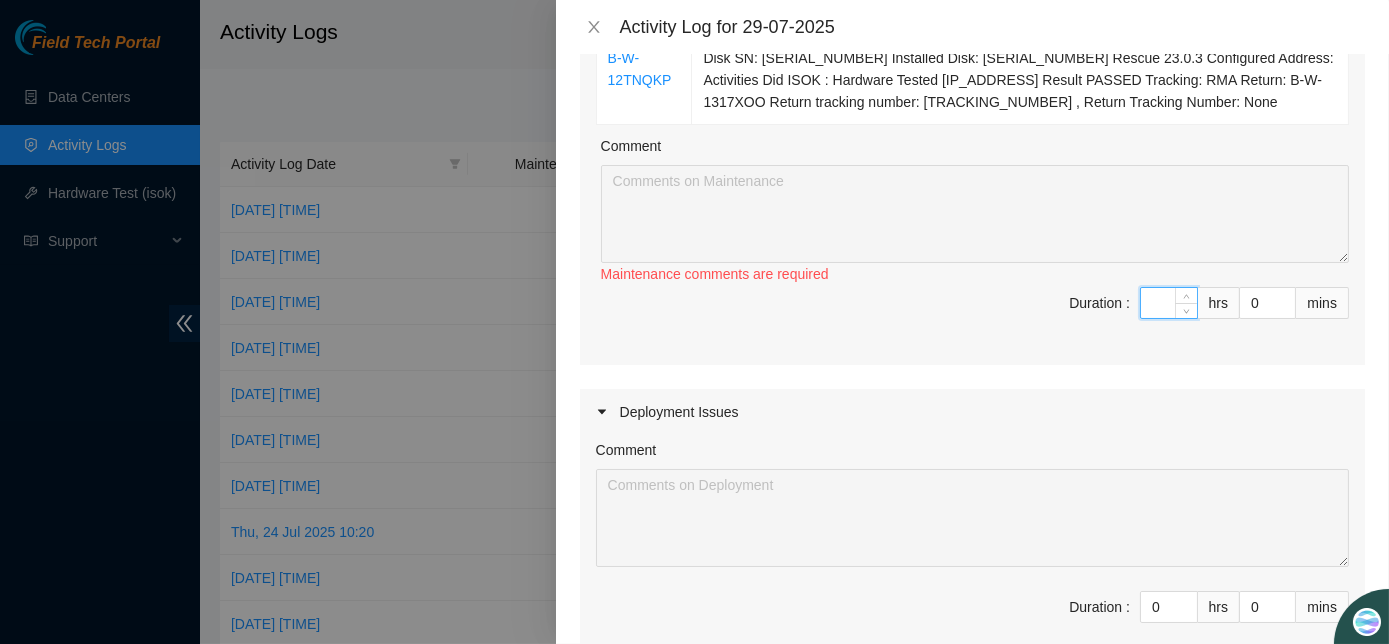 type on "7" 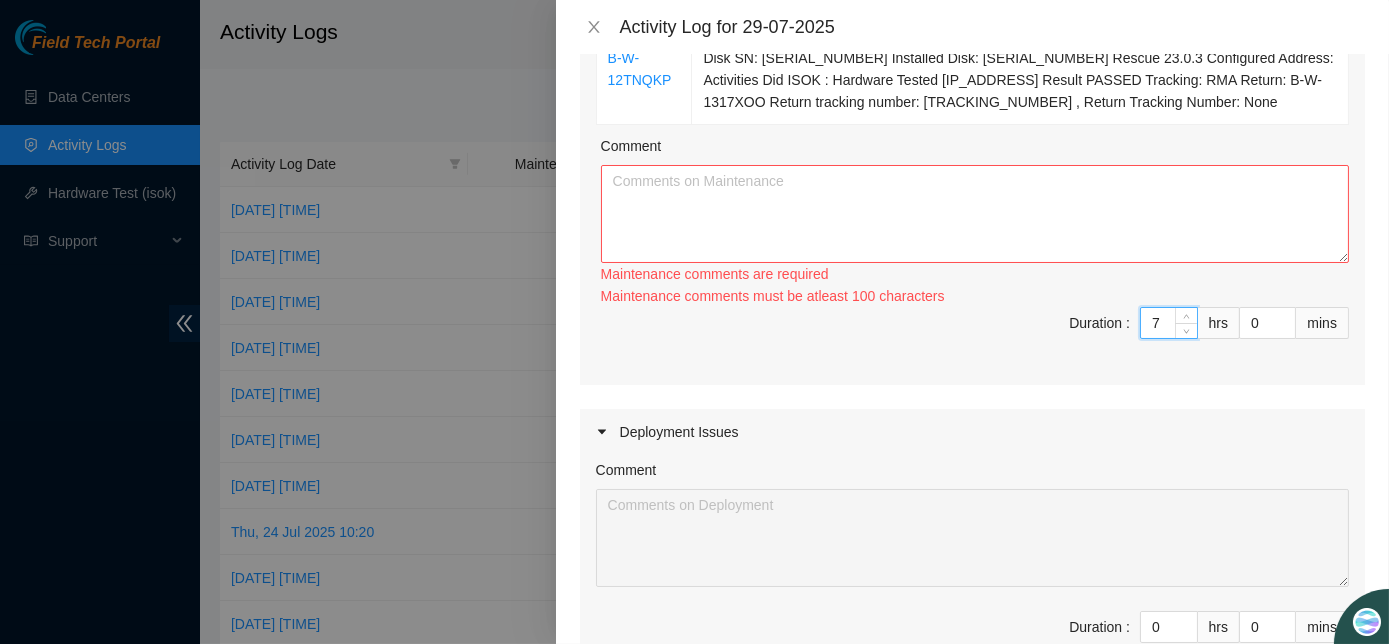 type on "7" 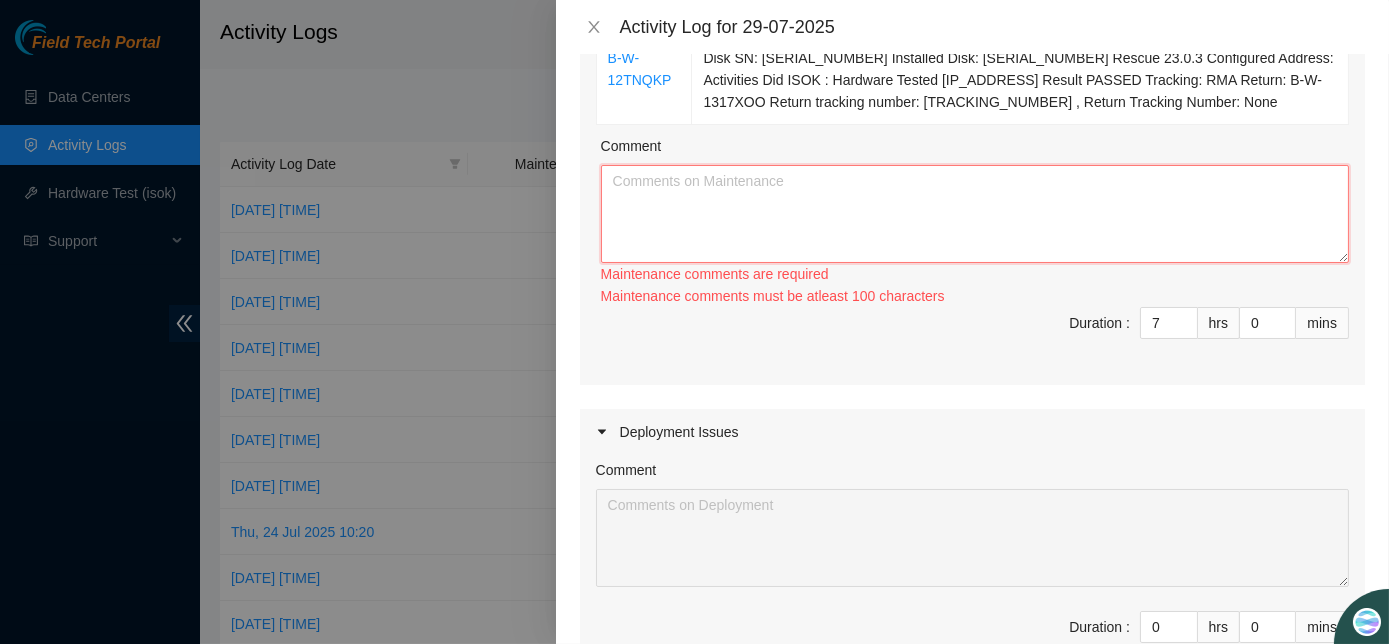 click on "Comment" at bounding box center [975, 214] 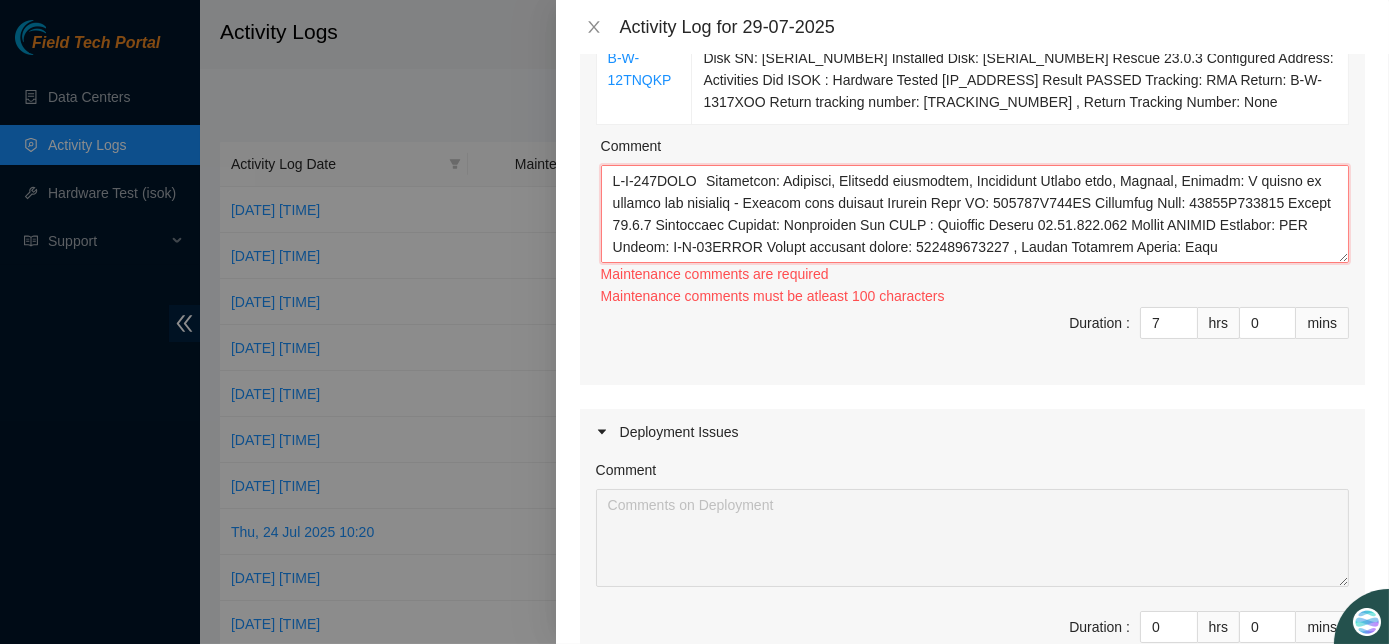 scroll, scrollTop: 192, scrollLeft: 0, axis: vertical 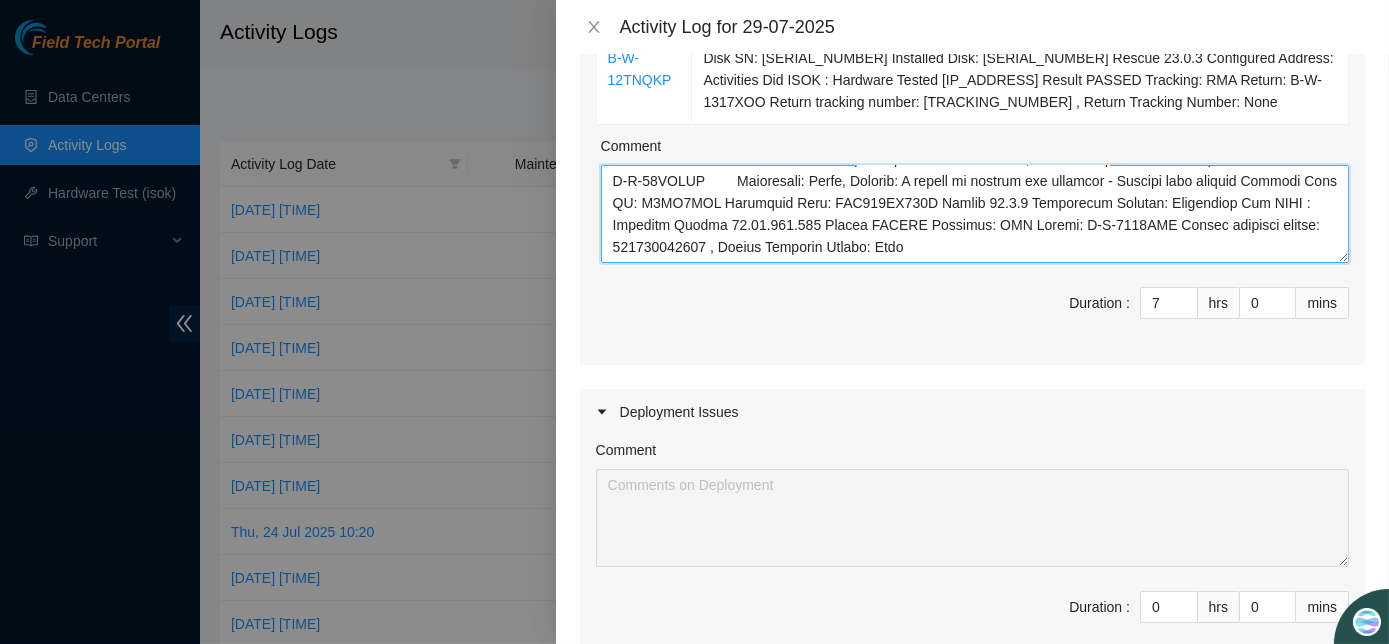 type on "B-W-135QBPP	Resolution: Rebooted, Reseated components, Identified Faulty disk, Rescued, Comment: I hooked up monitor and keyboard - Powered down machine Removed Disk SN: [SERIAL_NUMBER] Installed Disk: [SERIAL_NUMBER] Rescue 23.0.3 Configured Address: Activities Did ISOK : Hardware Tested 23.44.228.152 Result PASSED Tracking: RMA Return: B-W-13BXOHX Return tracking number: 463470035660 , Return Tracking Number: None
B-V-5QHMD0E	Resolution: Rebooted, Reseated components, Other, Replaced RAM, Comment: 1. Replace RAM, slot DIMM_A4, SN [SERIAL_NUMBER]. 2. ***DO NOT RESCUE*** Check with isok. 3. Please return the defective equipment via RMA B-W-120KNPB Did ISOK test: Hardware Tested 23.67.79.141 Result PASSED Tracking: RMA Return: B-W-120KNPB Return tracking number: 463470033005 , Return Tracking Number: None
B-W-12TNQKP	Resolution: Other, Comment: I hooked up monitor and keyboard - Powered down machine Removed Disk SN: [SERIAL_NUMBER] Installed Disk: [SERIAL_NUMBER] Rescue 23.0.3 Configured Address: Activities Did ISOK : Hardware Te..." 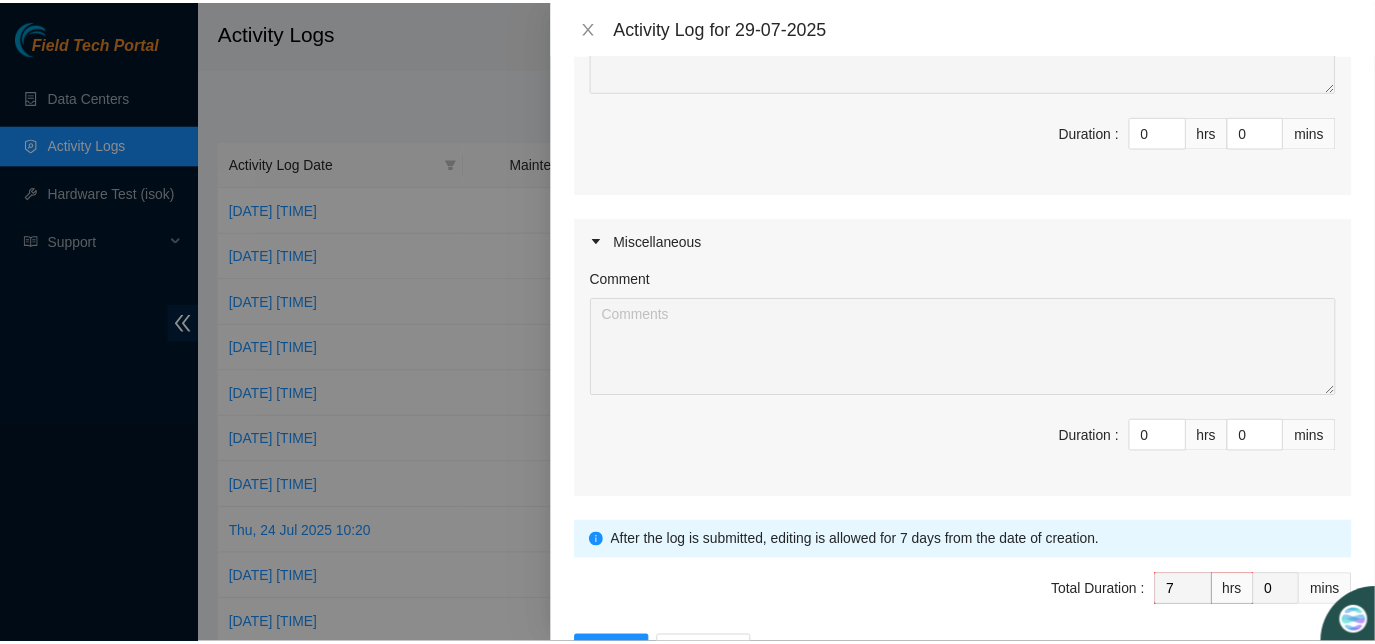scroll, scrollTop: 1082, scrollLeft: 0, axis: vertical 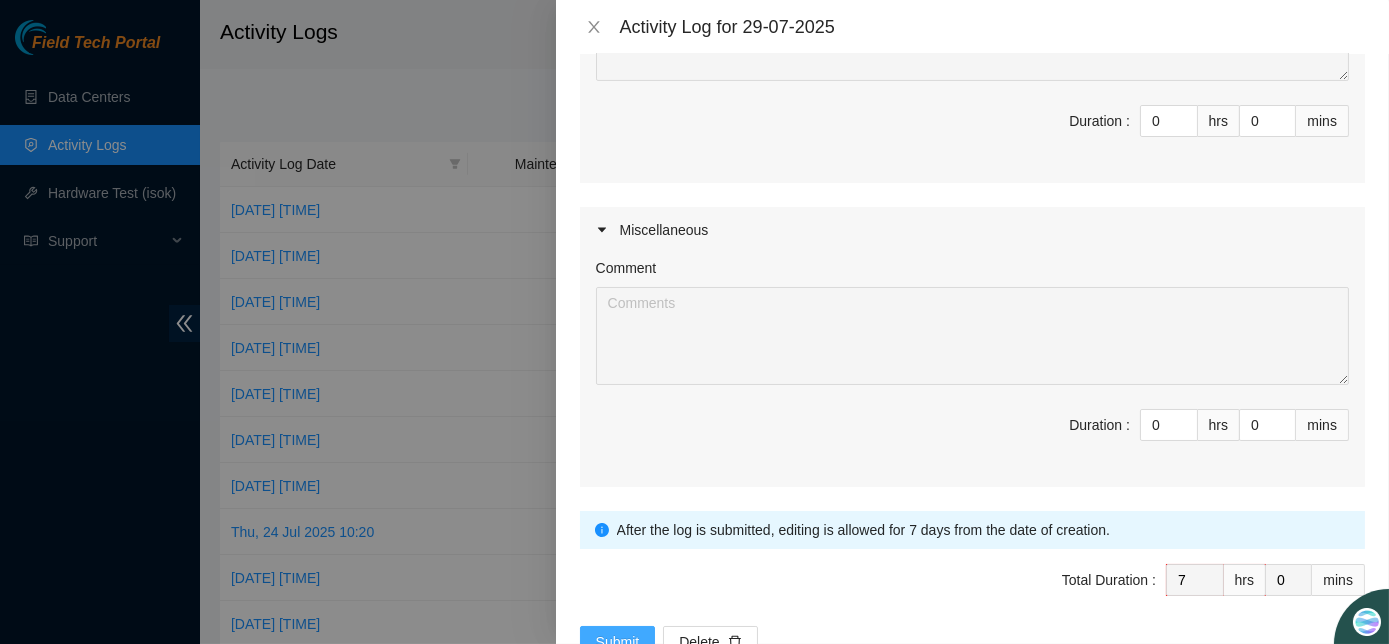 click on "Submit" at bounding box center [618, 642] 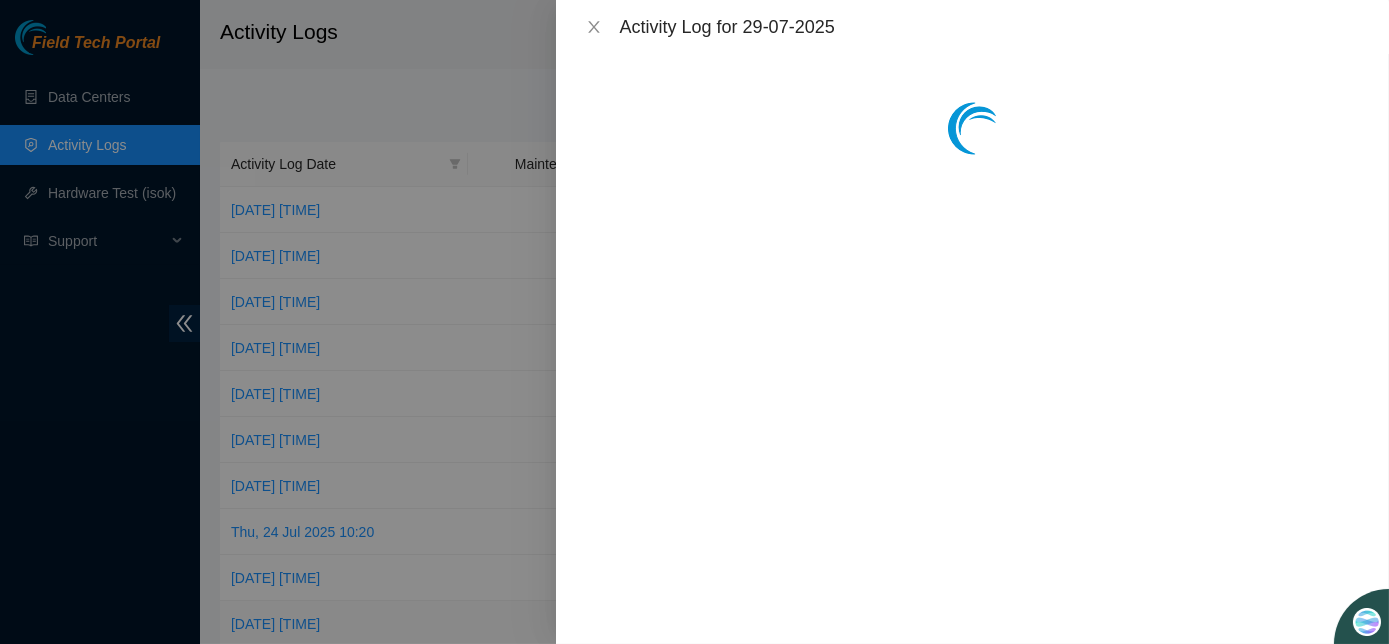 scroll, scrollTop: 0, scrollLeft: 0, axis: both 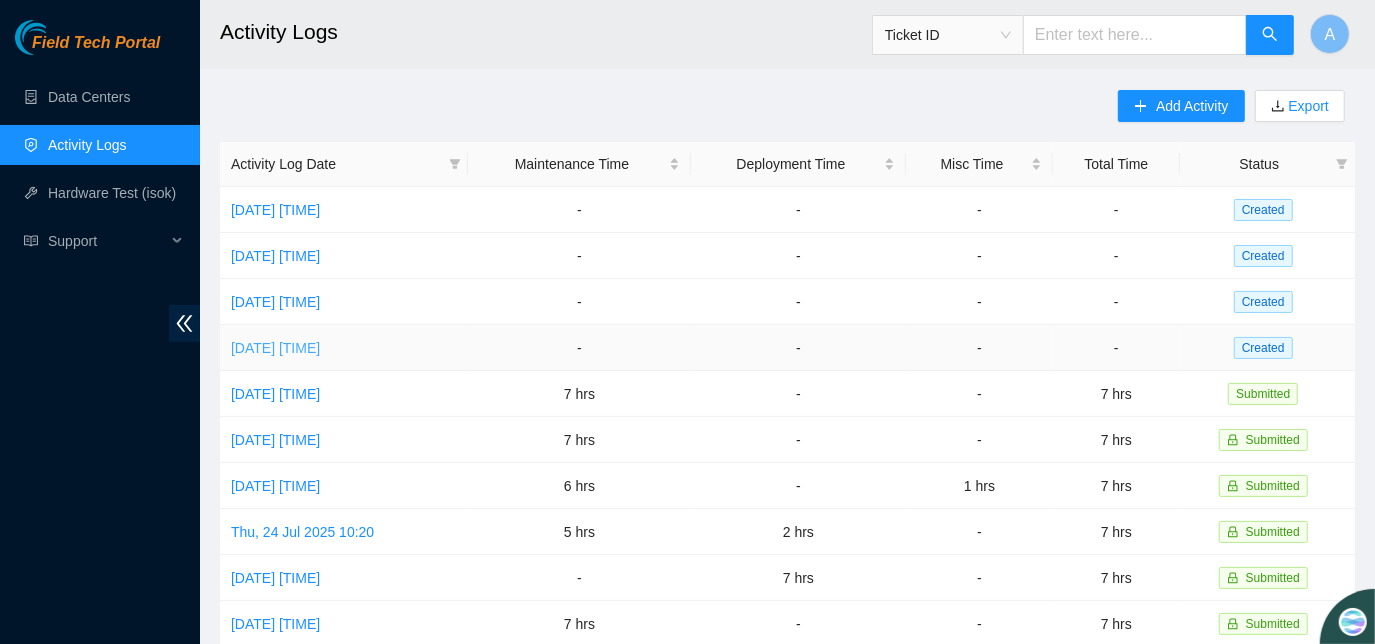 click on "[DATE] [TIME]" at bounding box center [275, 348] 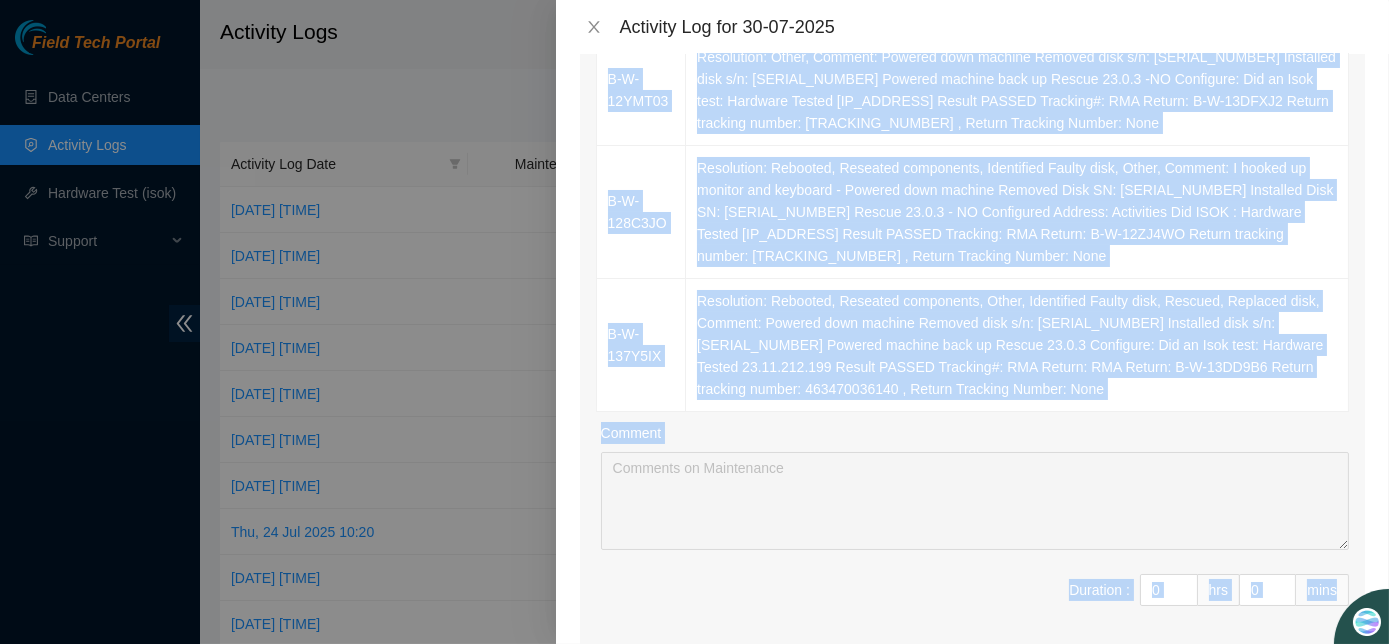 scroll, scrollTop: 311, scrollLeft: 0, axis: vertical 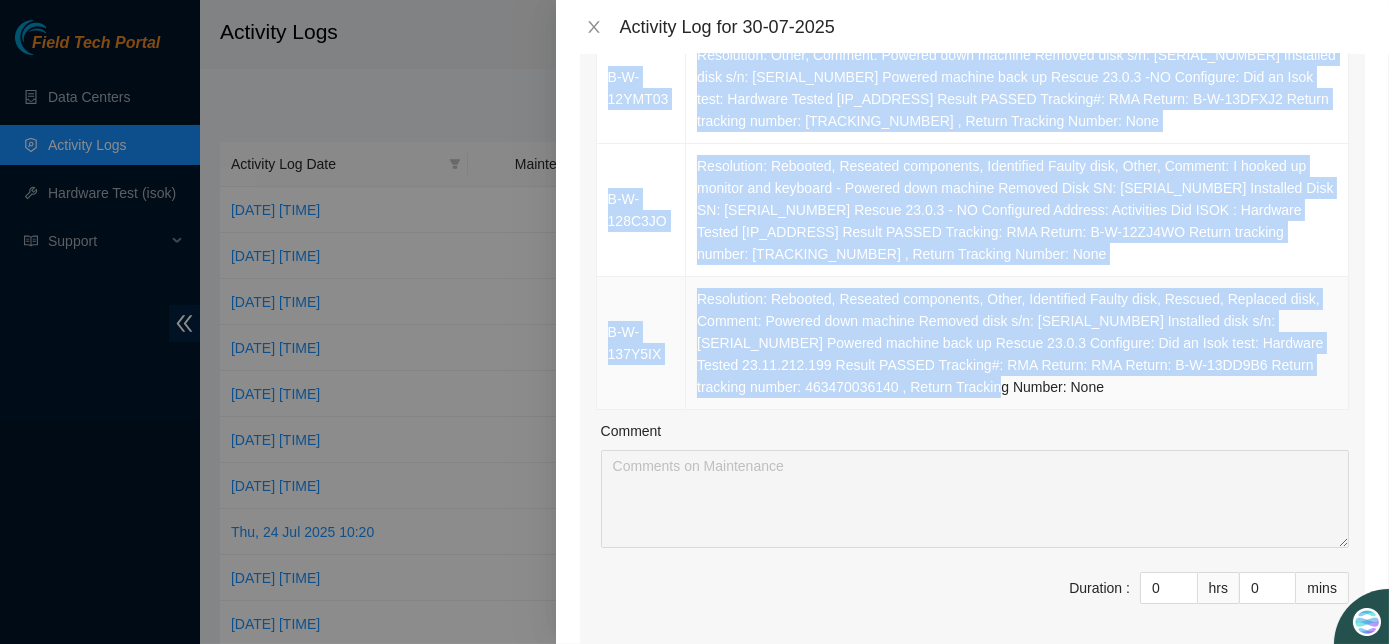 drag, startPoint x: 605, startPoint y: 390, endPoint x: 1008, endPoint y: 393, distance: 403.01117 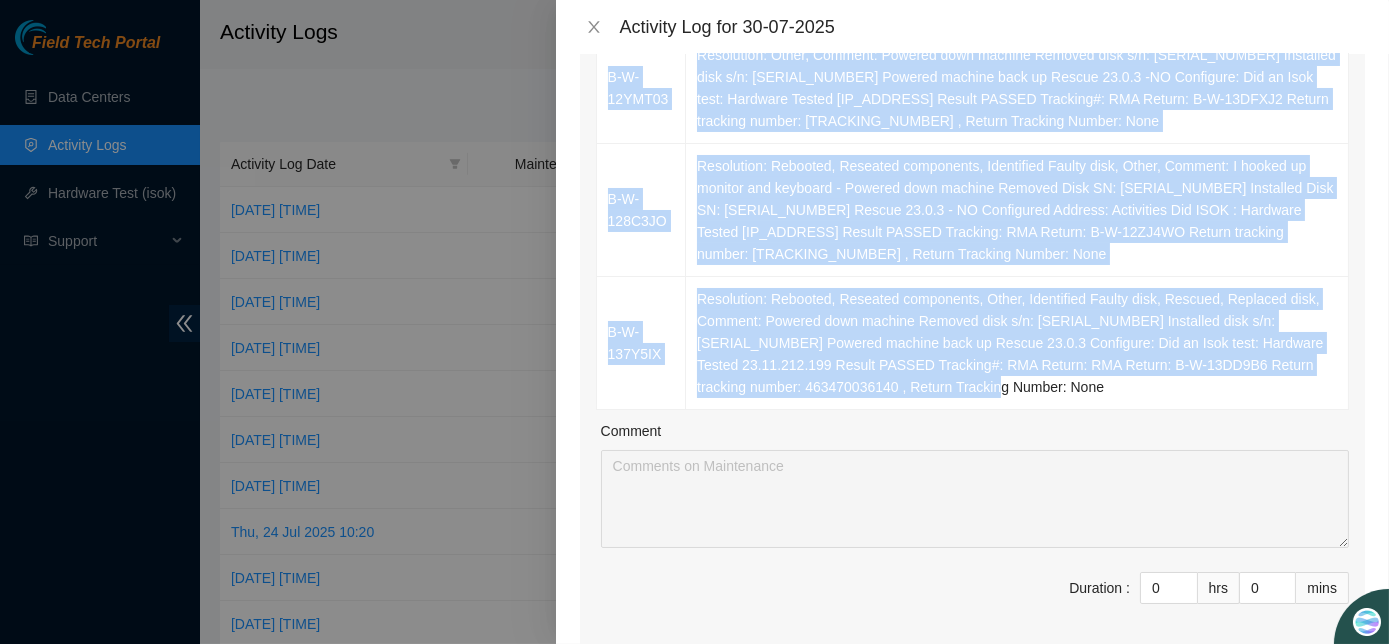 copy on "B-W-12YMT03 Resolution: Other, Comment: Powered down machine
Removed disk s/n: [SERIAL_NUMBER]
Installed disk s/n: [SERIAL_NUMBER]
Powered machine back up
Rescue 23.0.3 -NO
Configure:
Did an Isok test: Hardware Tested
23.73.218.204
Result
PASSED
Tracking#: RMA Return: B-W-13DFXJ2 Return tracking number: 463470036243
, Return Tracking Number: None B-W-128C3JO Resolution: Rebooted, Reseated components, Identified Faulty disk, Other, Comment: I hooked up monitor and keyboard -
Powered down machine
Removed Disk SN: [SERIAL_NUMBER]
Installed Disk SN: [SERIAL_NUMBER]
Rescue 23.0.3 - NO
Configured Address:
Activities
Did ISOK : Hardware Tested
23.62.44.158
Result
PASSED
Tracking: RMA Return: B-W-12ZJ4WO Return tracking number: 463470035122
, Return Tracking Number: None B-W-137Y5IX Resolution: Rebooted, Reseated components, Other, Identified Faulty disk, Rescued, Replaced disk, Comment: Powered down machine
Removed disk s/n: [SERIAL_NUMBER]
Installed disk s/n: [SERIAL_NUMBER]
Powered machine back up
Rescue 23.0.3
Configure:
Di..." 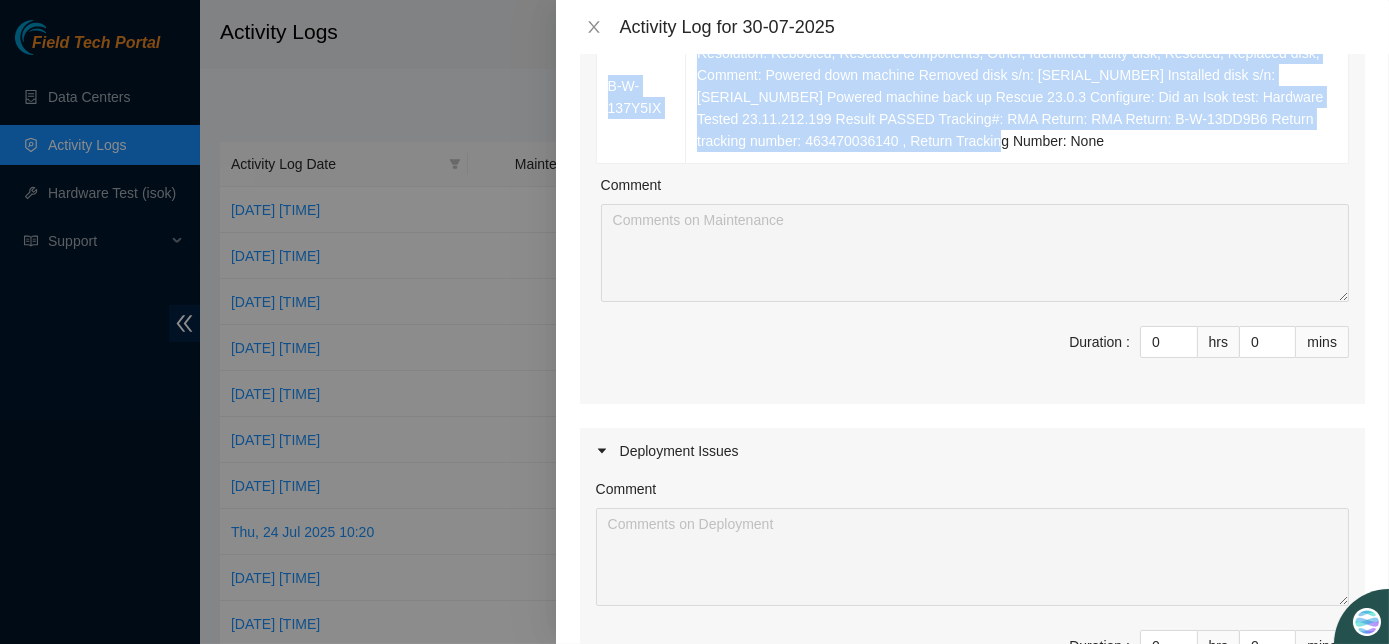 scroll, scrollTop: 529, scrollLeft: 0, axis: vertical 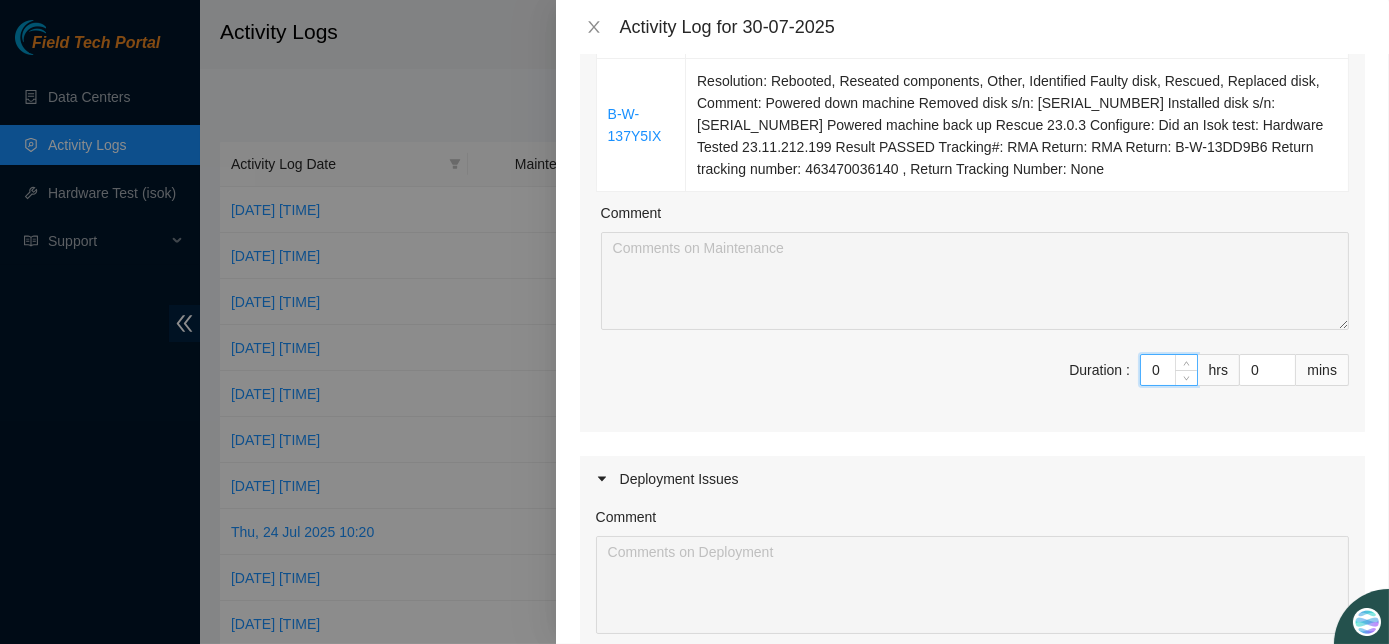 drag, startPoint x: 1152, startPoint y: 364, endPoint x: 1127, endPoint y: 309, distance: 60.41523 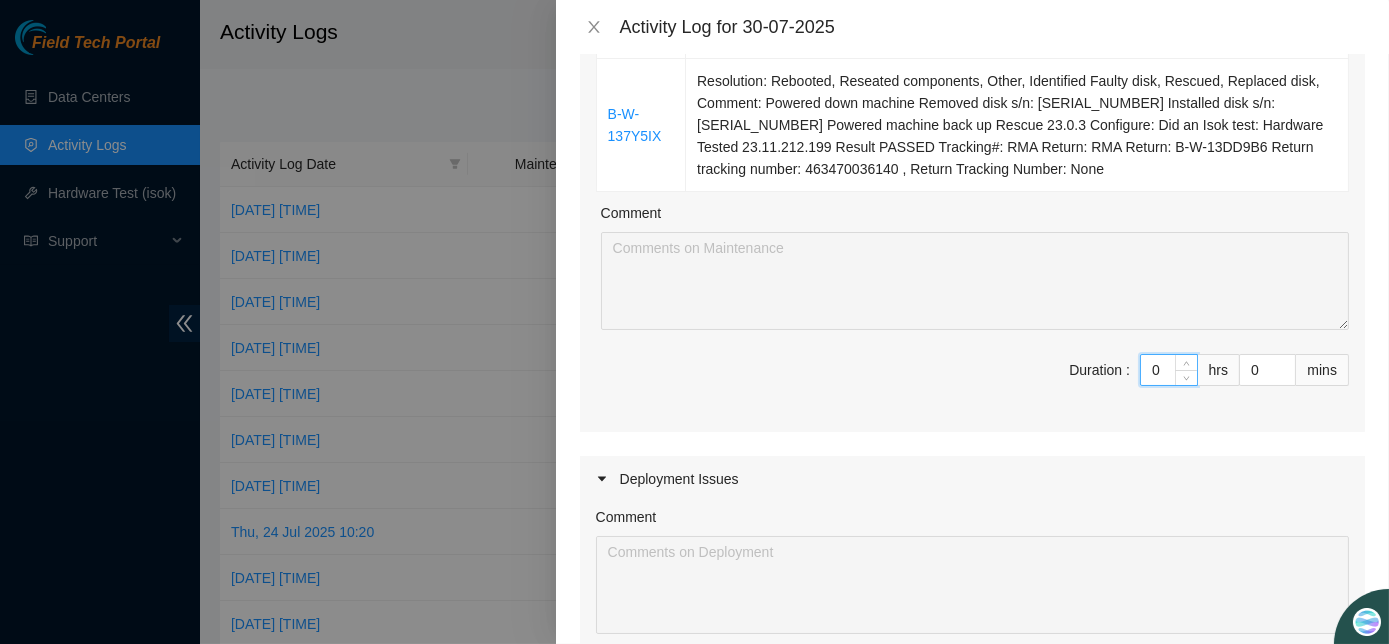 click on "Duration : 0 hrs 0 mins" at bounding box center (972, 382) 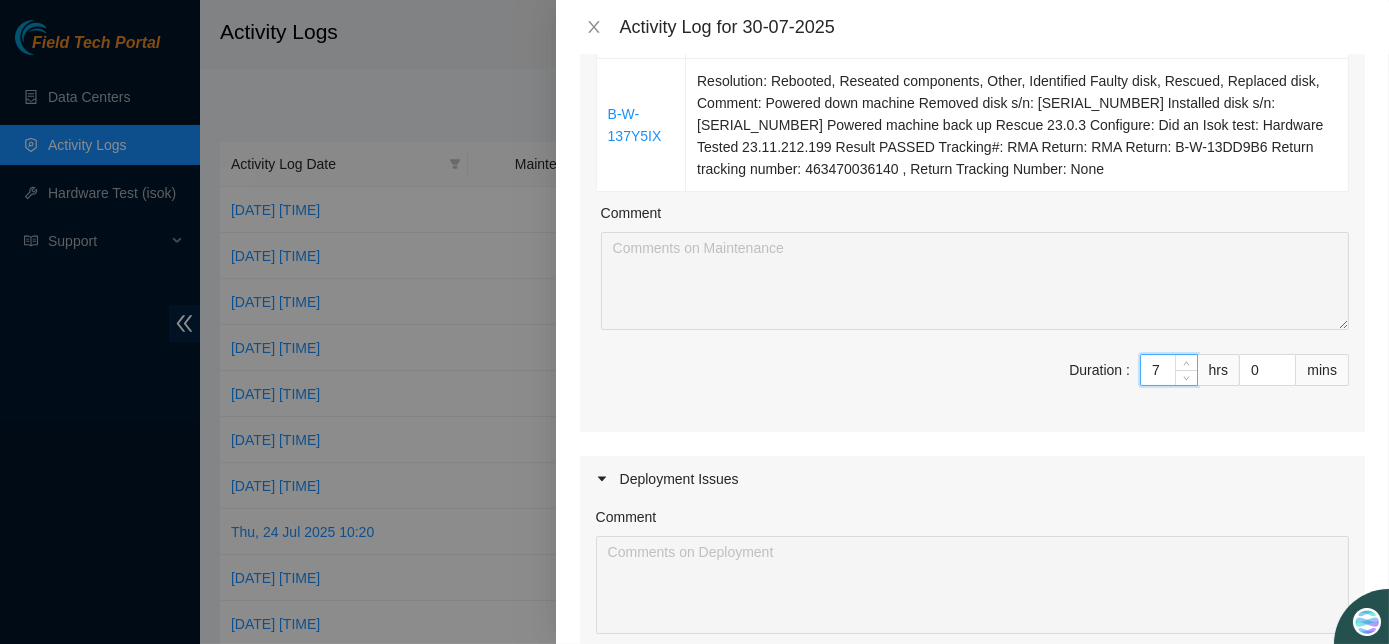 type on "7" 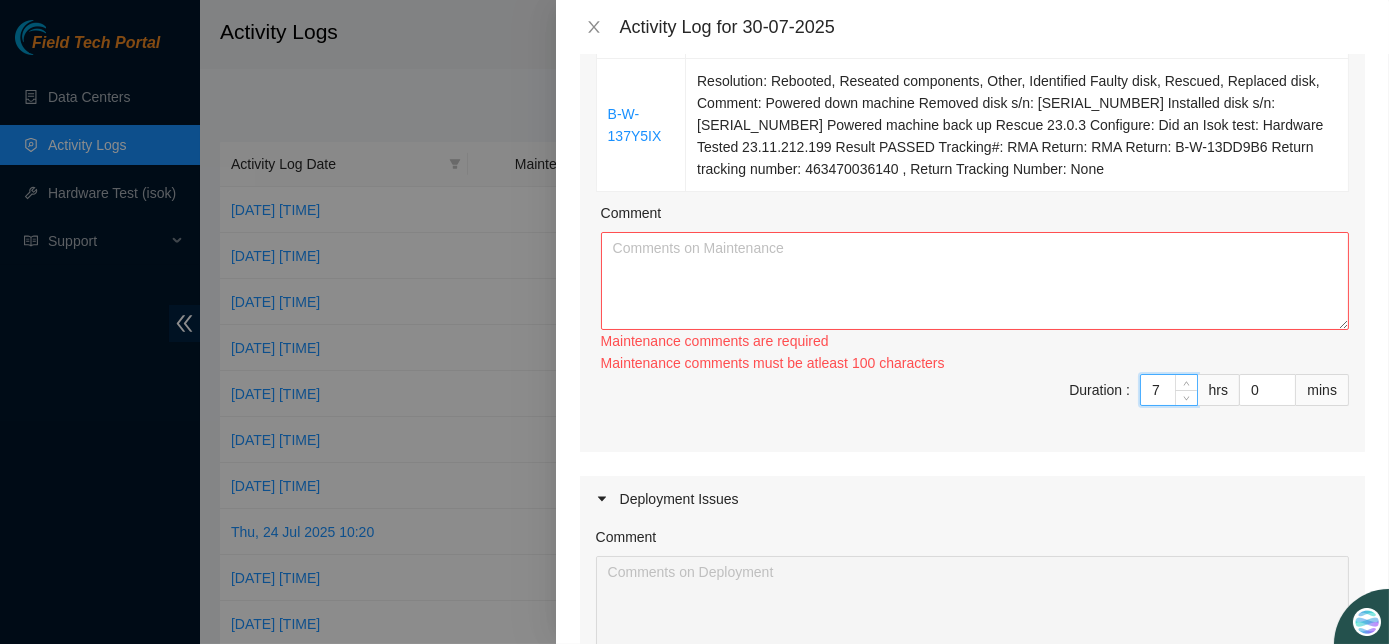 type on "7" 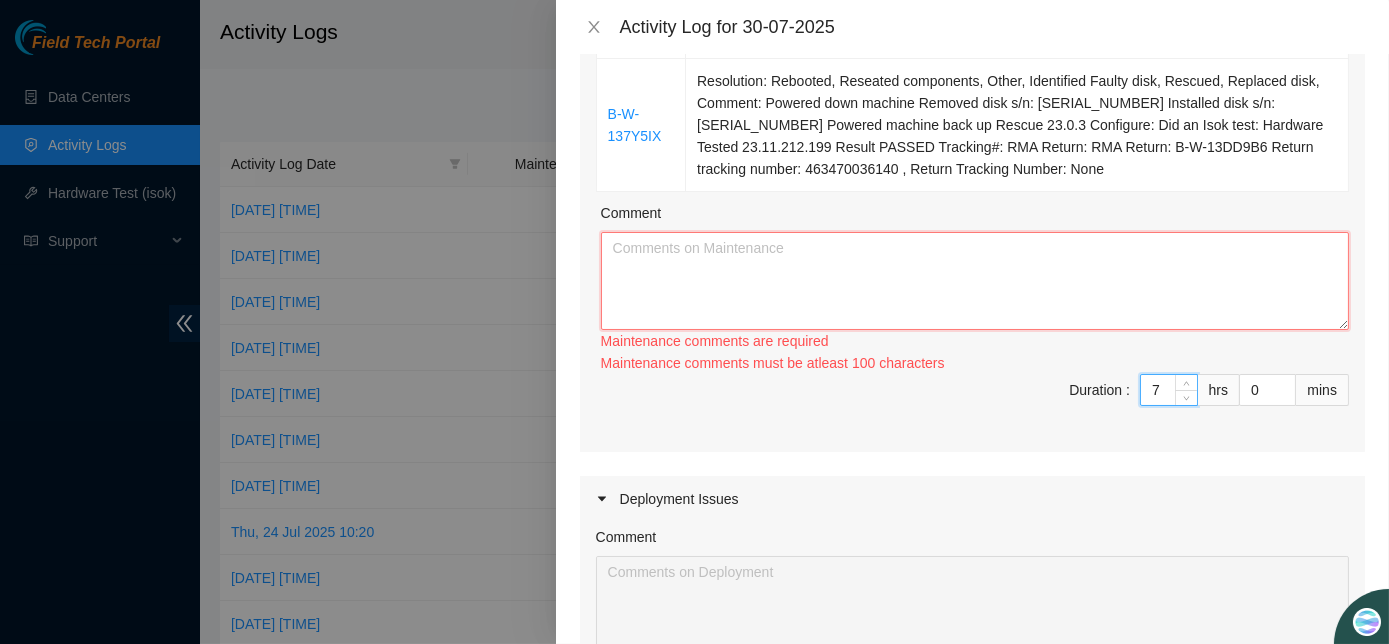 click on "Comment" at bounding box center (975, 281) 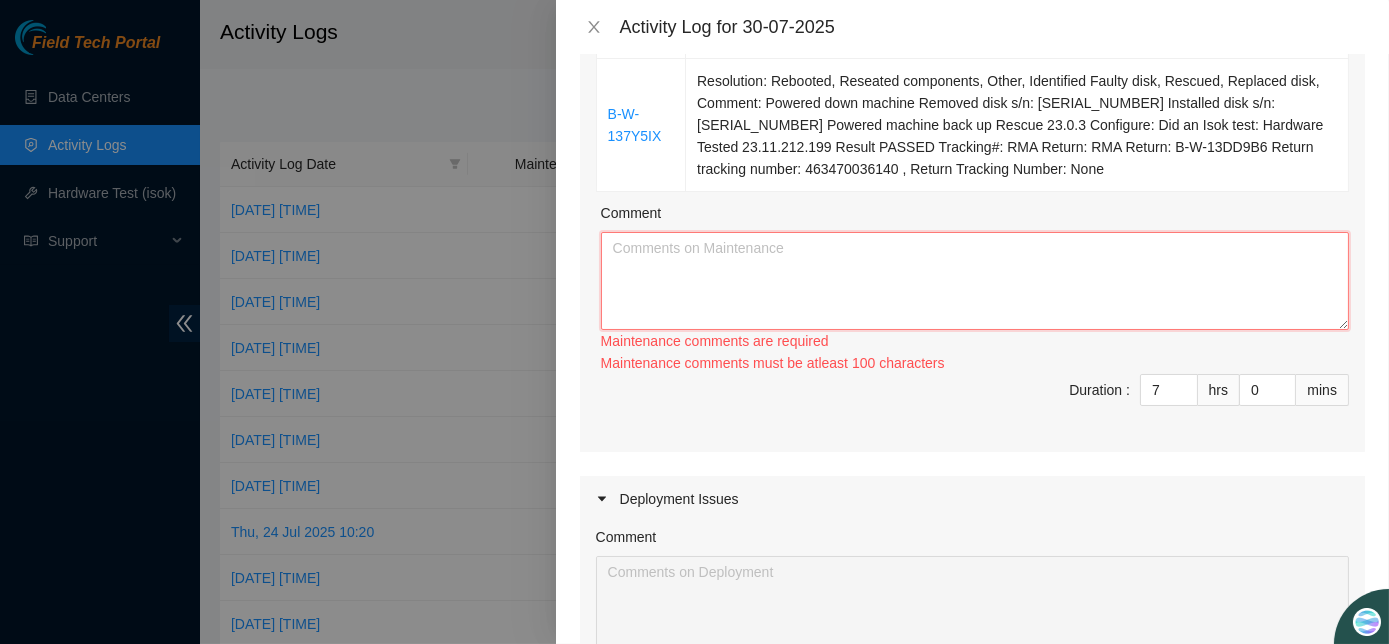 paste on "B-W-12YMT03	Resolution: Other, Comment: Powered down machine Removed disk s/n: [SERIAL_NUMBER] Installed disk s/n: [SERIAL_NUMBER] Powered machine back up Rescue 23.0.3 -NO Configure: Did an Isok test: Hardware Tested 23.73.218.204 Result PASSED Tracking#: RMA Return: B-W-13DFXJ2 Return tracking number: 463470036243 , Return Tracking Number: None
B-W-128C3JO	Resolution: Rebooted, Reseated components, Identified Faulty disk, Other, Comment: I hooked up monitor and keyboard - Powered down machine Removed Disk SN: [SERIAL_NUMBER] Installed Disk SN: [SERIAL_NUMBER] Rescue 23.0.3 - NO Configured Address: Activities Did ISOK : Hardware Tested 23.62.44.158 Result PASSED Tracking: RMA Return: B-W-12ZJ4WO Return tracking number: 463470035122 , Return Tracking Number: None
B-W-137Y5IX	Resolution: Rebooted, Reseated components, Other, Identified Faulty disk, Rescued, Replaced disk, Comment: Powered down machine Removed disk s/n: [SERIAL_NUMBER] Installed disk s/n: [SERIAL_NUMBER] Powered machine back up Rescue 23.0.3 Configure: Did an..." 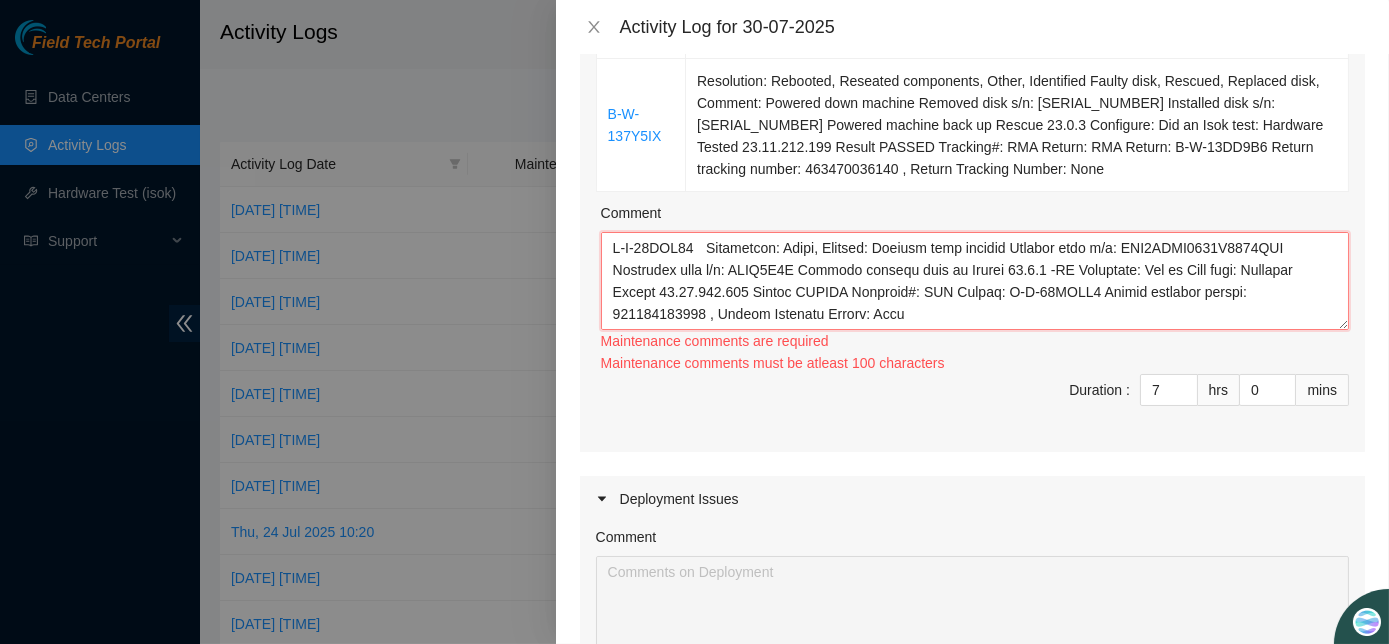 scroll, scrollTop: 192, scrollLeft: 0, axis: vertical 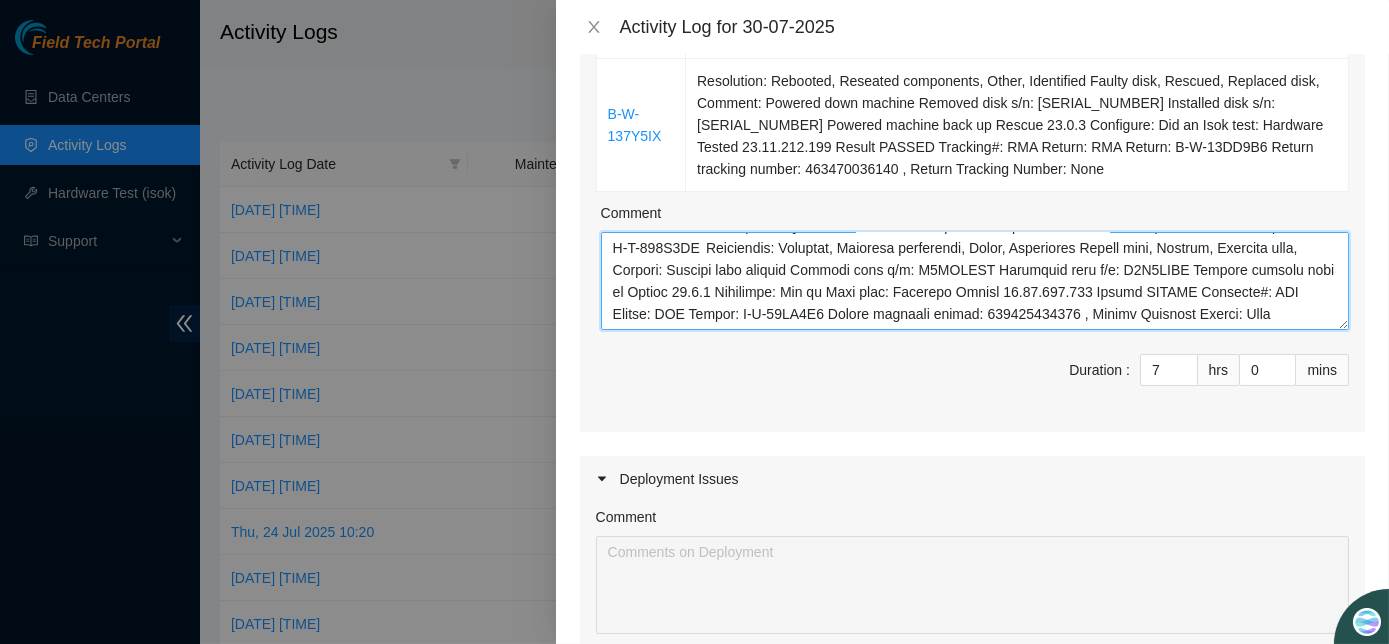 type on "B-W-12YMT03	Resolution: Other, Comment: Powered down machine Removed disk s/n: [SERIAL_NUMBER] Installed disk s/n: [SERIAL_NUMBER] Powered machine back up Rescue 23.0.3 -NO Configure: Did an Isok test: Hardware Tested 23.73.218.204 Result PASSED Tracking#: RMA Return: B-W-13DFXJ2 Return tracking number: 463470036243 , Return Tracking Number: None
B-W-128C3JO	Resolution: Rebooted, Reseated components, Identified Faulty disk, Other, Comment: I hooked up monitor and keyboard - Powered down machine Removed Disk SN: [SERIAL_NUMBER] Installed Disk SN: [SERIAL_NUMBER] Rescue 23.0.3 - NO Configured Address: Activities Did ISOK : Hardware Tested 23.62.44.158 Result PASSED Tracking: RMA Return: B-W-12ZJ4WO Return tracking number: 463470035122 , Return Tracking Number: None
B-W-137Y5IX	Resolution: Rebooted, Reseated components, Other, Identified Faulty disk, Rescued, Replaced disk, Comment: Powered down machine Removed disk s/n: [SERIAL_NUMBER] Installed disk s/n: [SERIAL_NUMBER] Powered machine back up Rescue 23.0.3 Configure: Did an..." 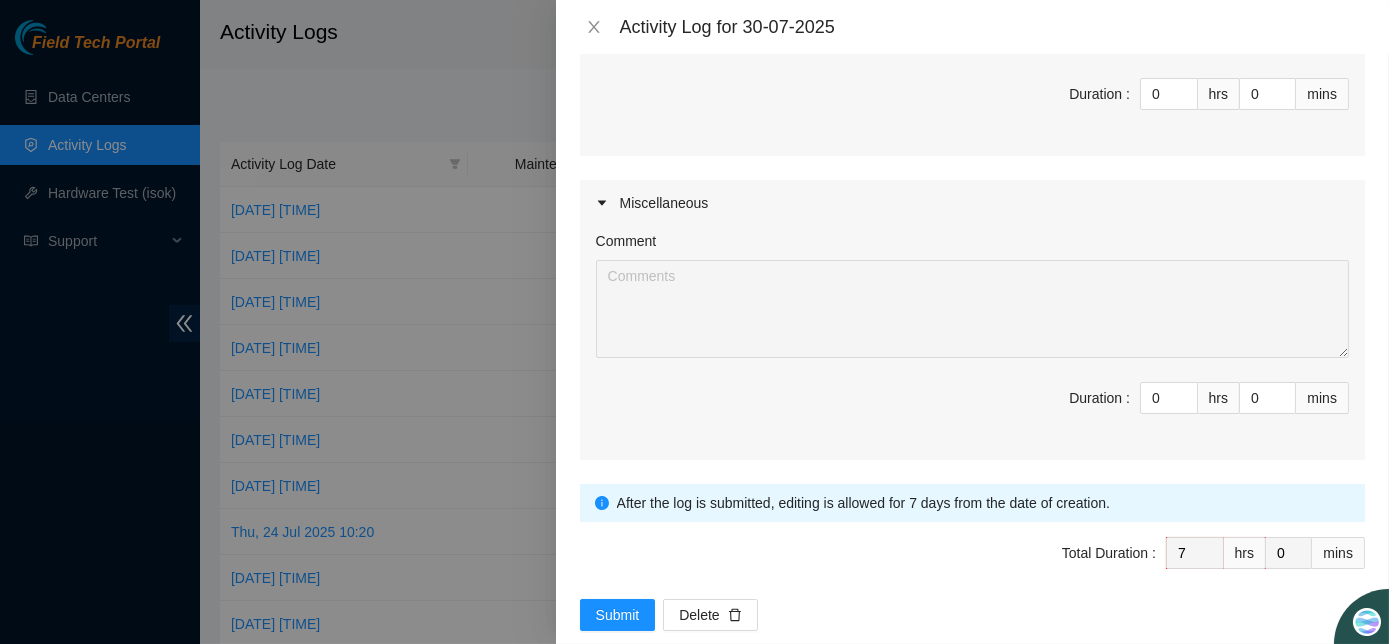 scroll, scrollTop: 1138, scrollLeft: 0, axis: vertical 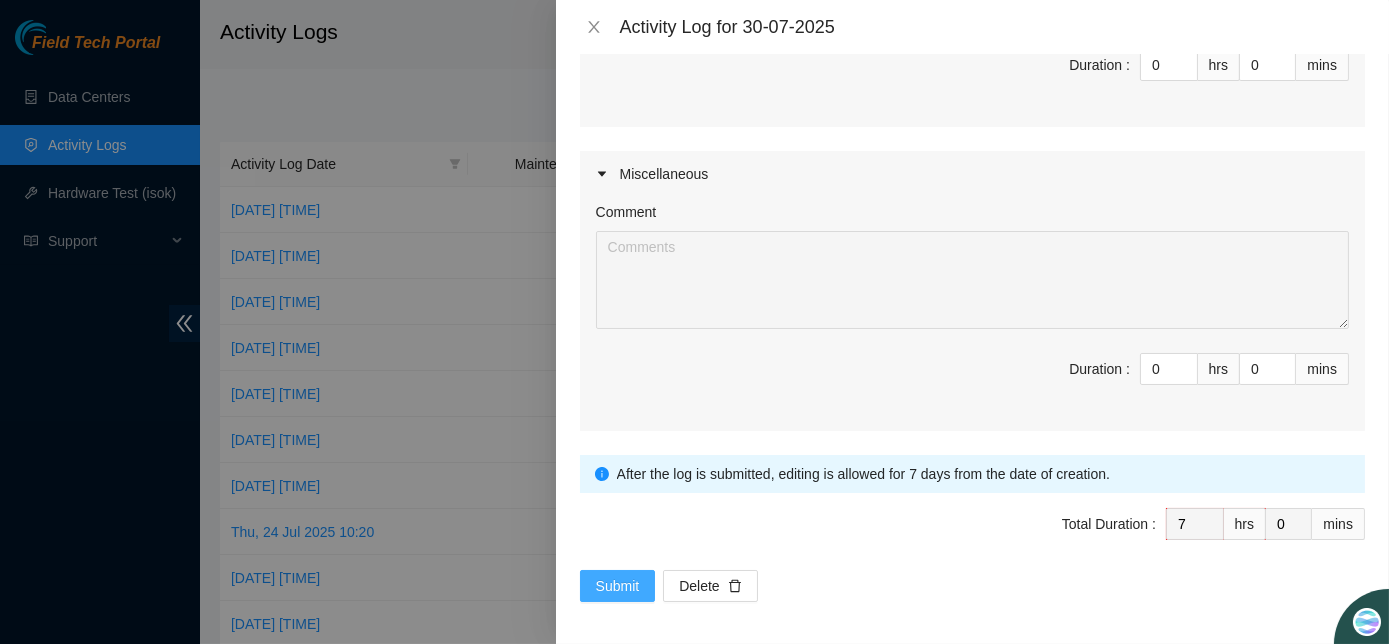 click on "Submit" at bounding box center [618, 586] 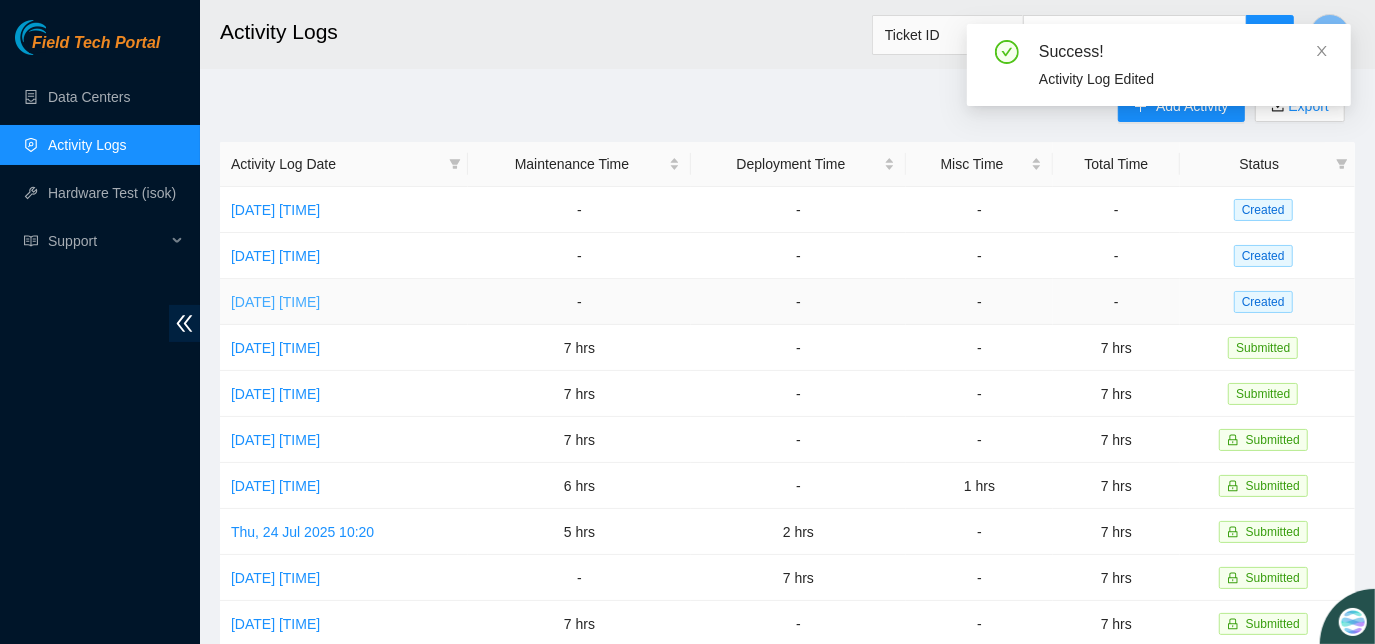 click on "[DATE] [TIME]" at bounding box center [275, 302] 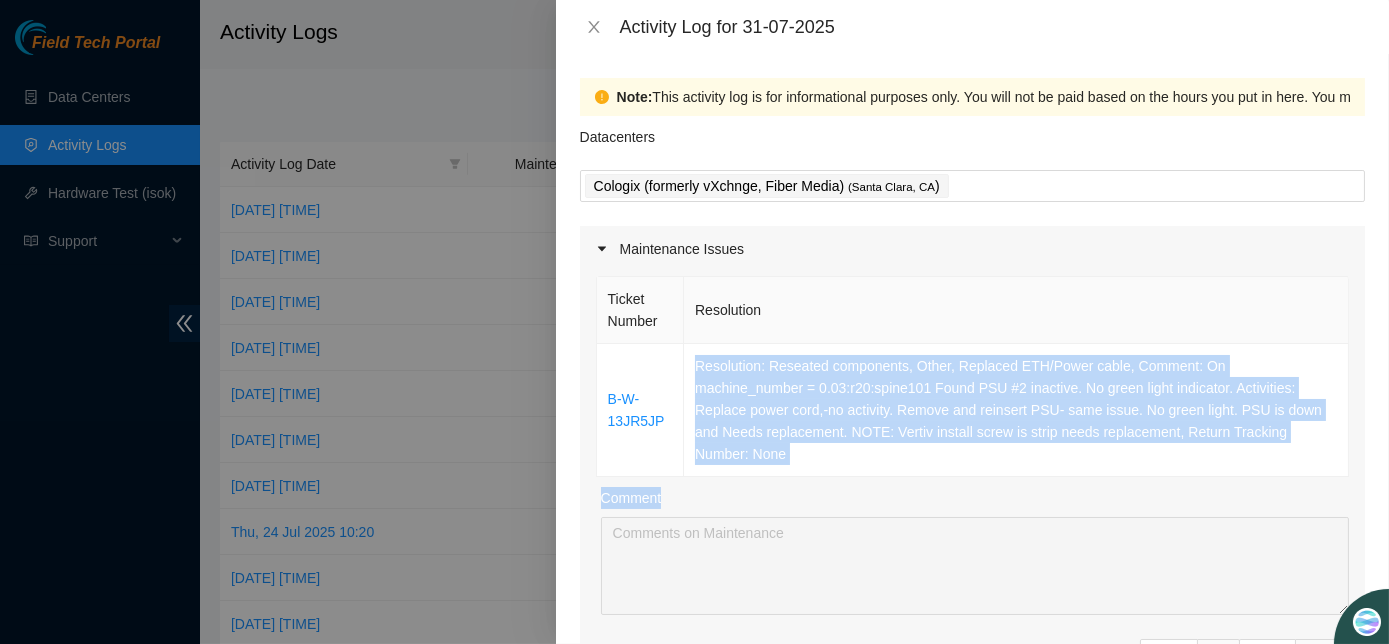 drag, startPoint x: 685, startPoint y: 360, endPoint x: 686, endPoint y: 455, distance: 95.005264 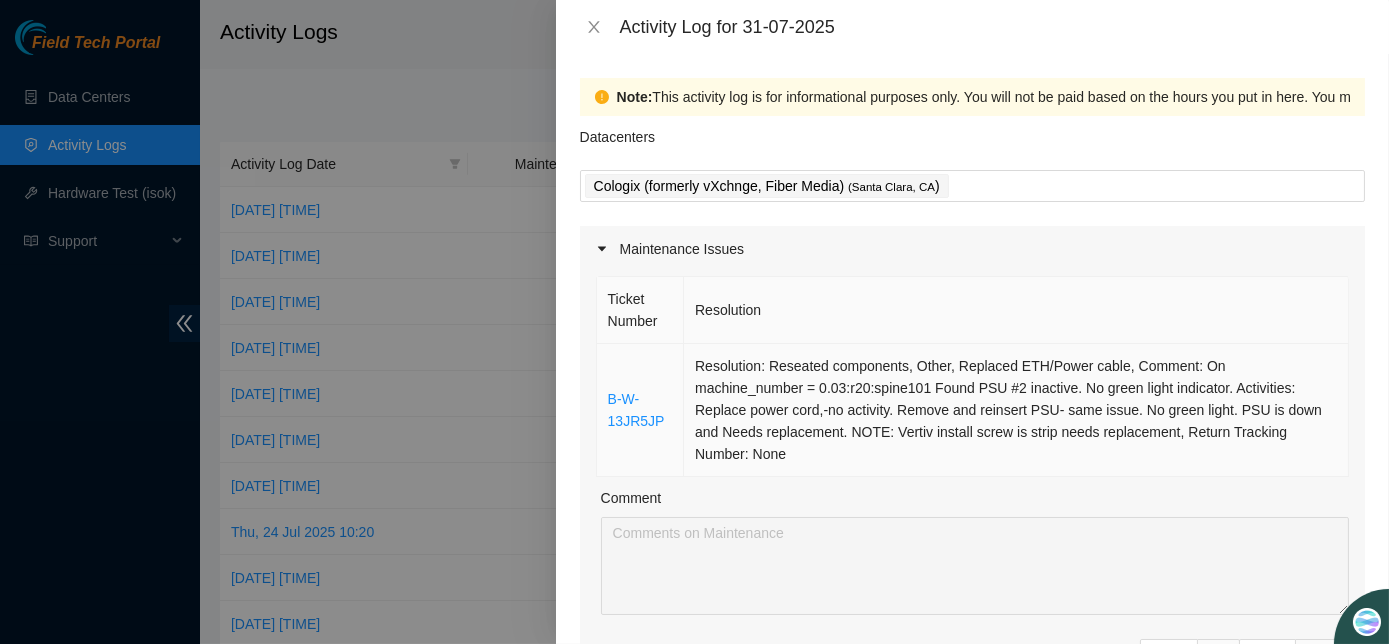 drag, startPoint x: 686, startPoint y: 455, endPoint x: 597, endPoint y: 384, distance: 113.85078 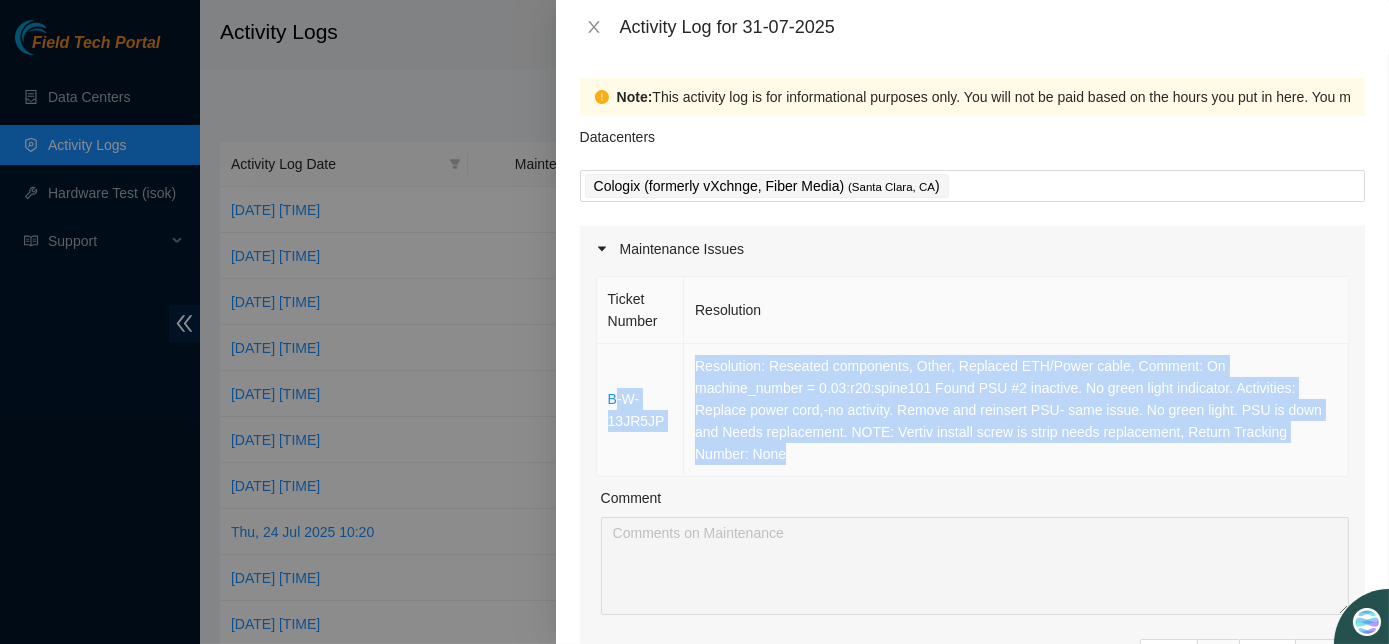drag, startPoint x: 615, startPoint y: 370, endPoint x: 1315, endPoint y: 445, distance: 704.0064 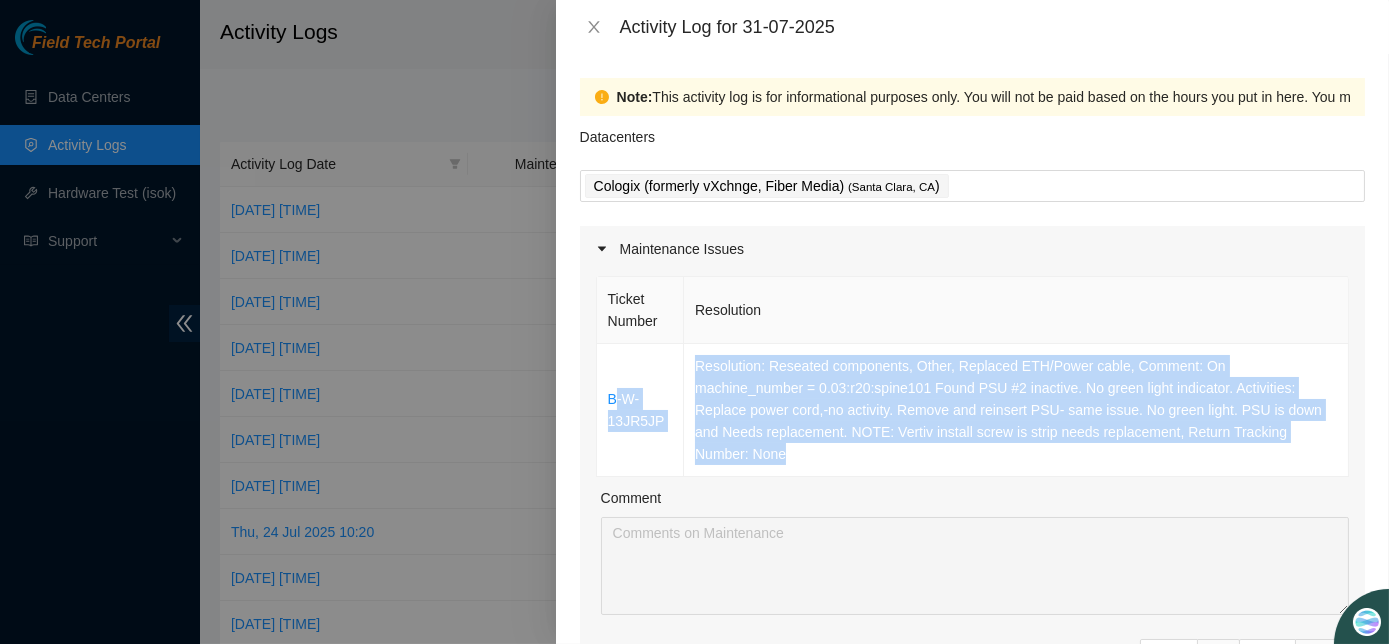 copy on "-W-13JR5JP Resolution: Reseated components, Other, Replaced ETH/Power cable, Comment: On machine_number = 0.03:r20:spine101
Found PSU #2 inactive. No green light indicator.
Activities: Replace power cord,-no activity.
Remove and reinsert PSU- same issue. No green light.
PSU is down and Needs replacement.
NOTE: Vertiv install screw is strip needs replacement, Return Tracking Number: None" 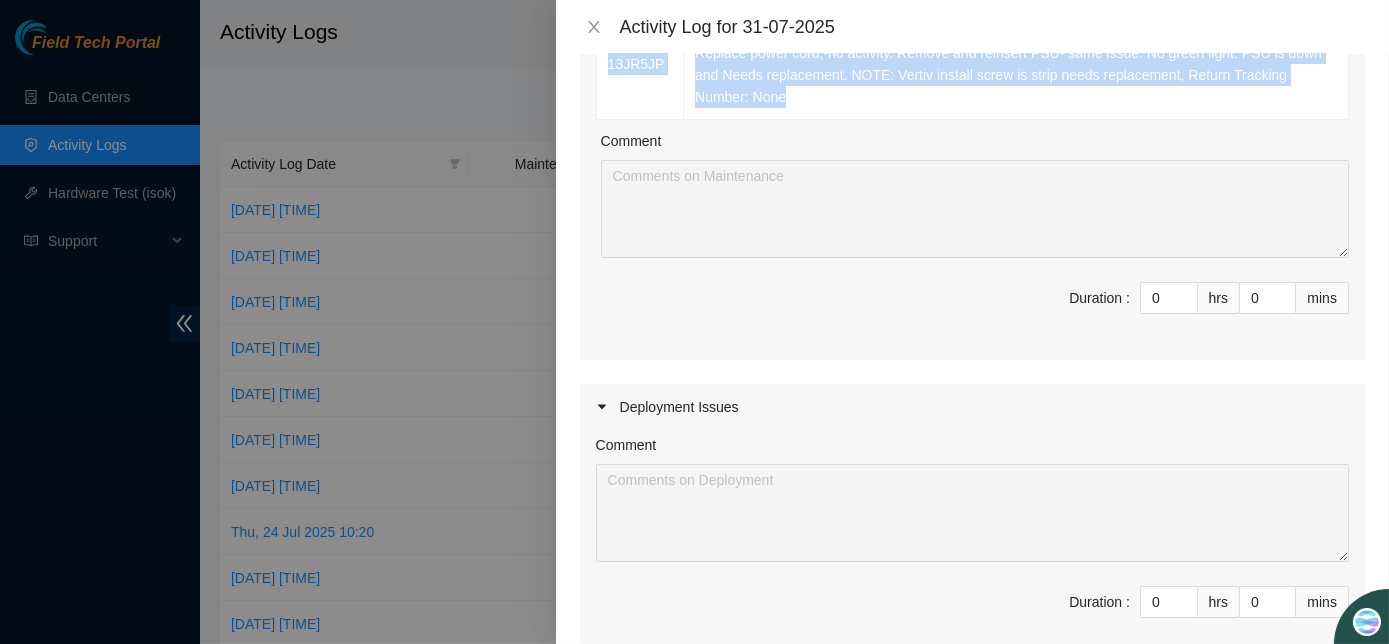 scroll, scrollTop: 460, scrollLeft: 0, axis: vertical 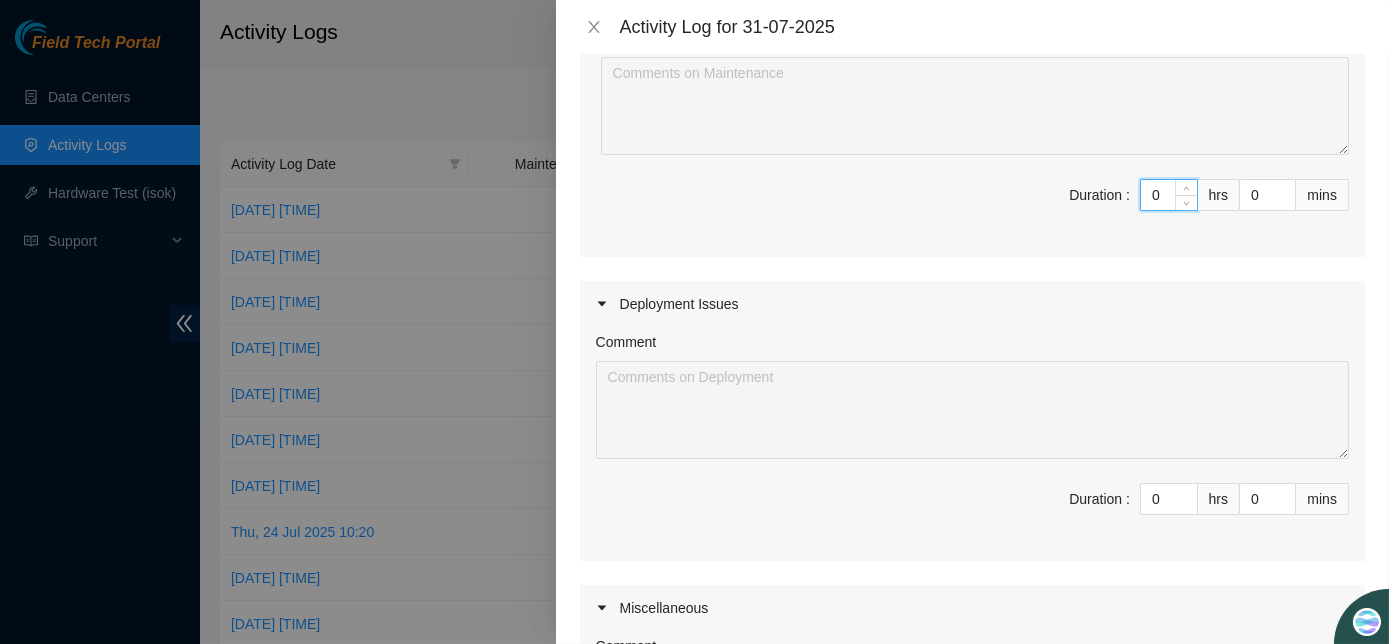drag, startPoint x: 1148, startPoint y: 168, endPoint x: 1112, endPoint y: 162, distance: 36.496574 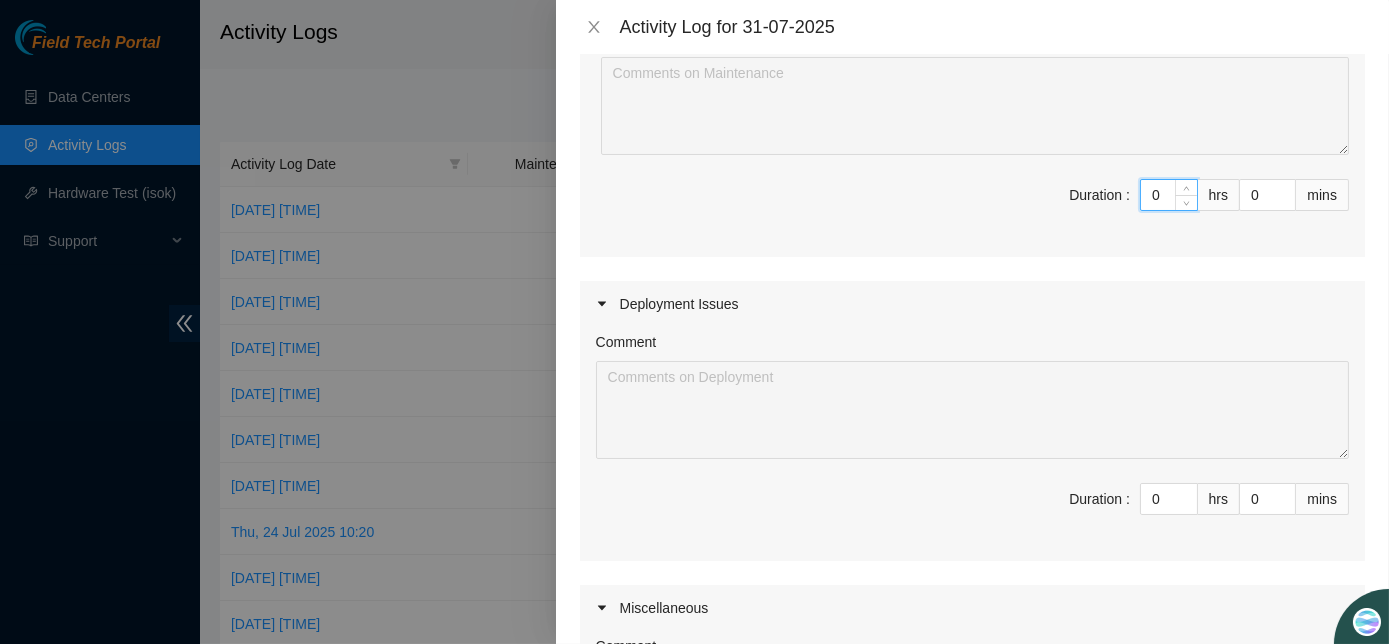 click on "Duration : 0 hrs 0 mins" at bounding box center (972, 207) 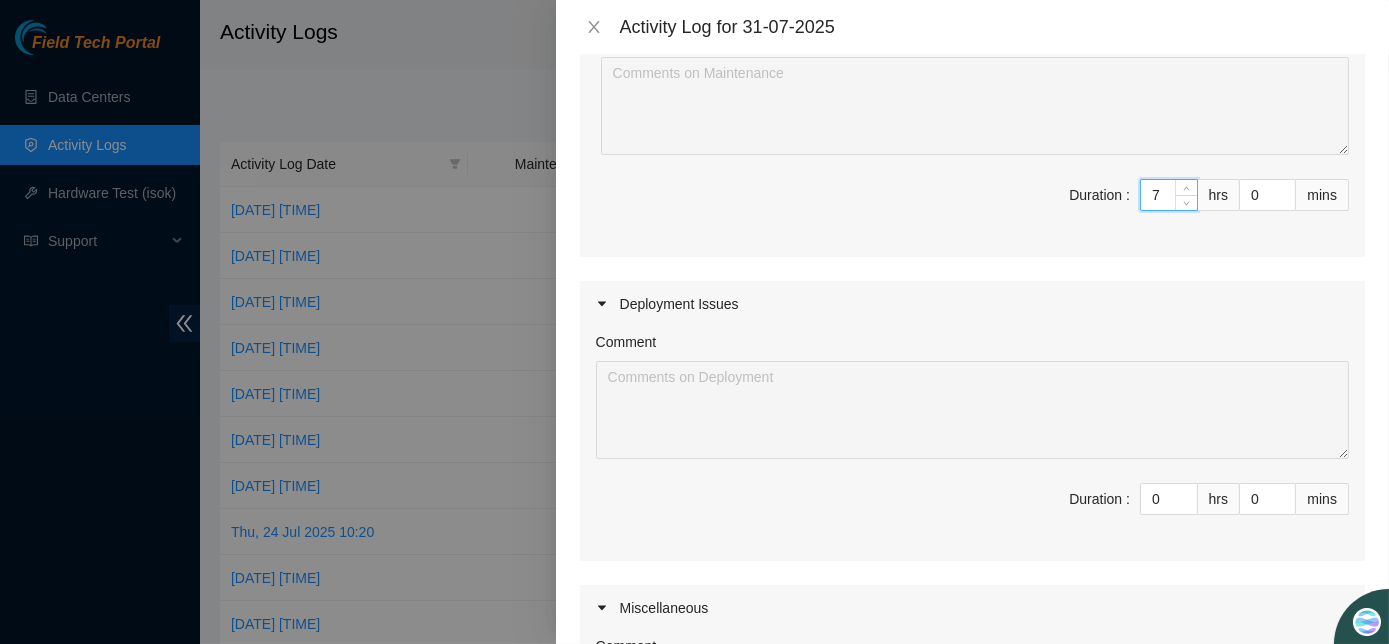 type on "7" 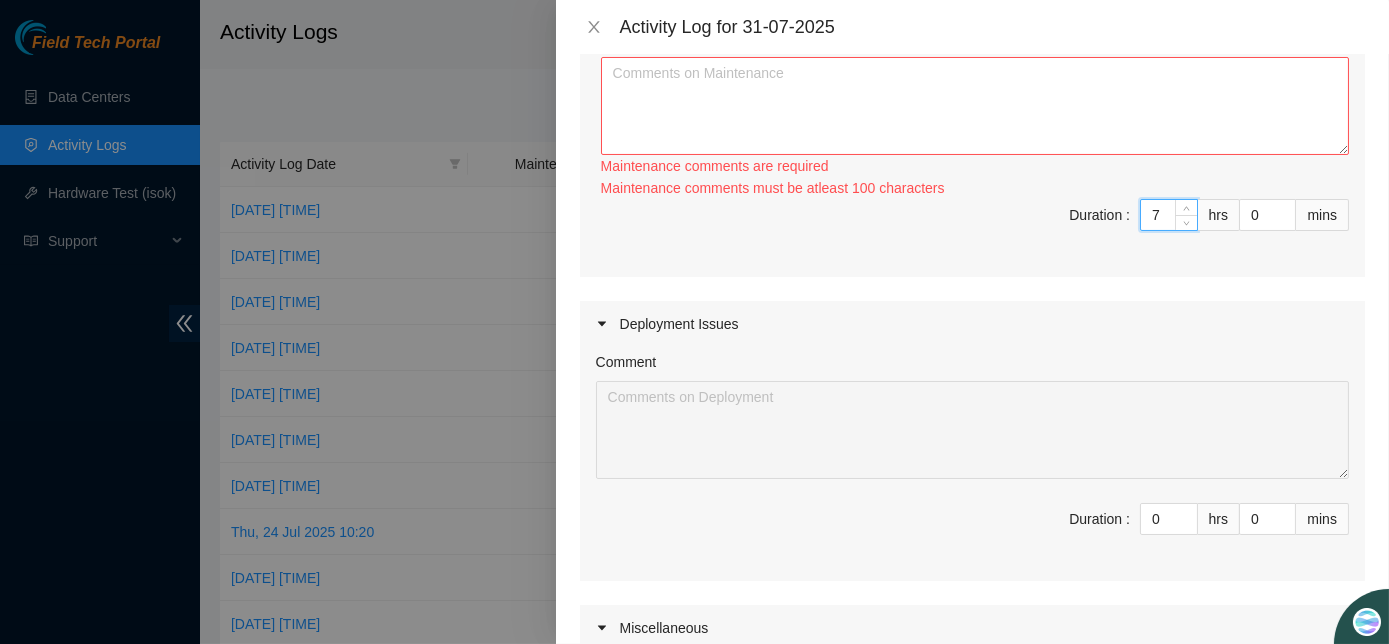 type on "7" 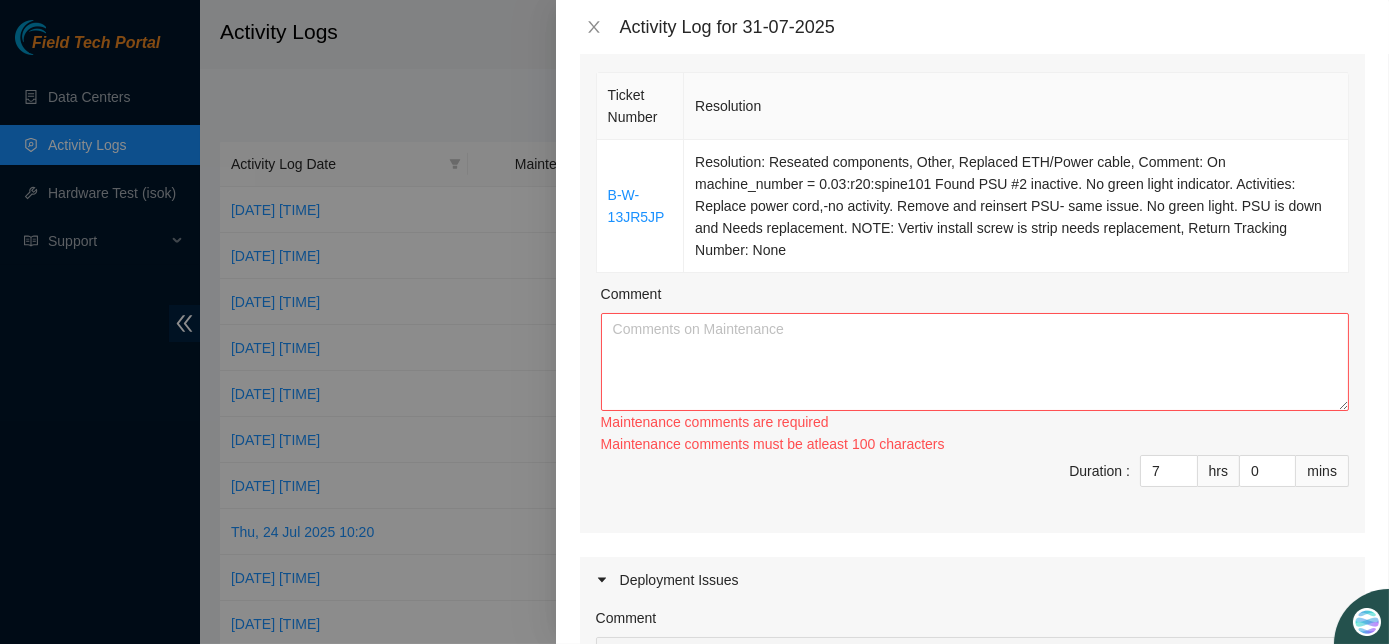 scroll, scrollTop: 165, scrollLeft: 0, axis: vertical 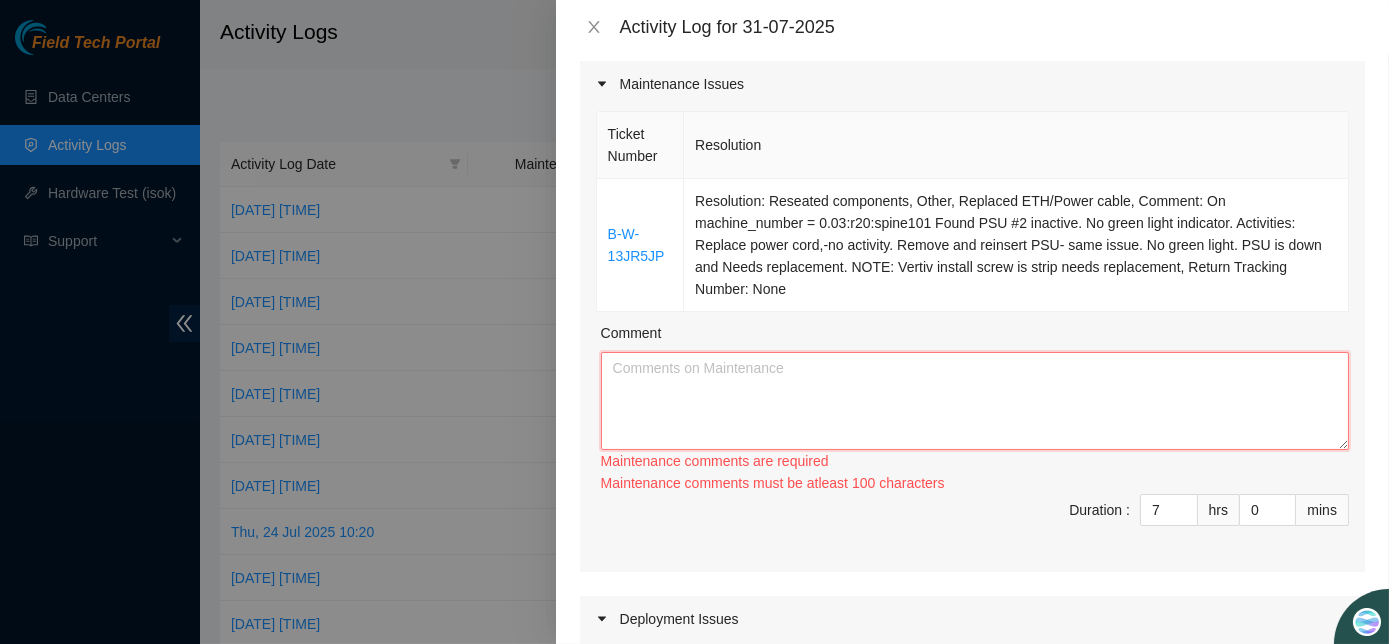 click on "Comment" at bounding box center [975, 401] 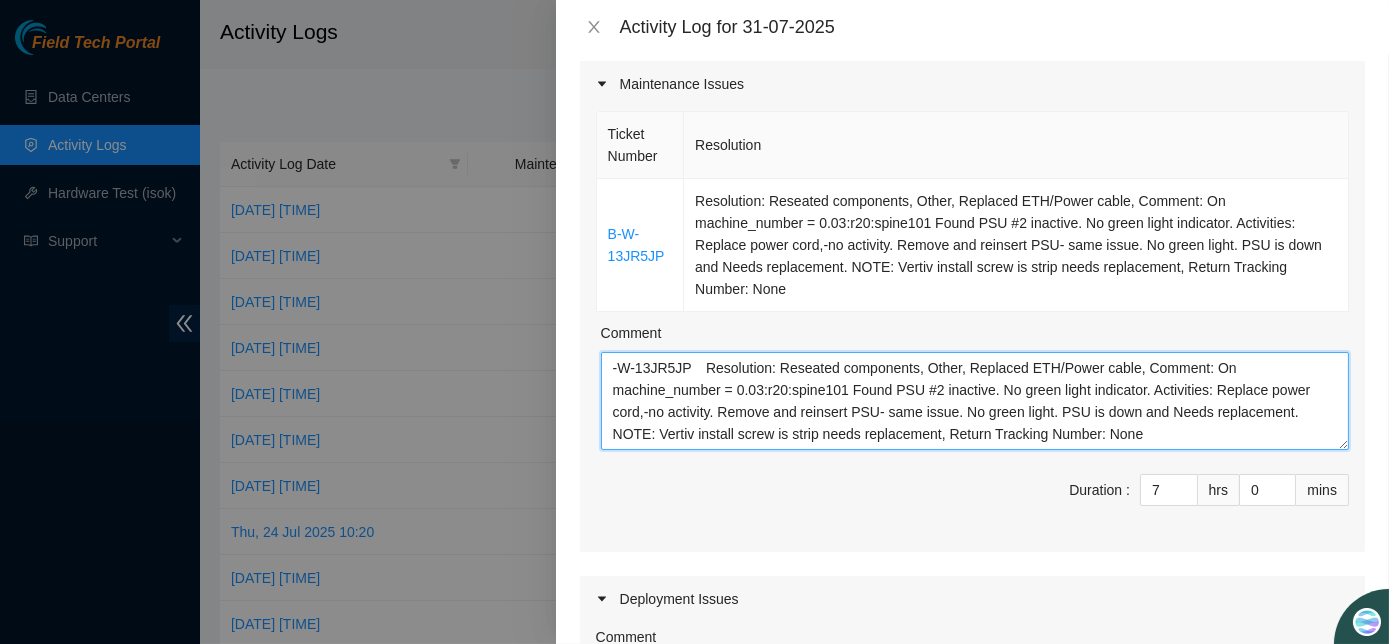 type on "-W-13JR5JP	Resolution: Reseated components, Other, Replaced ETH/Power cable, Comment: On machine_number = 0.03:r20:spine101 Found PSU #2 inactive. No green light indicator. Activities: Replace power cord,-no activity. Remove and reinsert PSU- same issue. No green light. PSU is down and Needs replacement. NOTE: Vertiv install screw is strip needs replacement, Return Tracking Number: None" 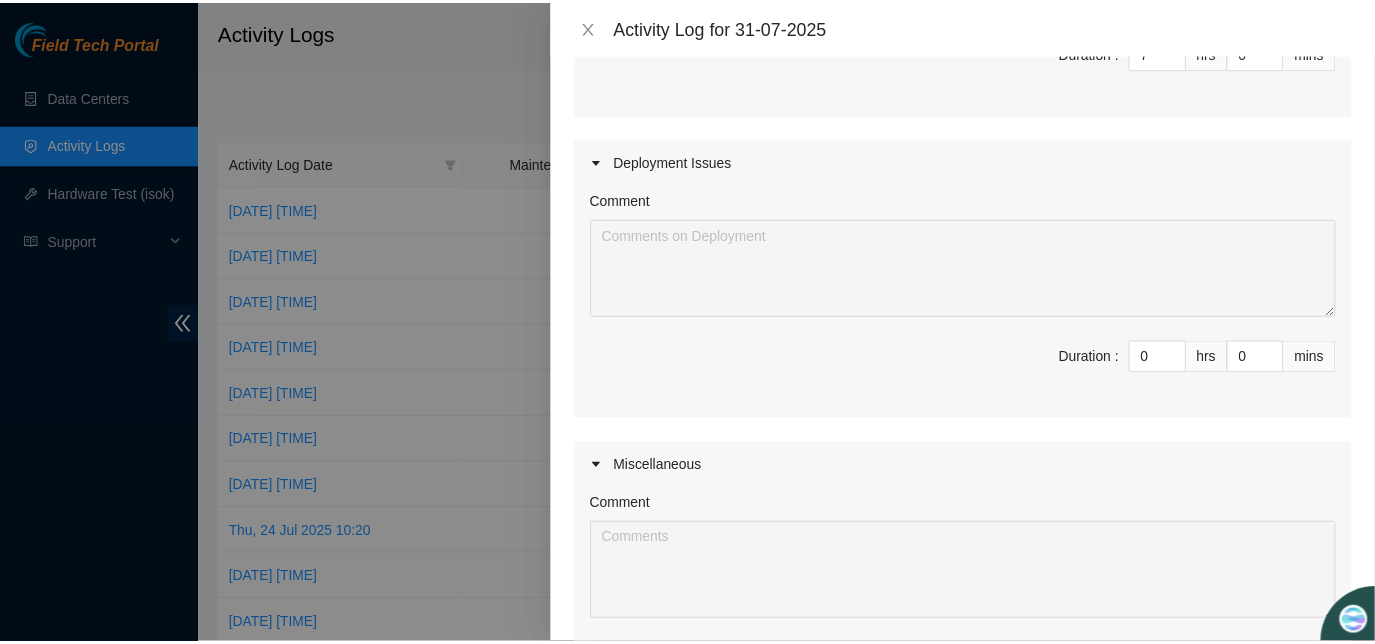 scroll, scrollTop: 872, scrollLeft: 0, axis: vertical 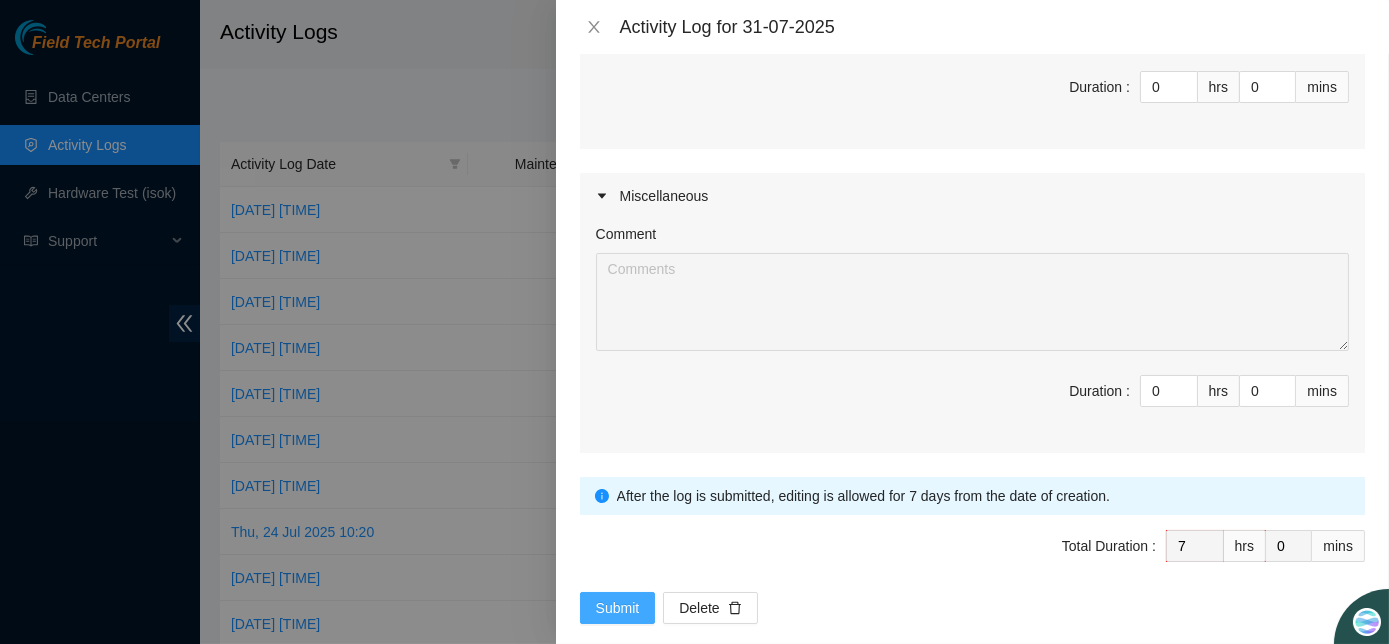 click on "Submit" at bounding box center [618, 608] 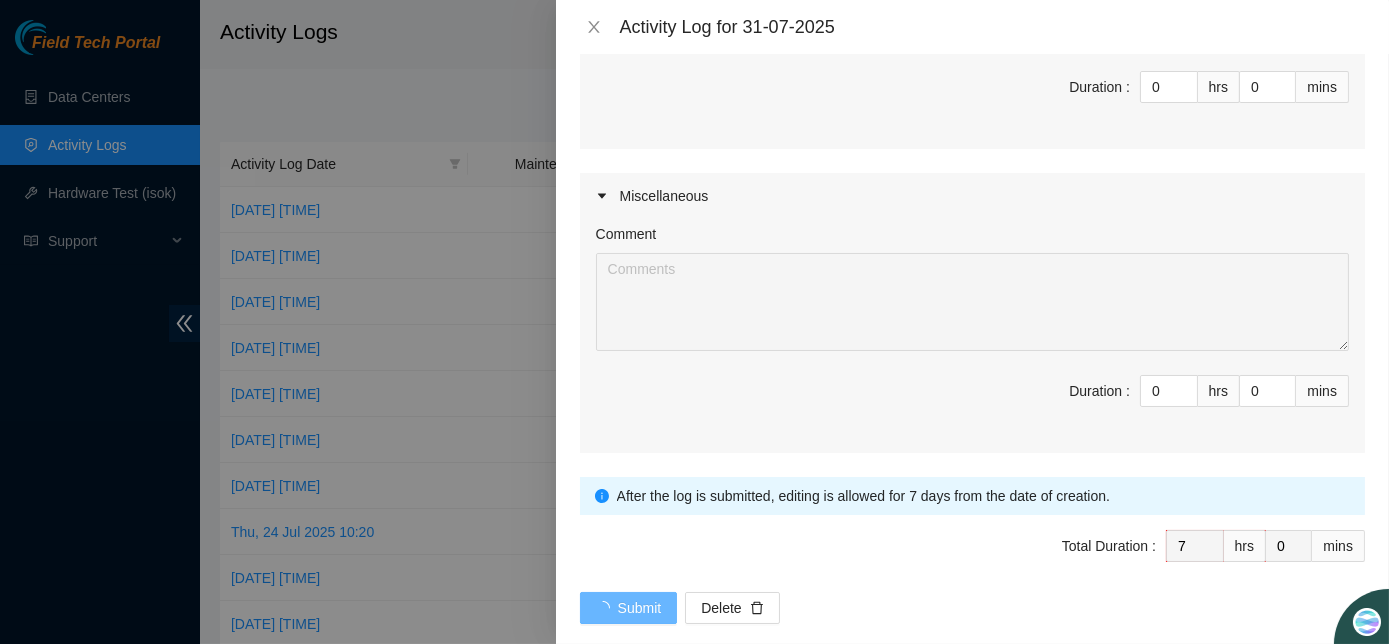 scroll, scrollTop: 0, scrollLeft: 0, axis: both 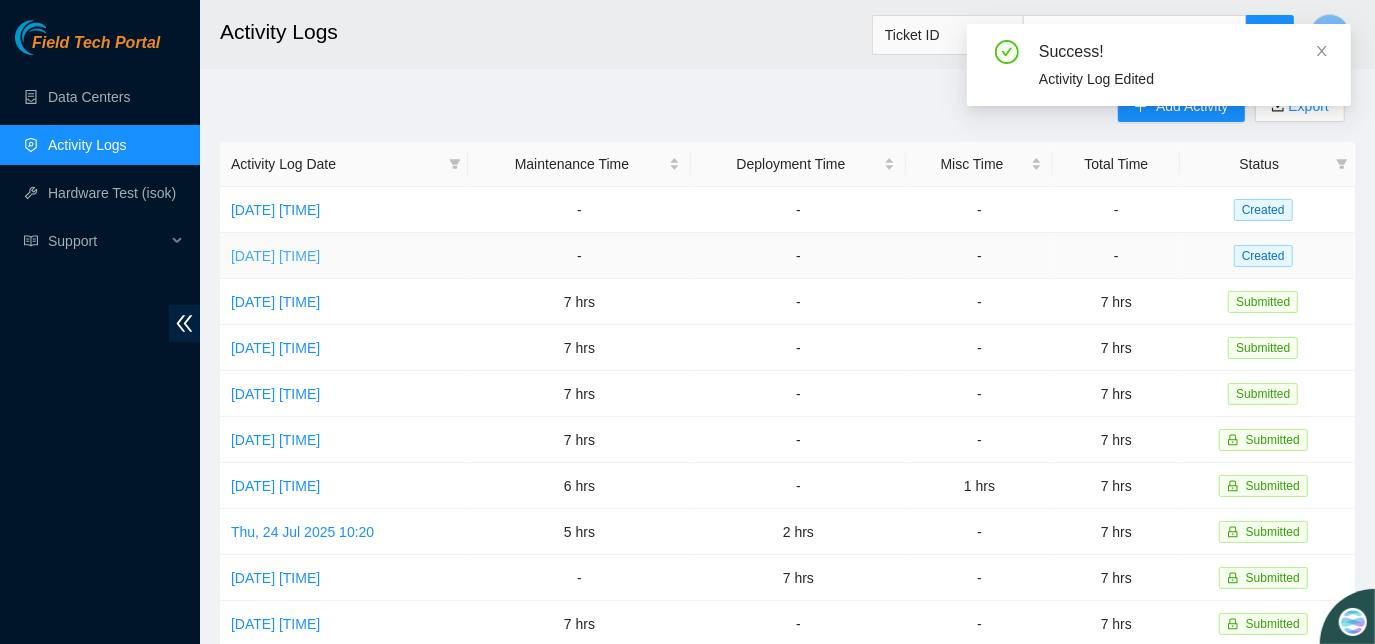 click on "[DATE] [TIME]" at bounding box center (275, 256) 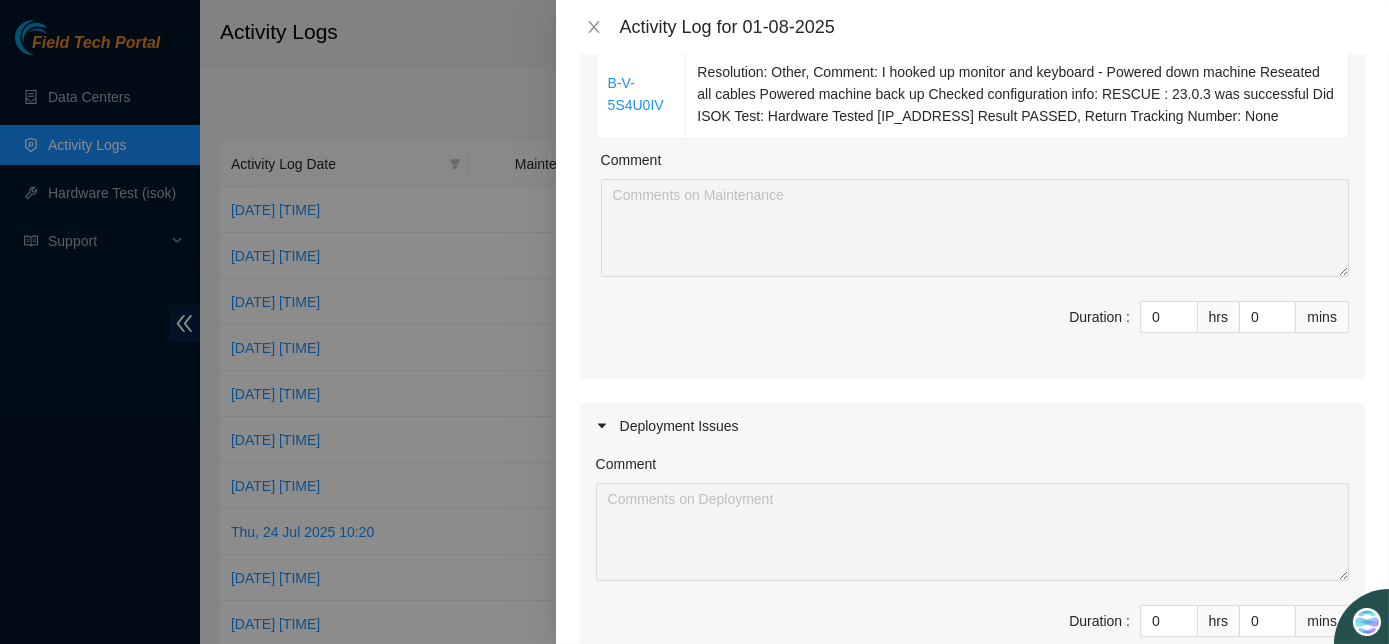 scroll, scrollTop: 290, scrollLeft: 0, axis: vertical 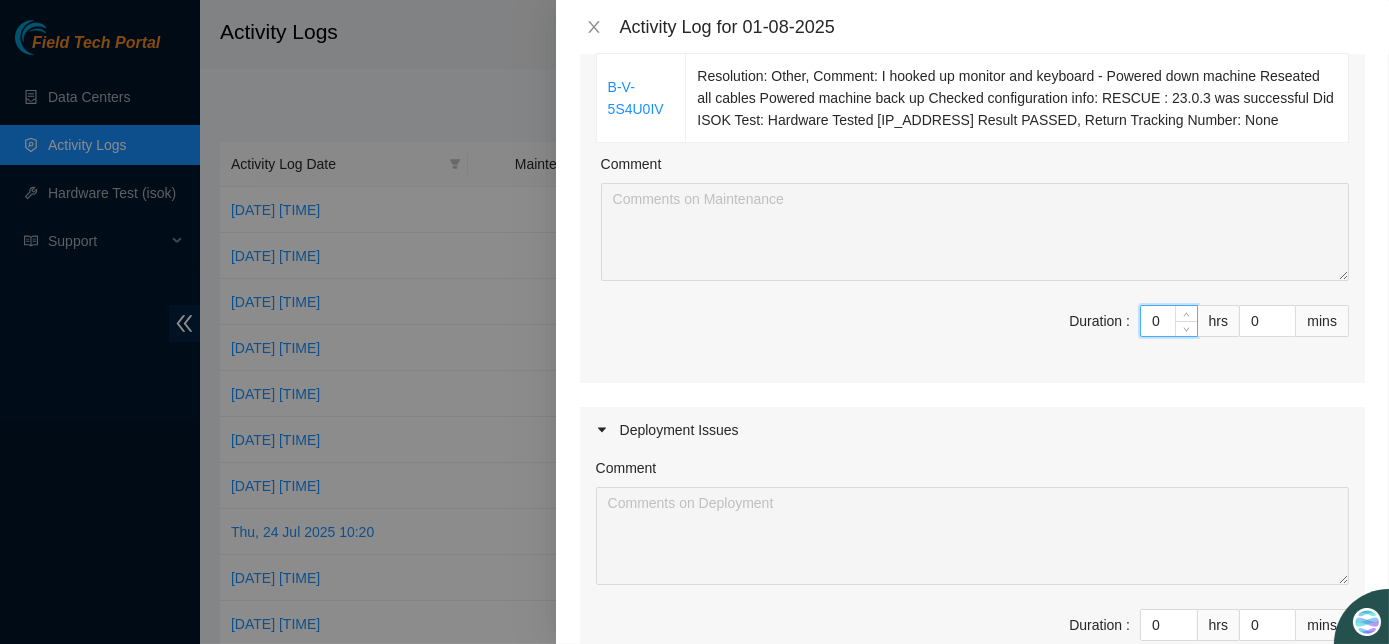 drag, startPoint x: 1158, startPoint y: 310, endPoint x: 1024, endPoint y: 314, distance: 134.0597 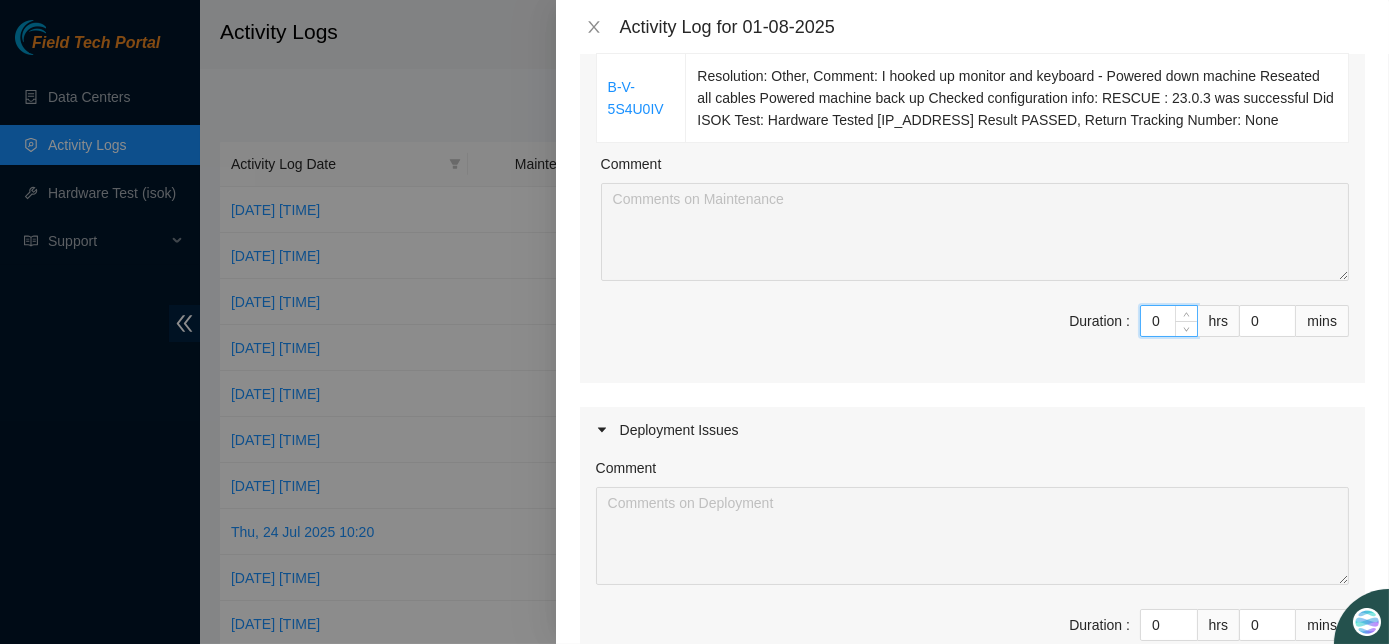 click on "Duration : 0 hrs 0 mins" at bounding box center (972, 333) 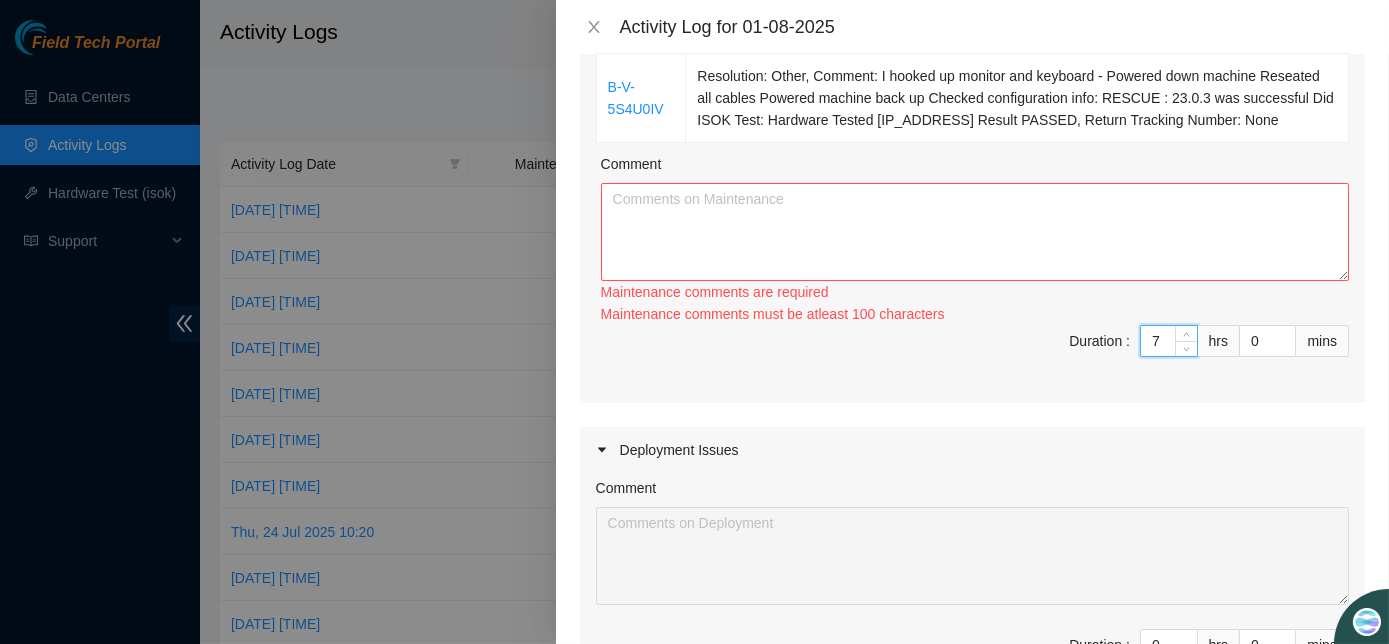 type on "7" 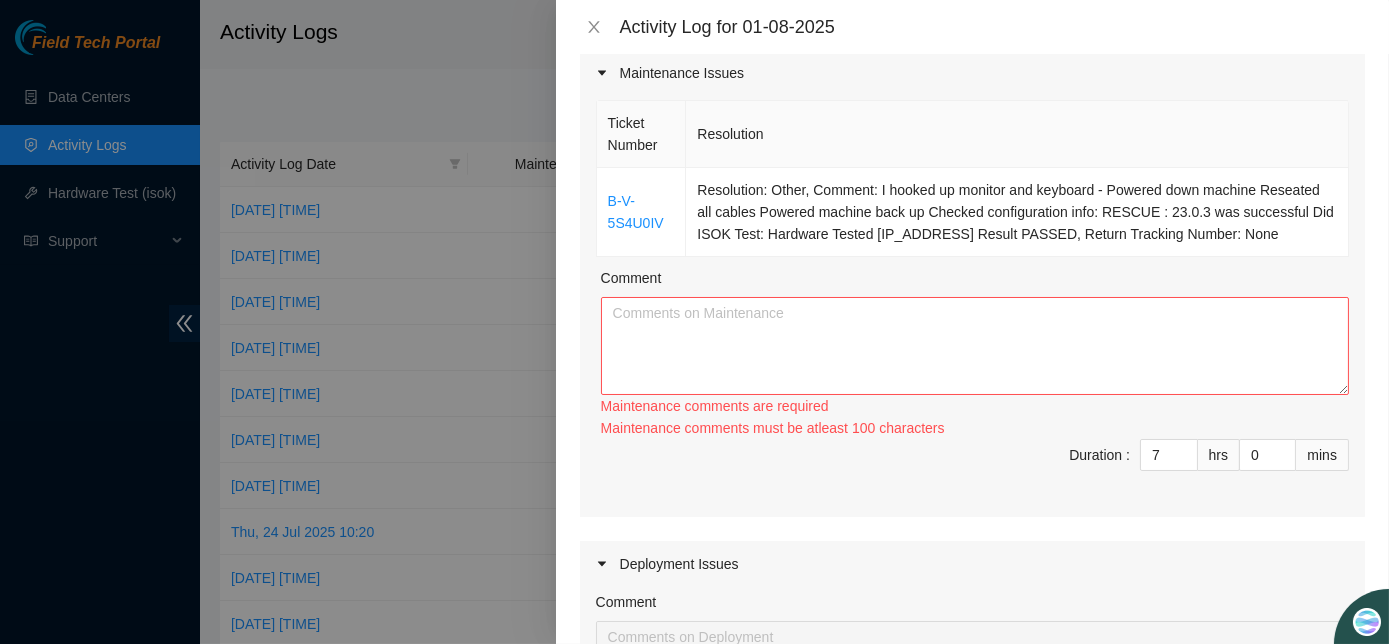 scroll, scrollTop: 170, scrollLeft: 0, axis: vertical 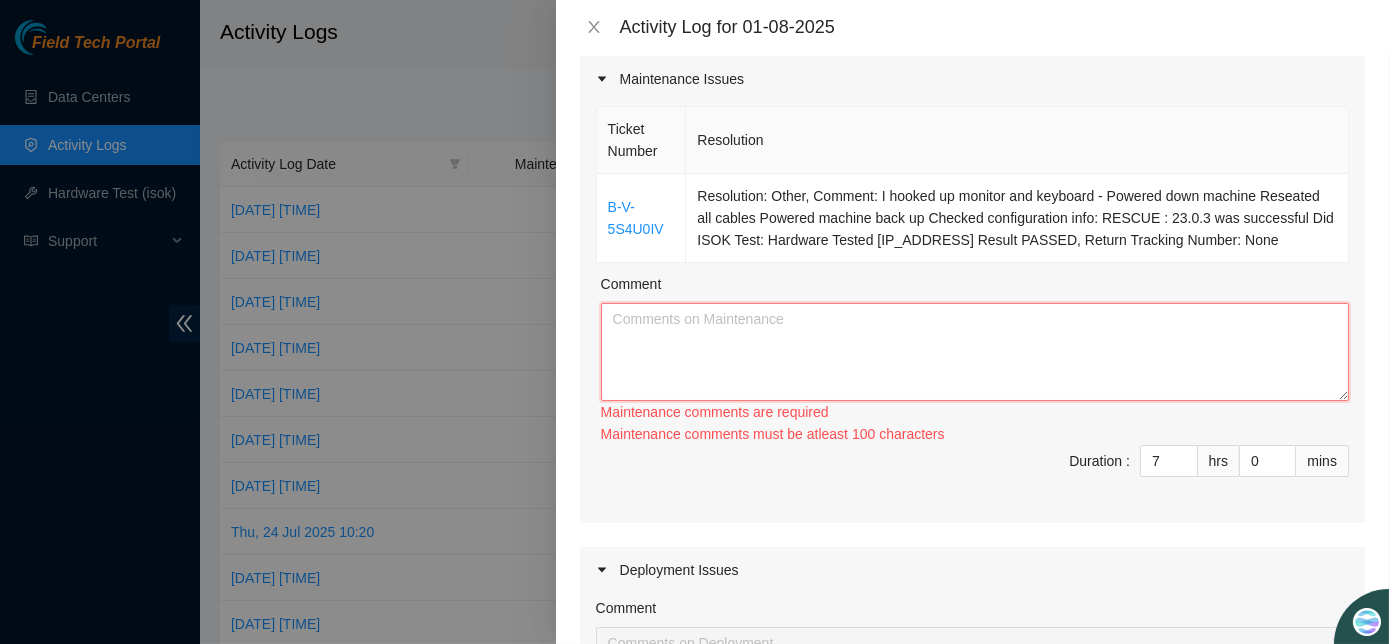 click on "Comment" at bounding box center (975, 352) 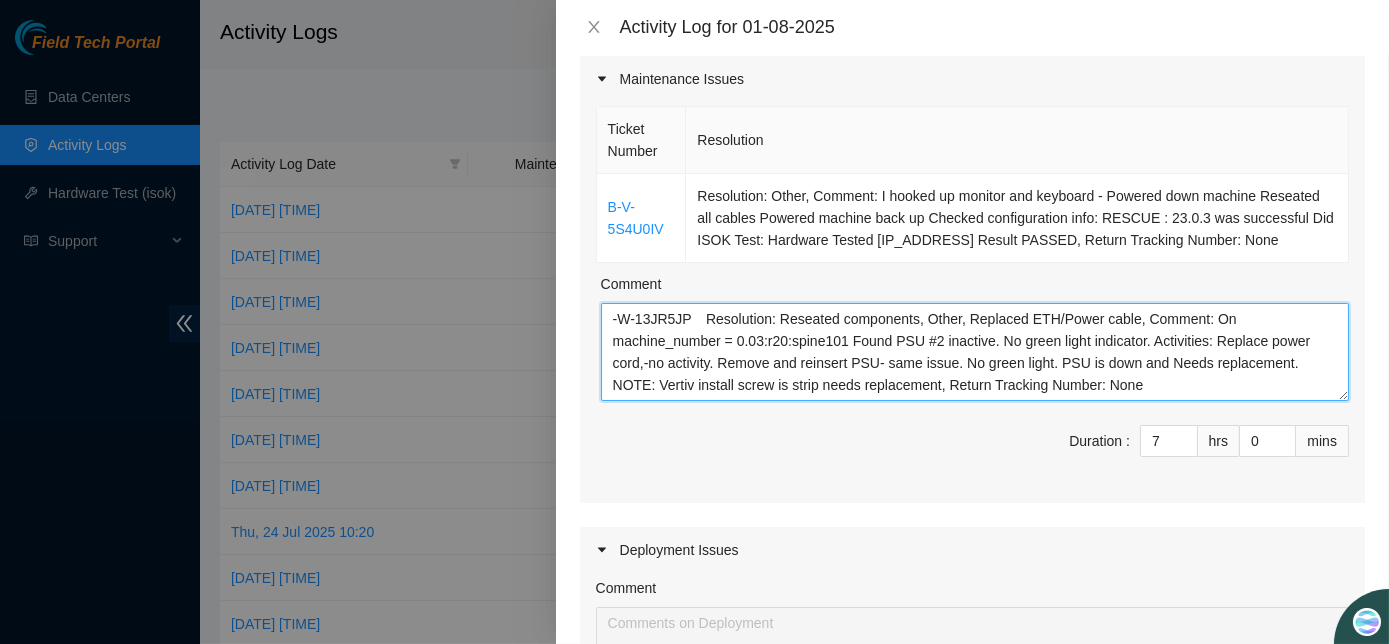 click on "-W-13JR5JP	Resolution: Reseated components, Other, Replaced ETH/Power cable, Comment: On machine_number = 0.03:r20:spine101 Found PSU #2 inactive. No green light indicator. Activities: Replace power cord,-no activity. Remove and reinsert PSU- same issue. No green light. PSU is down and Needs replacement. NOTE: Vertiv install screw is strip needs replacement, Return Tracking Number: None" at bounding box center [975, 352] 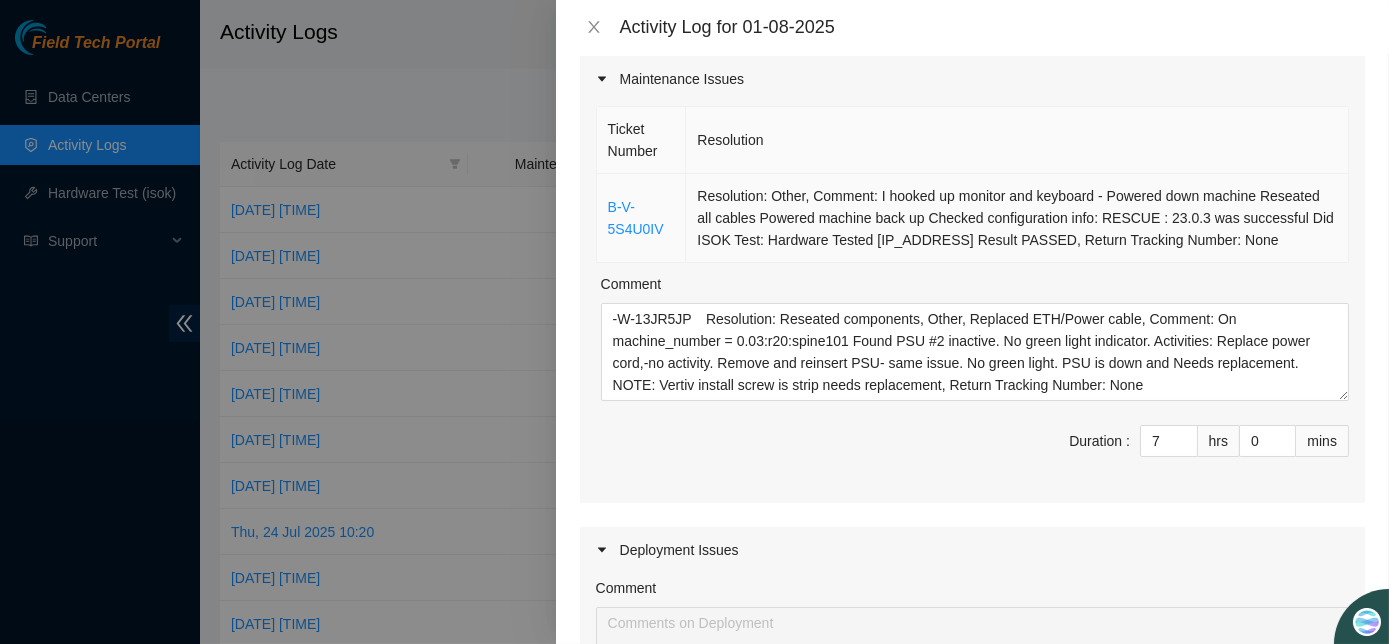 drag, startPoint x: 592, startPoint y: 205, endPoint x: 1269, endPoint y: 244, distance: 678.12244 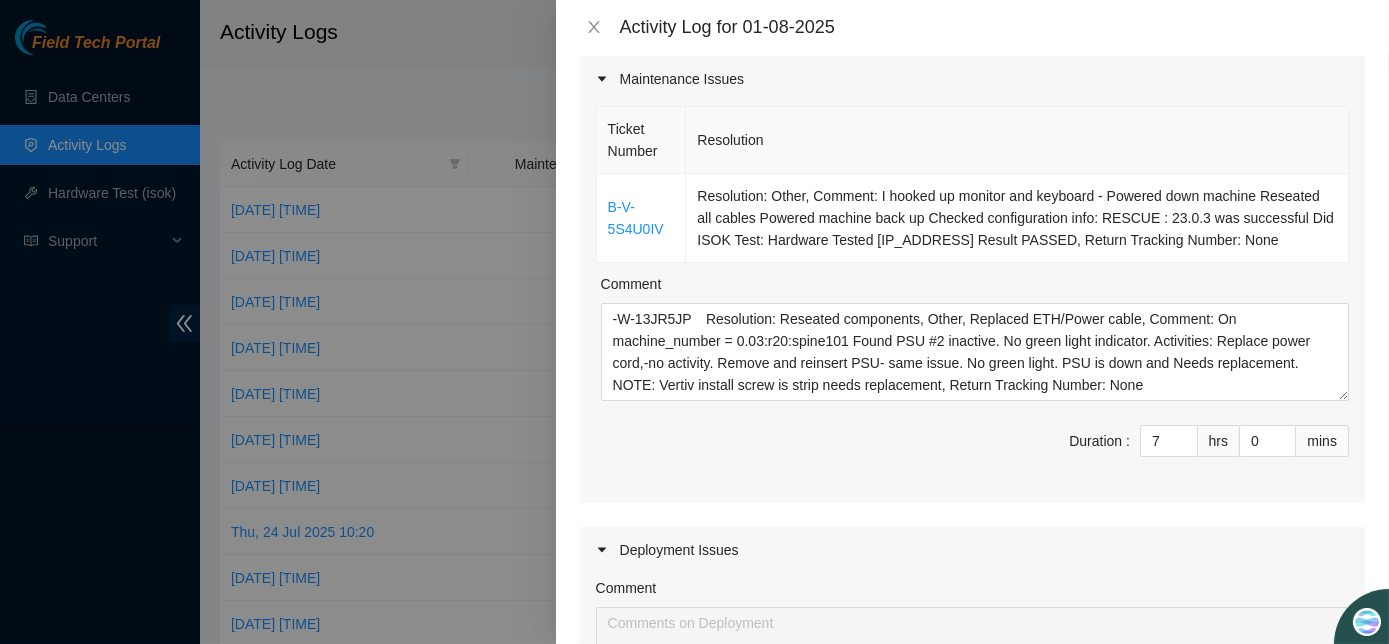 click on "Resolution" at bounding box center (1017, 140) 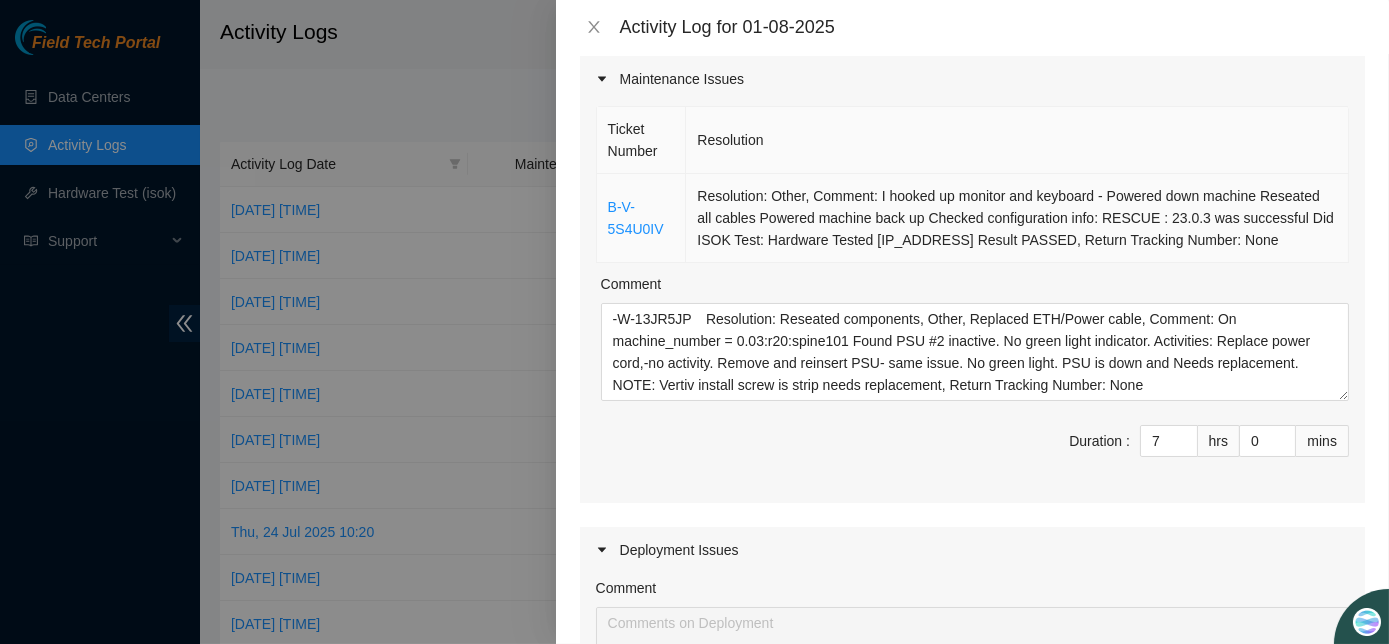 drag, startPoint x: 598, startPoint y: 208, endPoint x: 1281, endPoint y: 240, distance: 683.7492 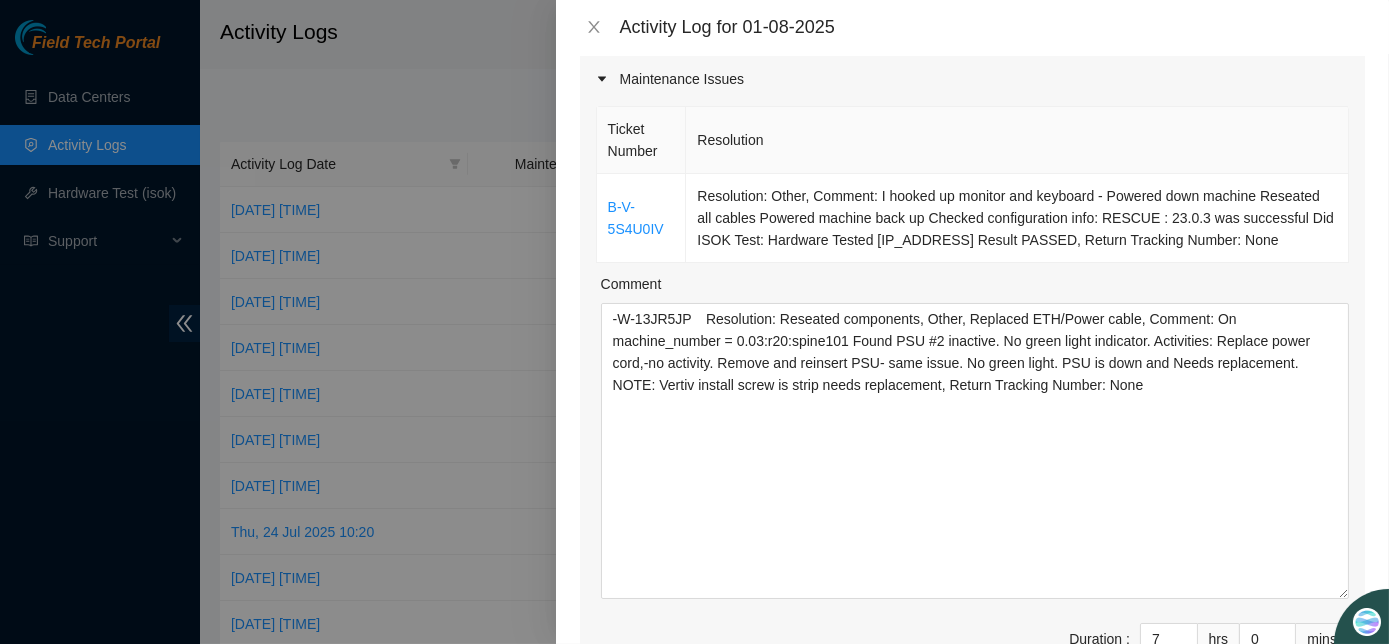 drag, startPoint x: 1331, startPoint y: 388, endPoint x: 1389, endPoint y: 586, distance: 206.32014 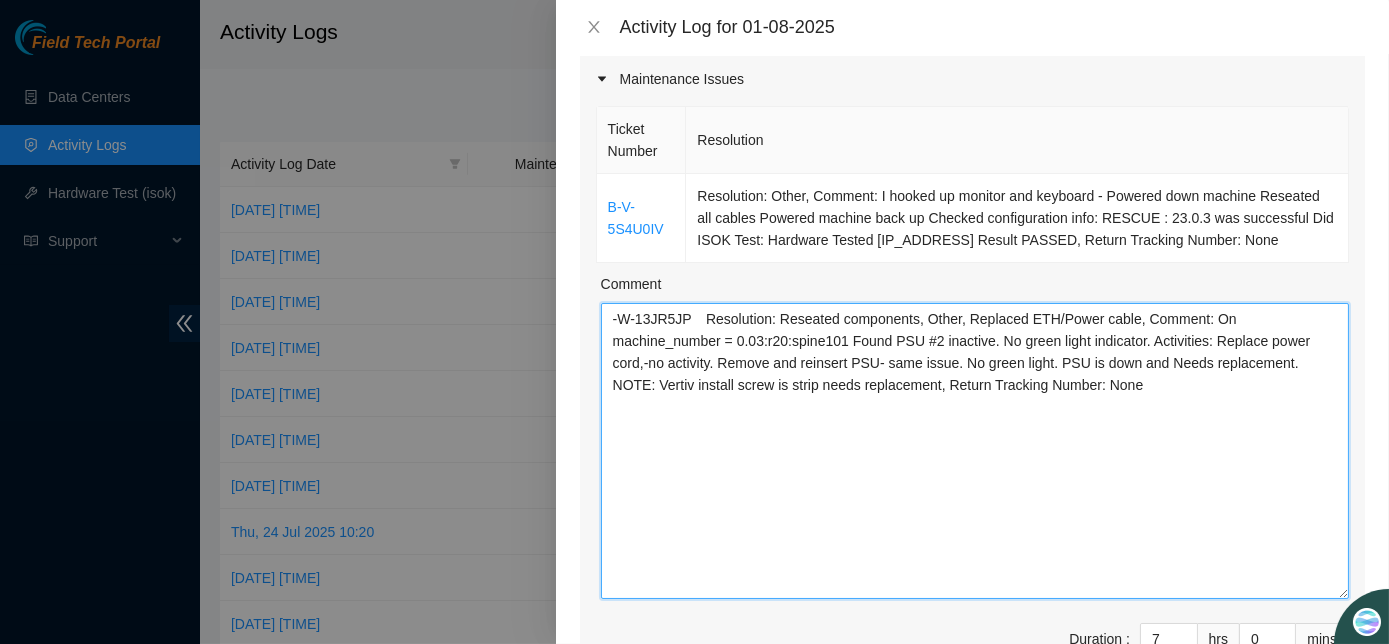 click on "-W-13JR5JP	Resolution: Reseated components, Other, Replaced ETH/Power cable, Comment: On machine_number = 0.03:r20:spine101 Found PSU #2 inactive. No green light indicator. Activities: Replace power cord,-no activity. Remove and reinsert PSU- same issue. No green light. PSU is down and Needs replacement. NOTE: Vertiv install screw is strip needs replacement, Return Tracking Number: None" at bounding box center [975, 451] 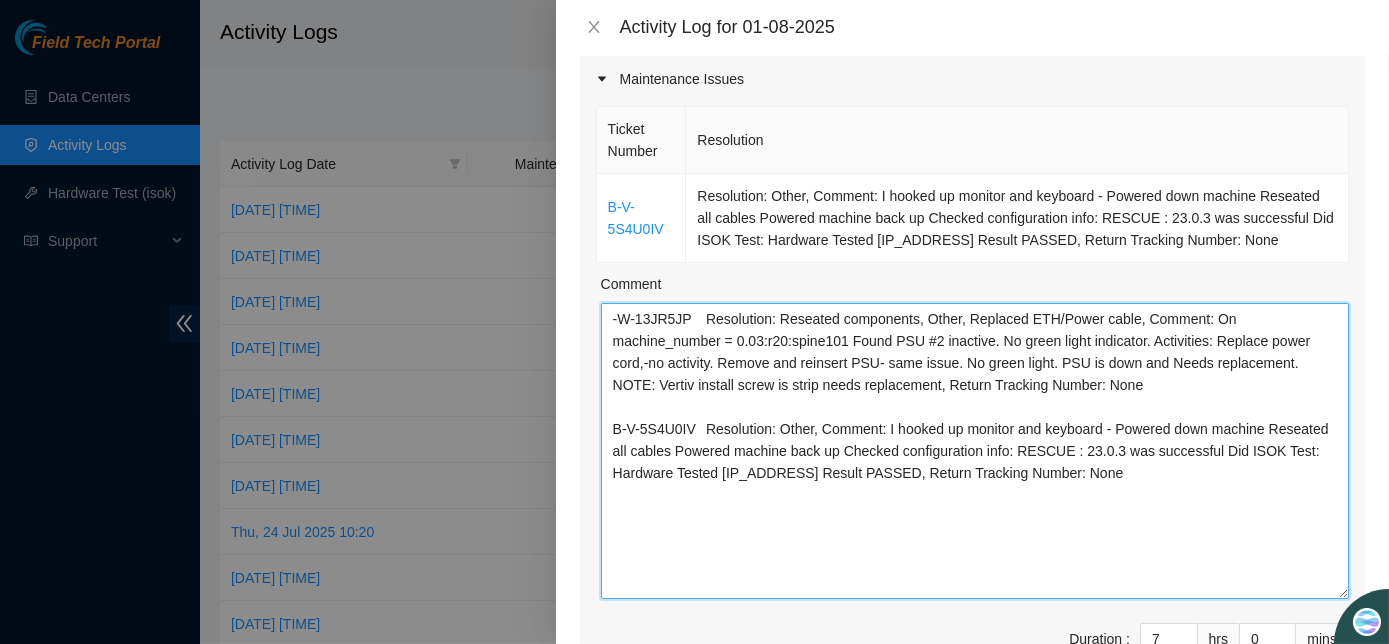 type on "-W-13JR5JP	Resolution: Reseated components, Other, Replaced ETH/Power cable, Comment: On machine_number = 0.03:r20:spine101 Found PSU #2 inactive. No green light indicator. Activities: Replace power cord,-no activity. Remove and reinsert PSU- same issue. No green light. PSU is down and Needs replacement. NOTE: Vertiv install screw is strip needs replacement, Return Tracking Number: None
B-V-5S4U0IV	Resolution: Other, Comment: I hooked up monitor and keyboard - Powered down machine Reseated all cables Powered machine back up Checked configuration info: RESCUE : 23.0.3 was successful Did ISOK Test: Hardware Tested [IP_ADDRESS] Result PASSED, Return Tracking Number: None" 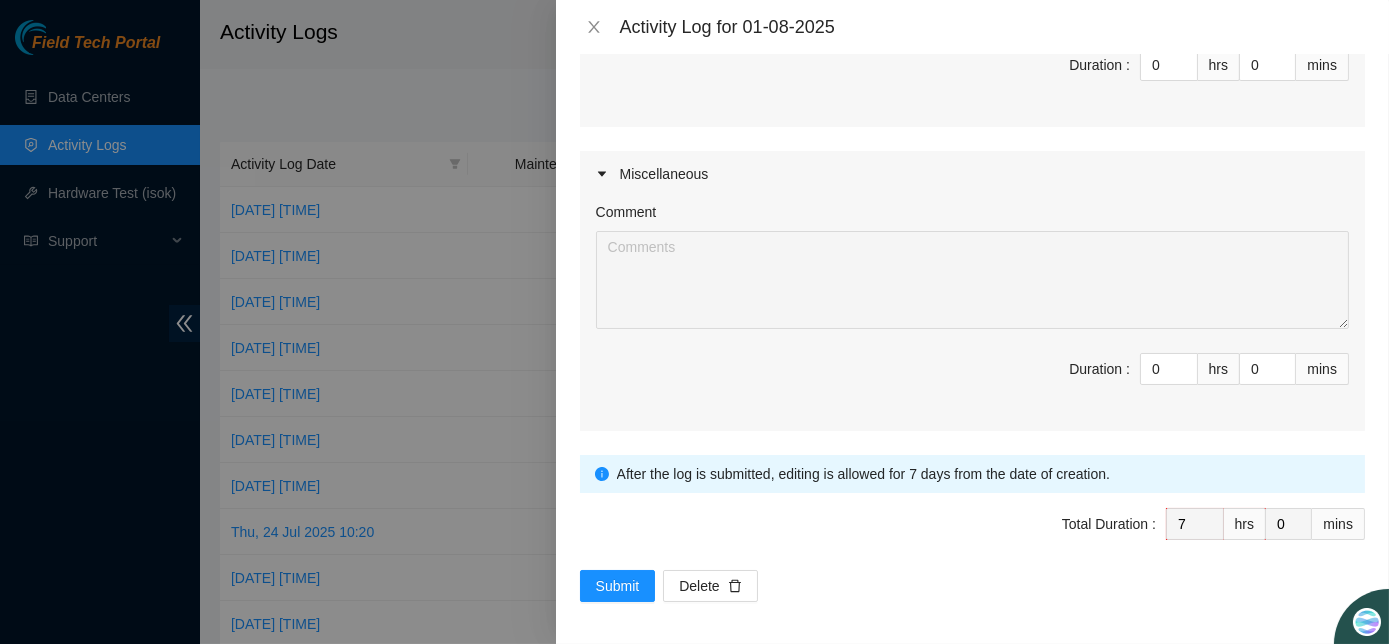 scroll, scrollTop: 1049, scrollLeft: 0, axis: vertical 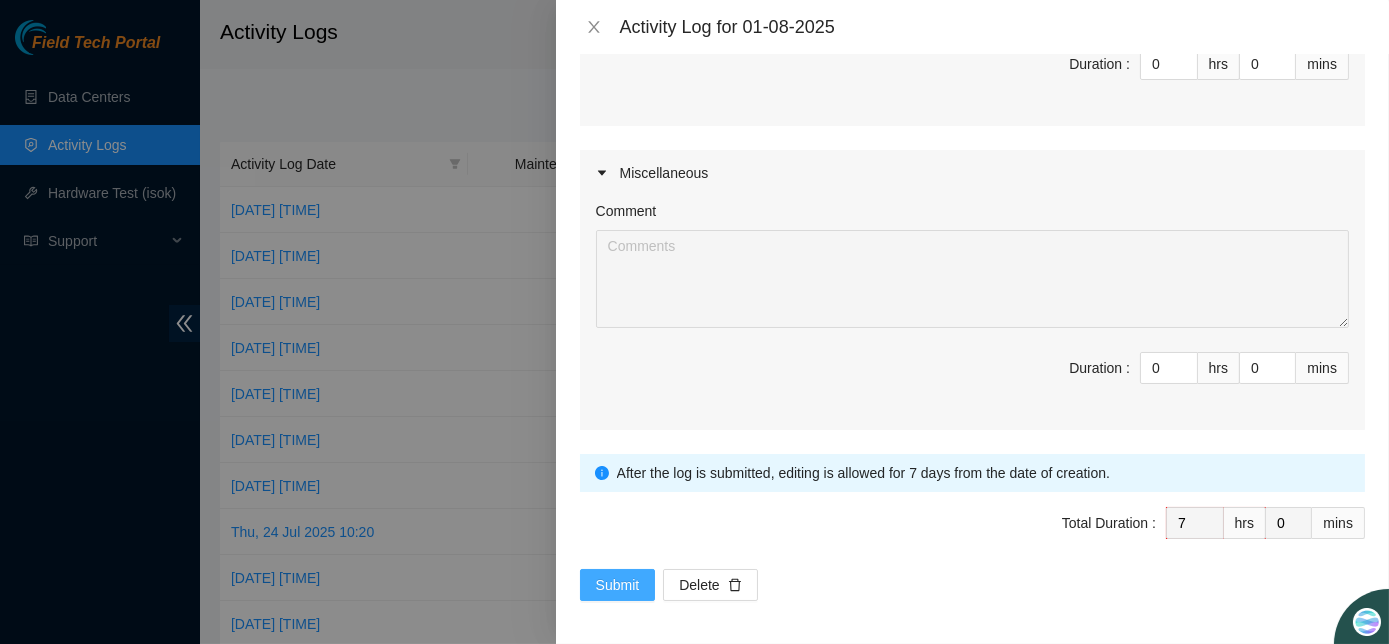 click on "Submit" at bounding box center [618, 585] 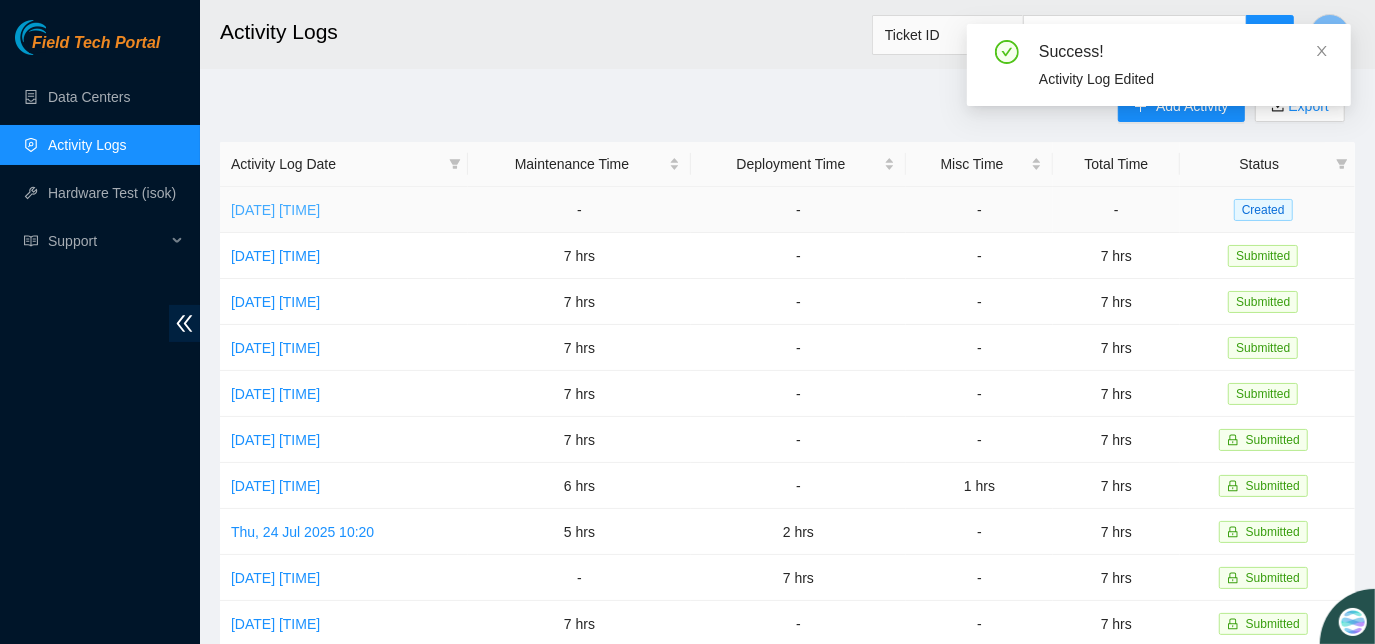 click on "[DATE] [TIME]" at bounding box center (275, 210) 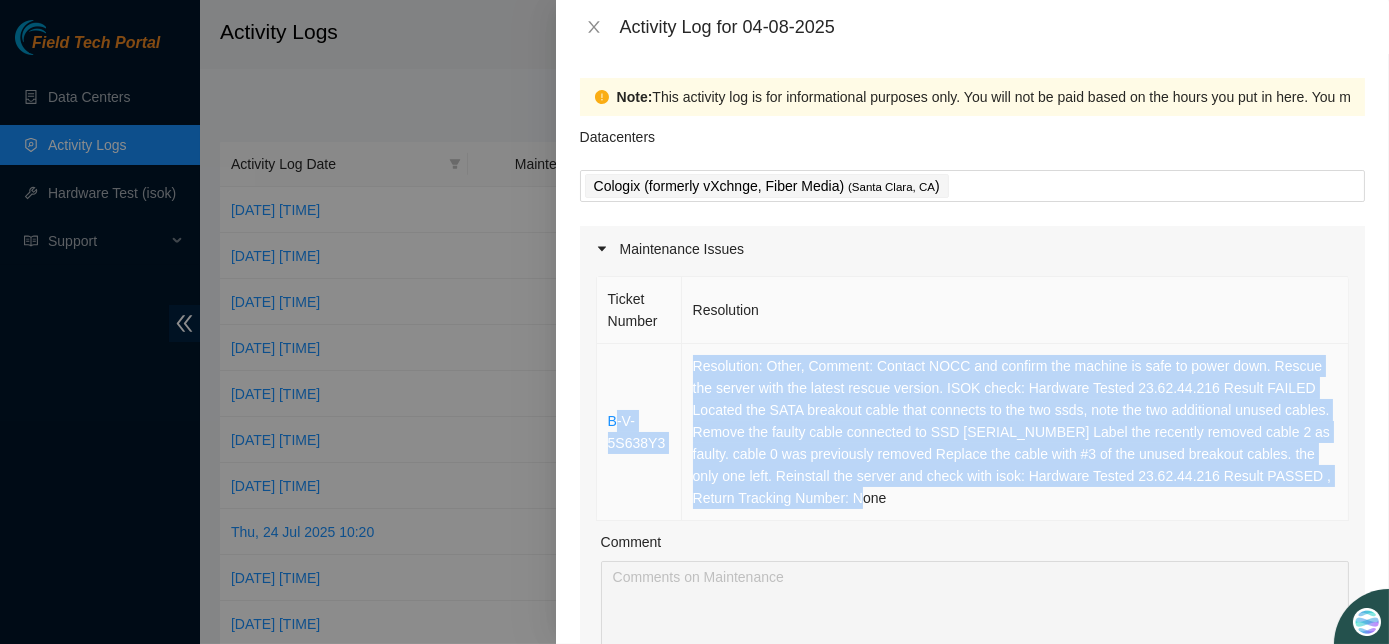 drag, startPoint x: 611, startPoint y: 405, endPoint x: 991, endPoint y: 512, distance: 394.77716 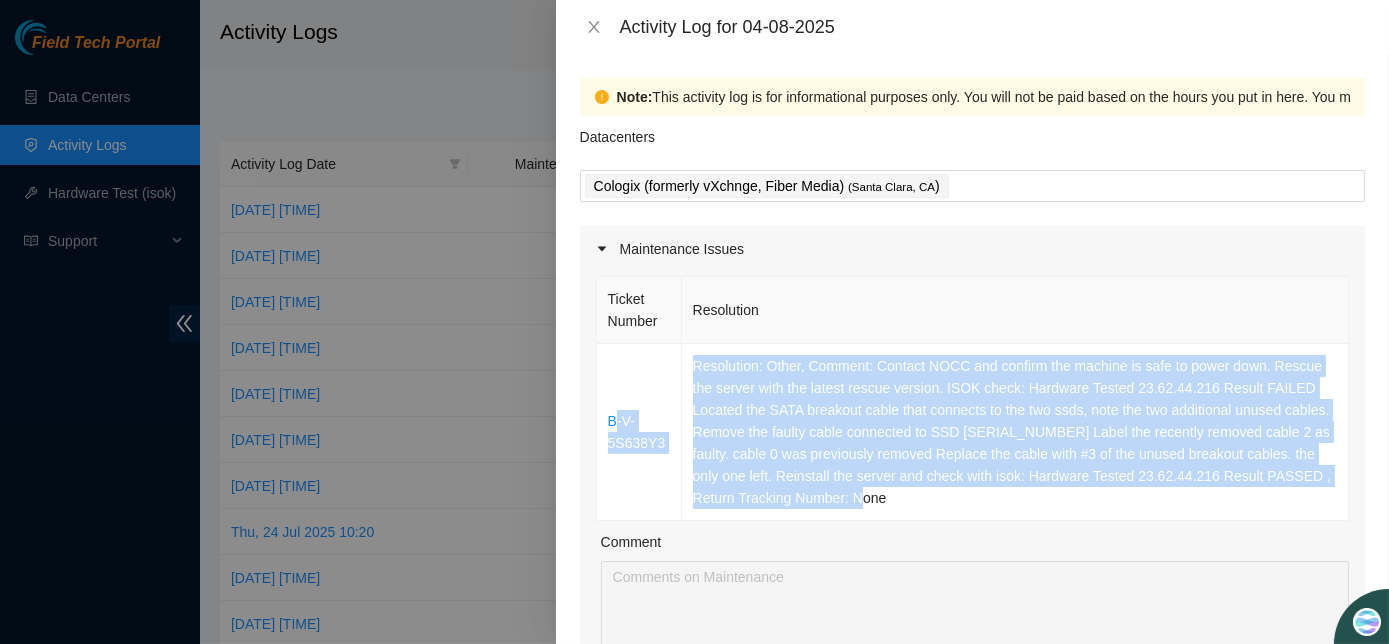 copy on "-V-5S638Y3 Resolution: Other, Comment: Contact NOCC and confirm the machine is safe to power down.
Rescue the server with the latest rescue version.
ISOK check: Hardware Tested
[IP_ADDRESS]
Result
FAILED
Located the SATA breakout cable that connects to the two ssds, note the two additional unused cables.
Remove the faulty cable connected to SSD [SERIAL_NUMBER]
Label the recently removed cable 2 as faulty. cable 0 was previously removed
Replace the cable with #3 of the unused breakout cables. the only one left.
Reinstall the server and
check with isok: Hardware Tested
[IP_ADDRESS]
Result
PASSED
, Return Tracking Number: None" 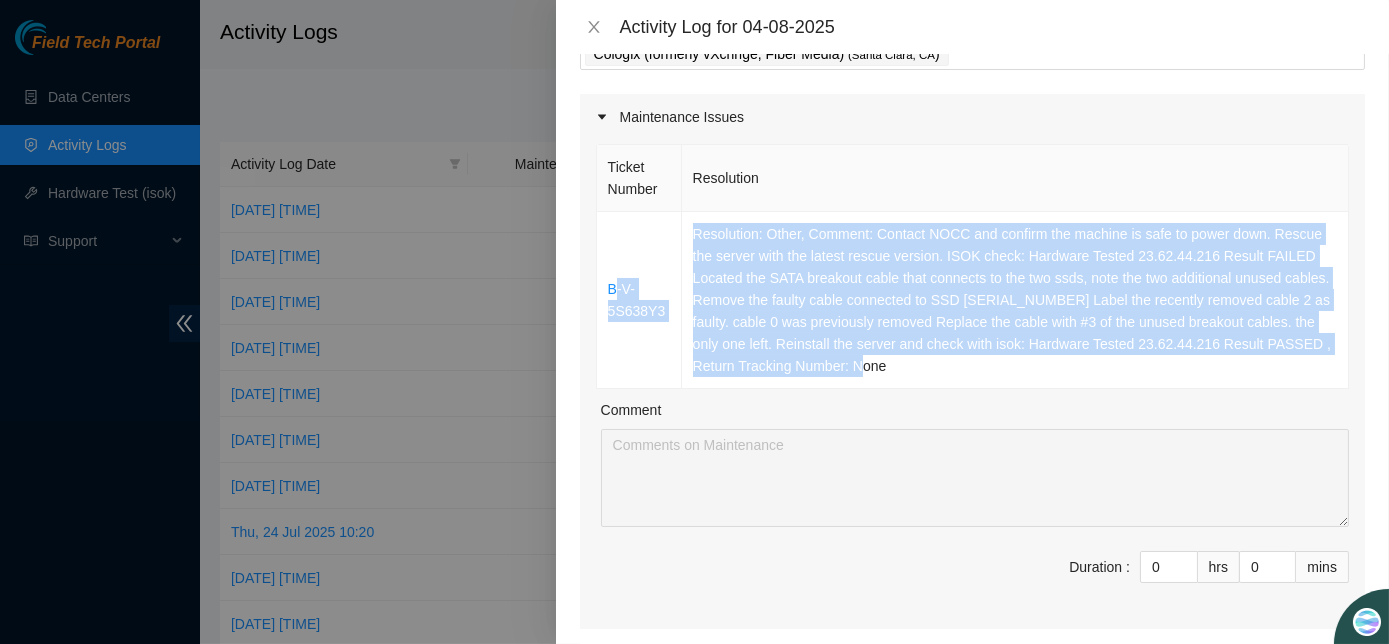 scroll, scrollTop: 181, scrollLeft: 0, axis: vertical 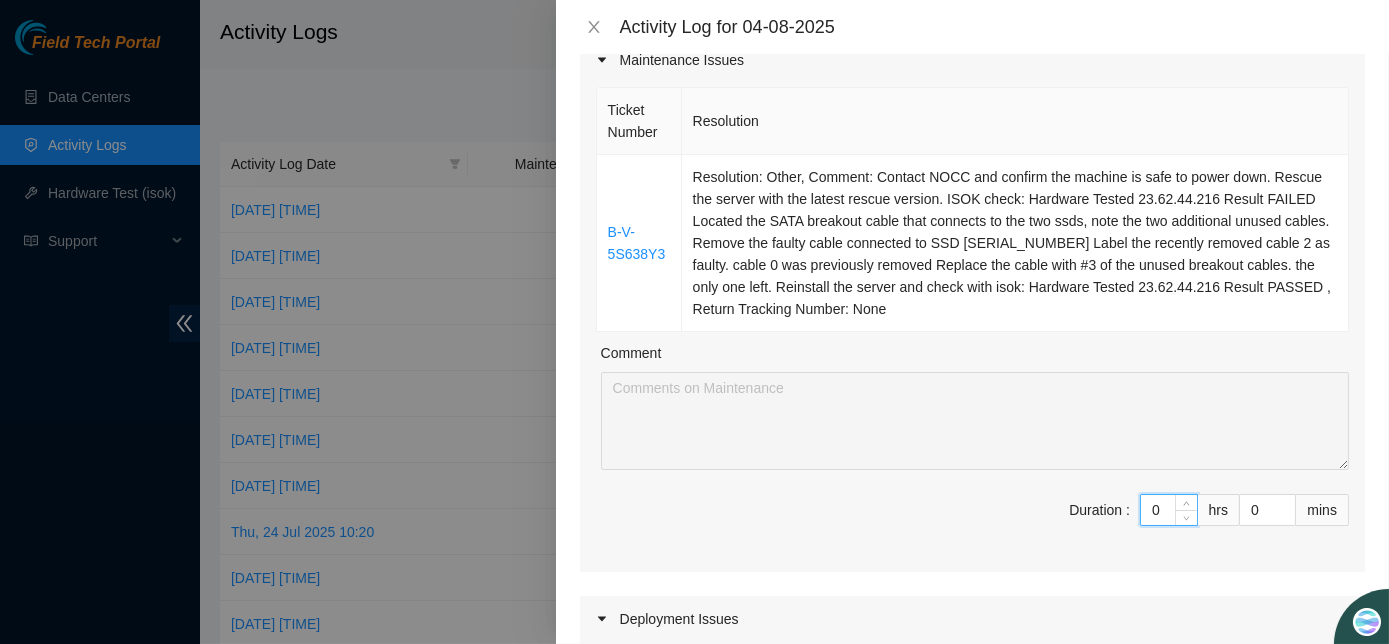 drag, startPoint x: 1157, startPoint y: 511, endPoint x: 1108, endPoint y: 511, distance: 49 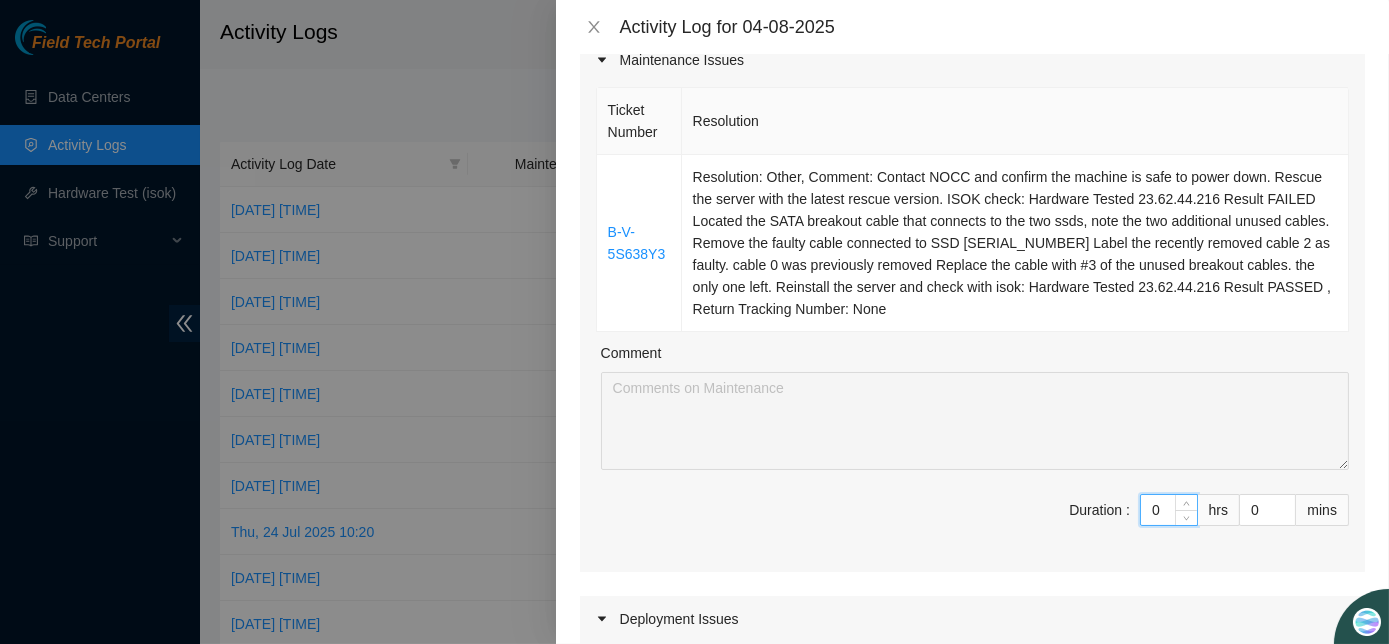 click on "Duration : 0 hrs 0 mins" at bounding box center [972, 522] 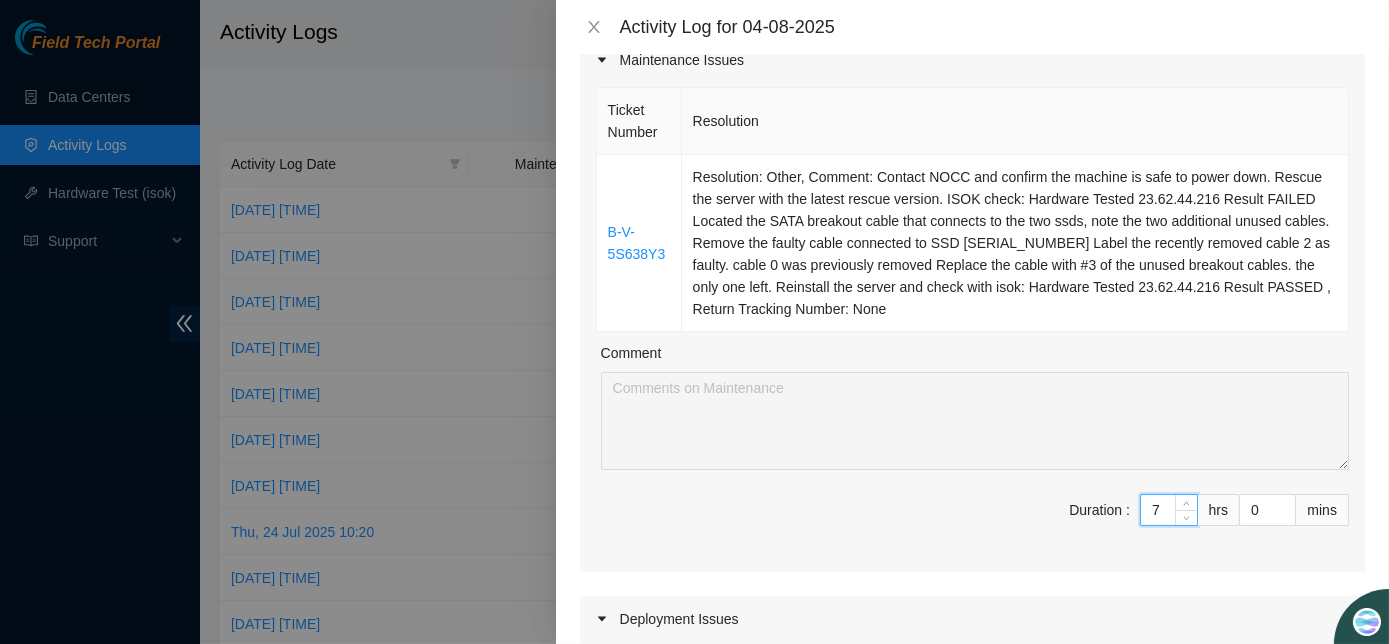 type on "7" 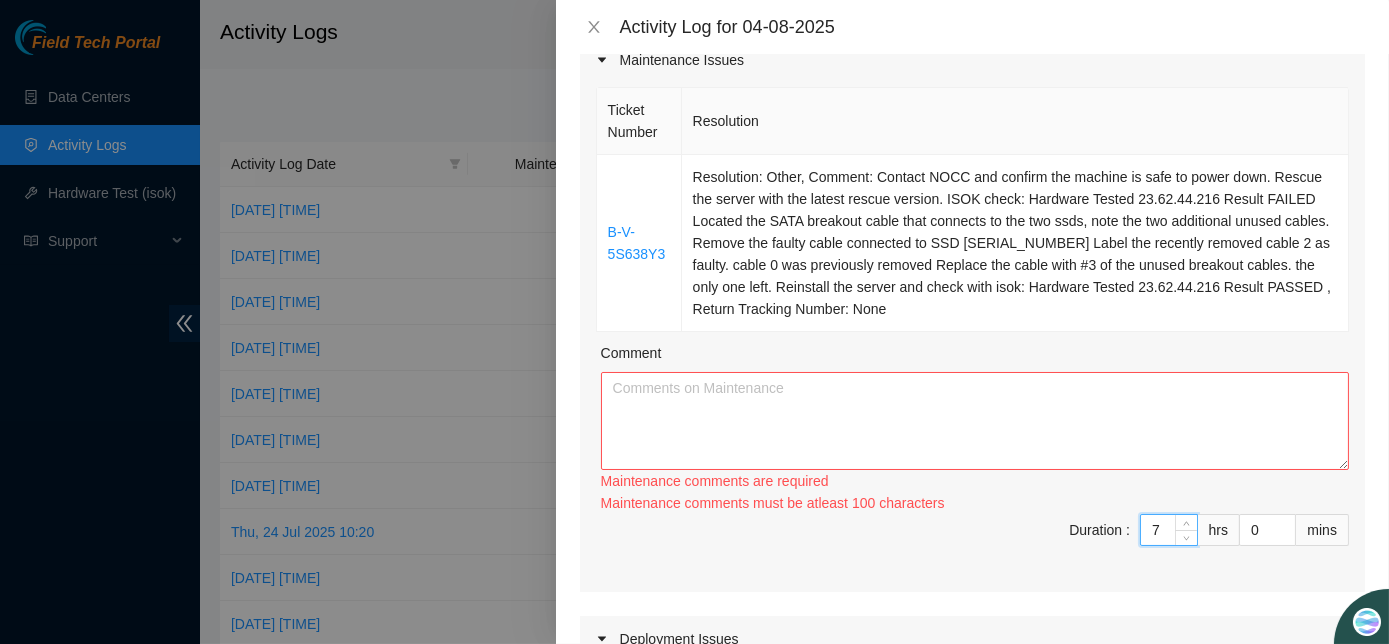 type on "7" 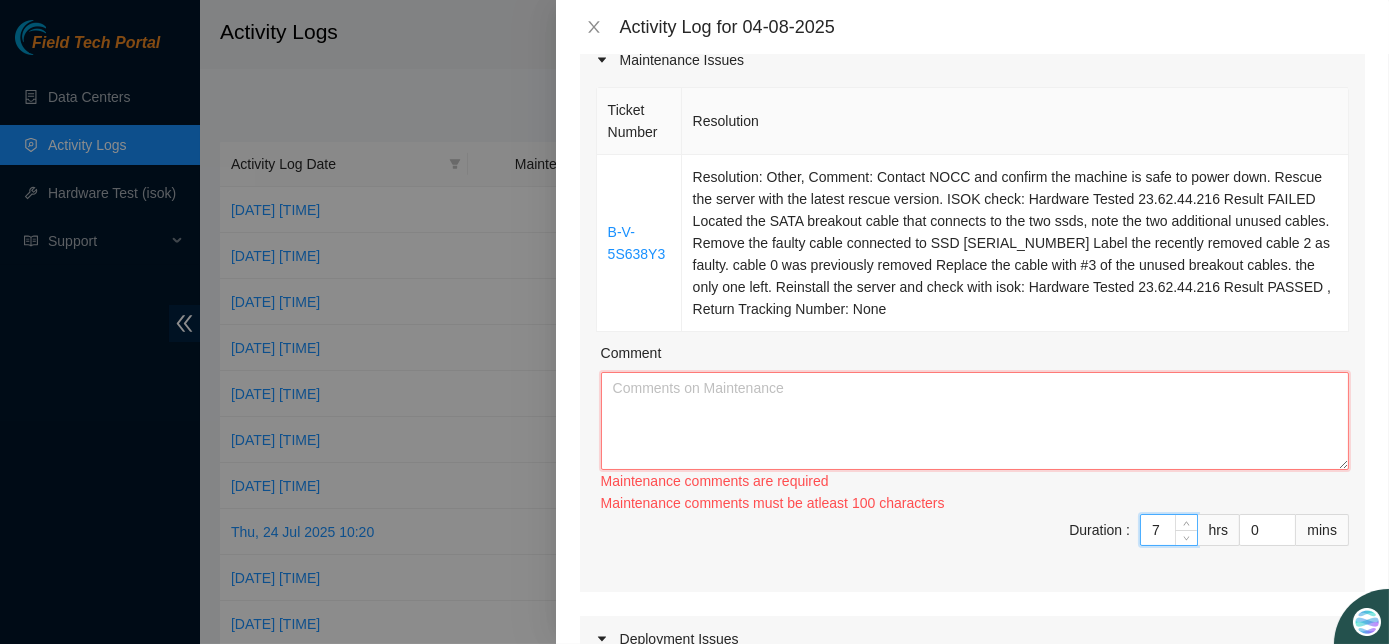 click on "Comment" at bounding box center (975, 421) 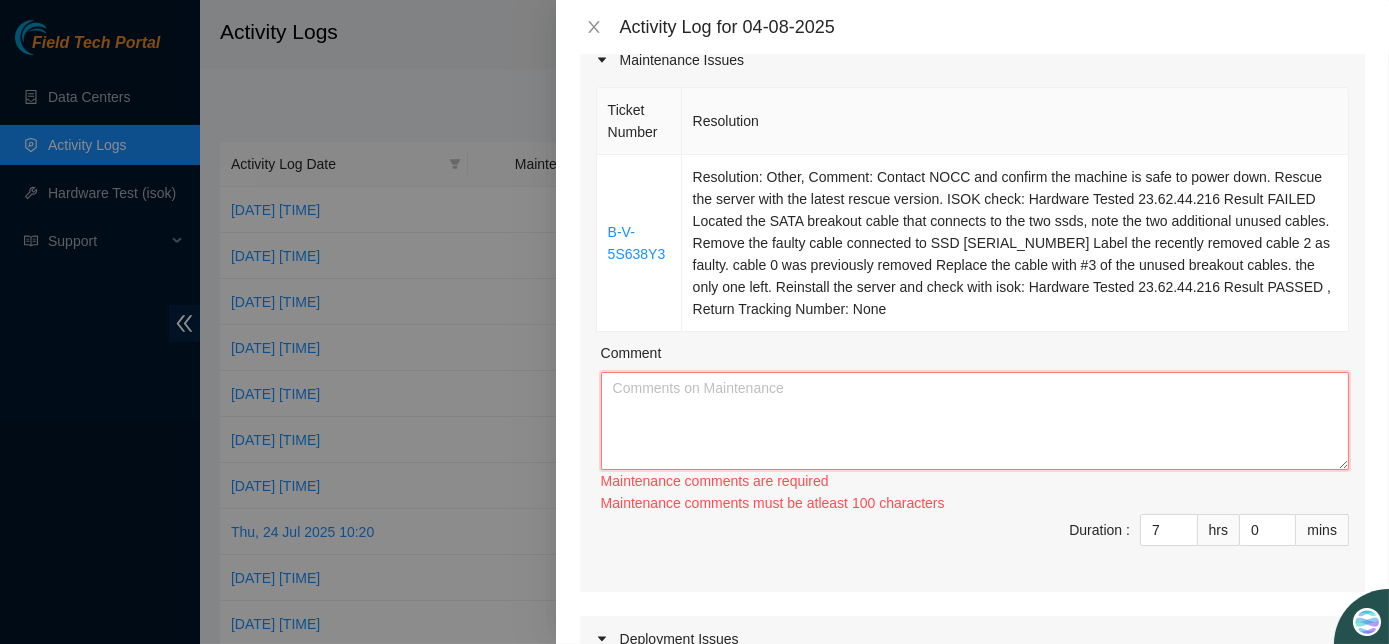 paste on "-V-5S638Y3	Resolution: Other, Comment: Contact NOCC and confirm the machine is safe to power down. Rescue the server with the latest rescue version. ISOK check: Hardware Tested [IP_ADDRESS] Result FAILED Located the SATA breakout cable that connects to the two ssds, note the two additional unused cables. Remove the faulty cable connected to SSD [SERIAL_NUMBER] Label the recently removed cable 2 as faulty. cable 0 was previously removed Replace the cable with #3 of the unused breakout cables. the only one left. Reinstall the server and check with isok: Hardware Tested [IP_ADDRESS] Result PASSED , Return Tracking Number: None" 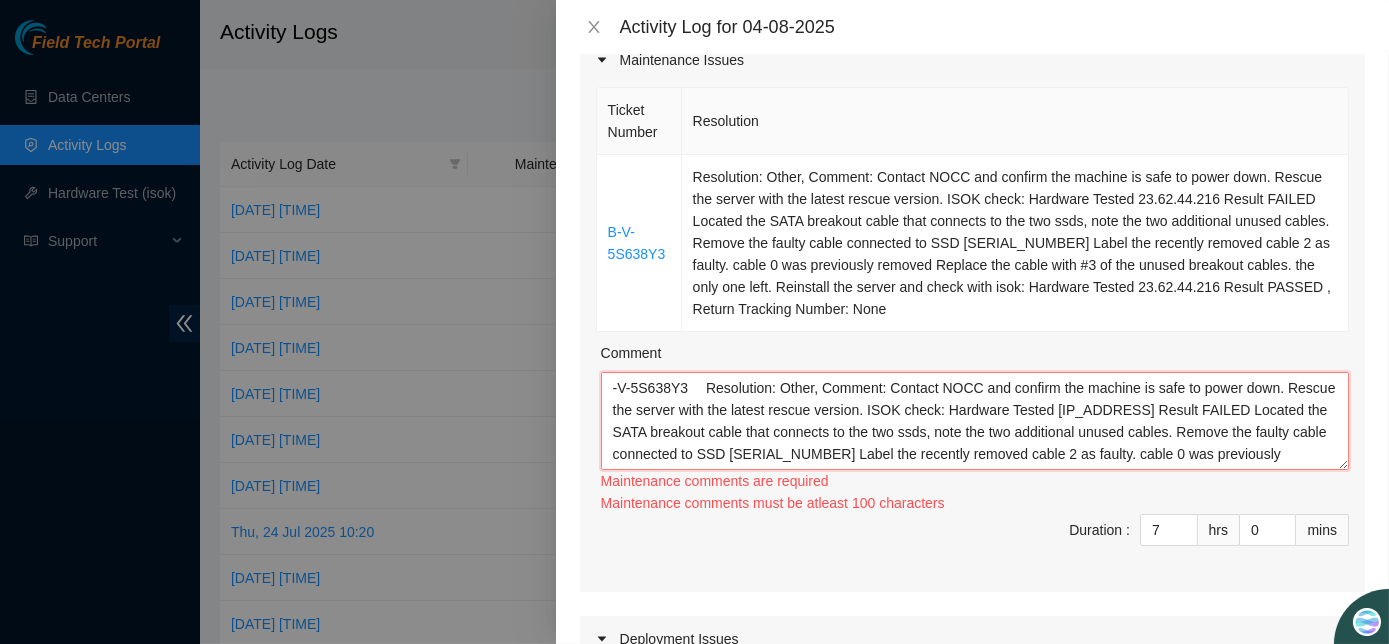 scroll, scrollTop: 38, scrollLeft: 0, axis: vertical 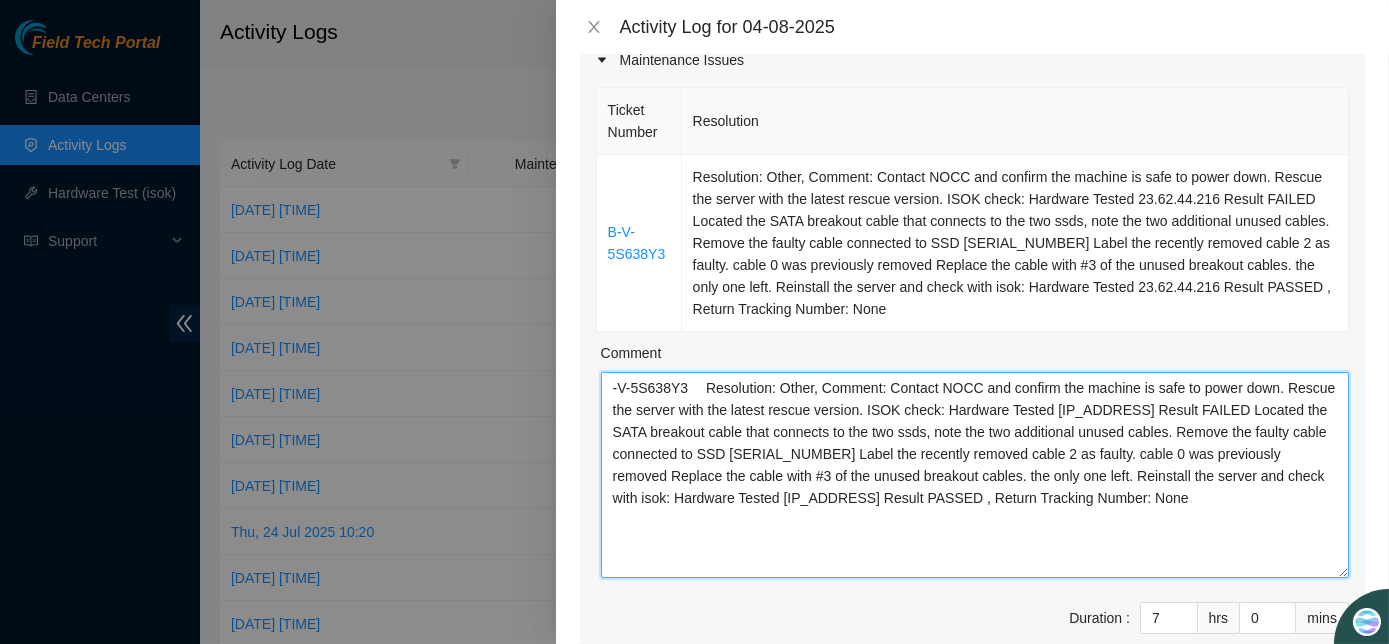 drag, startPoint x: 1328, startPoint y: 458, endPoint x: 1319, endPoint y: 568, distance: 110.36757 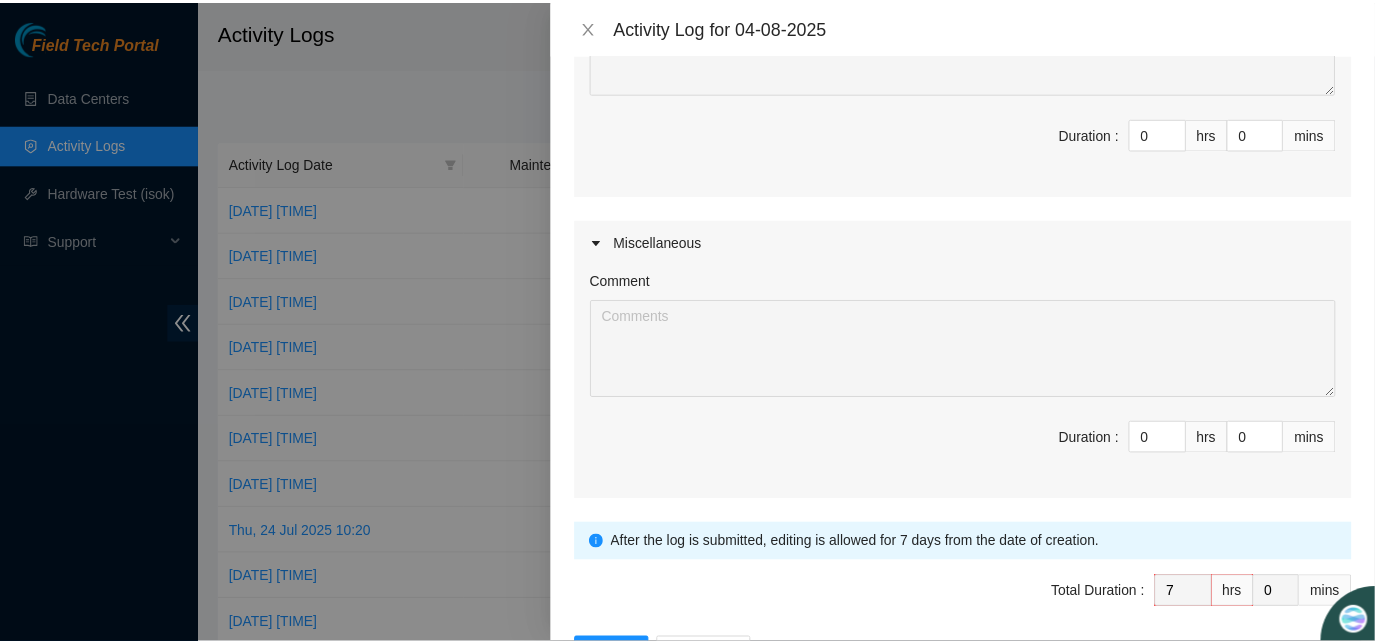 scroll, scrollTop: 1047, scrollLeft: 0, axis: vertical 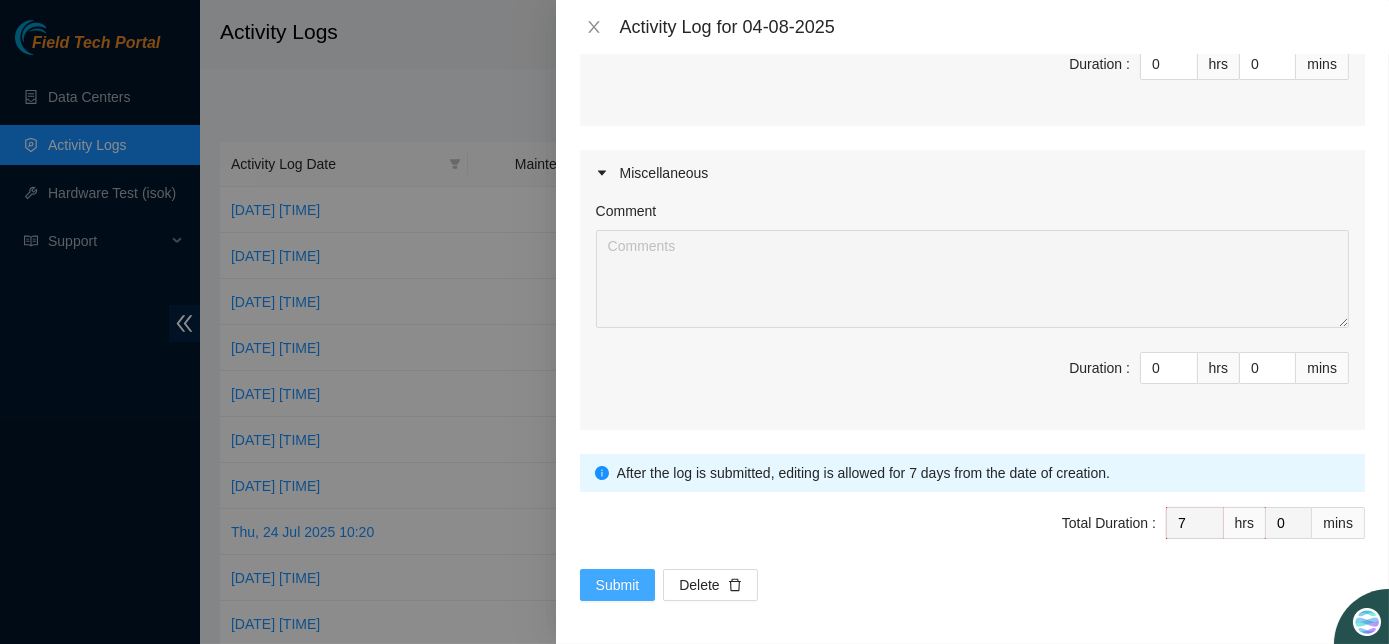 click on "Submit" at bounding box center [618, 585] 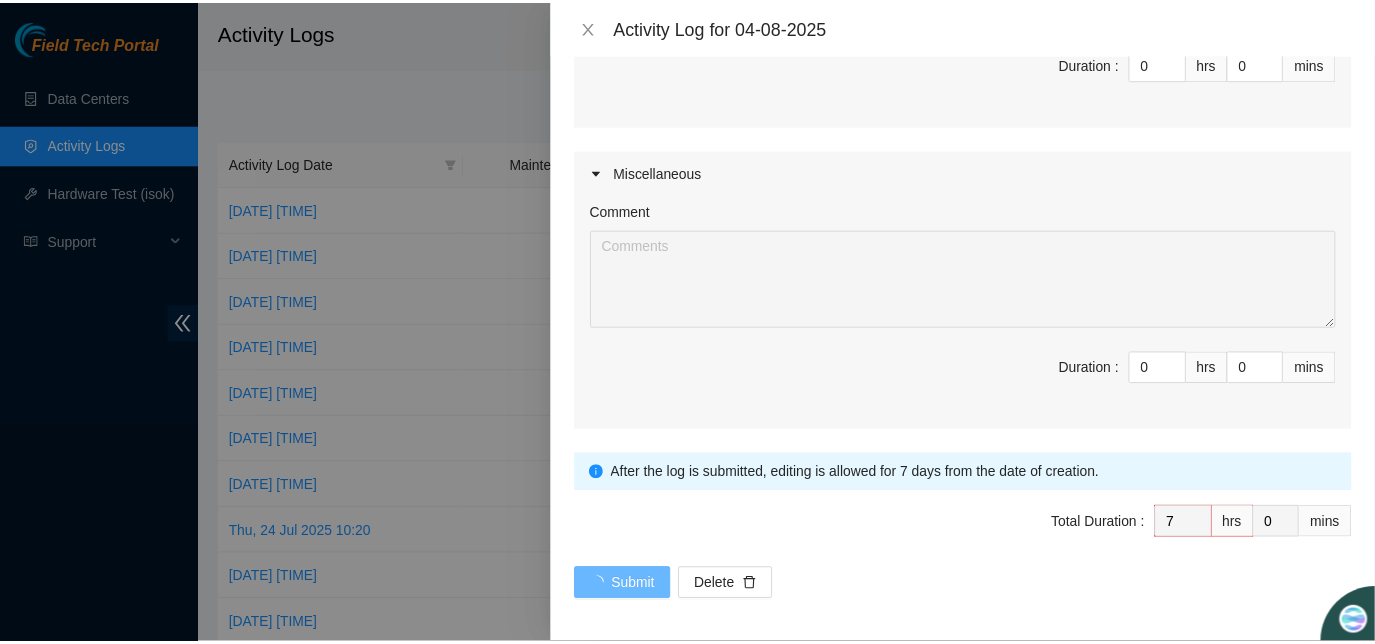 scroll, scrollTop: 0, scrollLeft: 0, axis: both 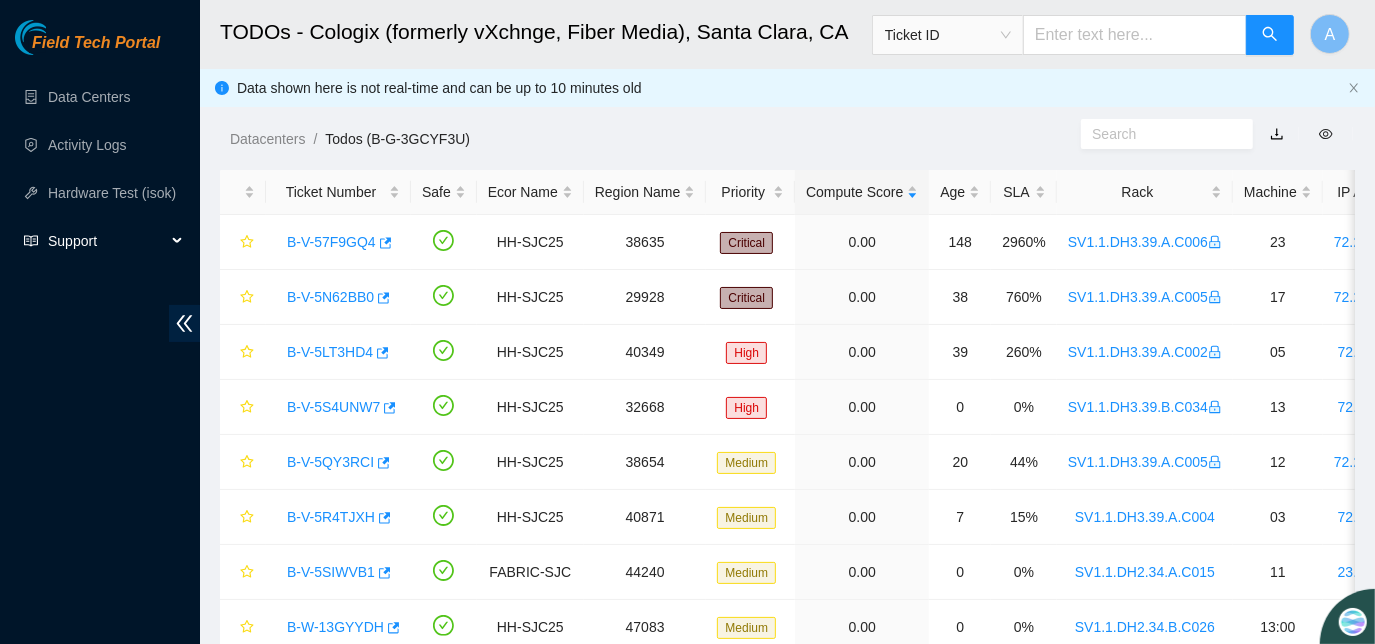 click on "Support" at bounding box center [107, 241] 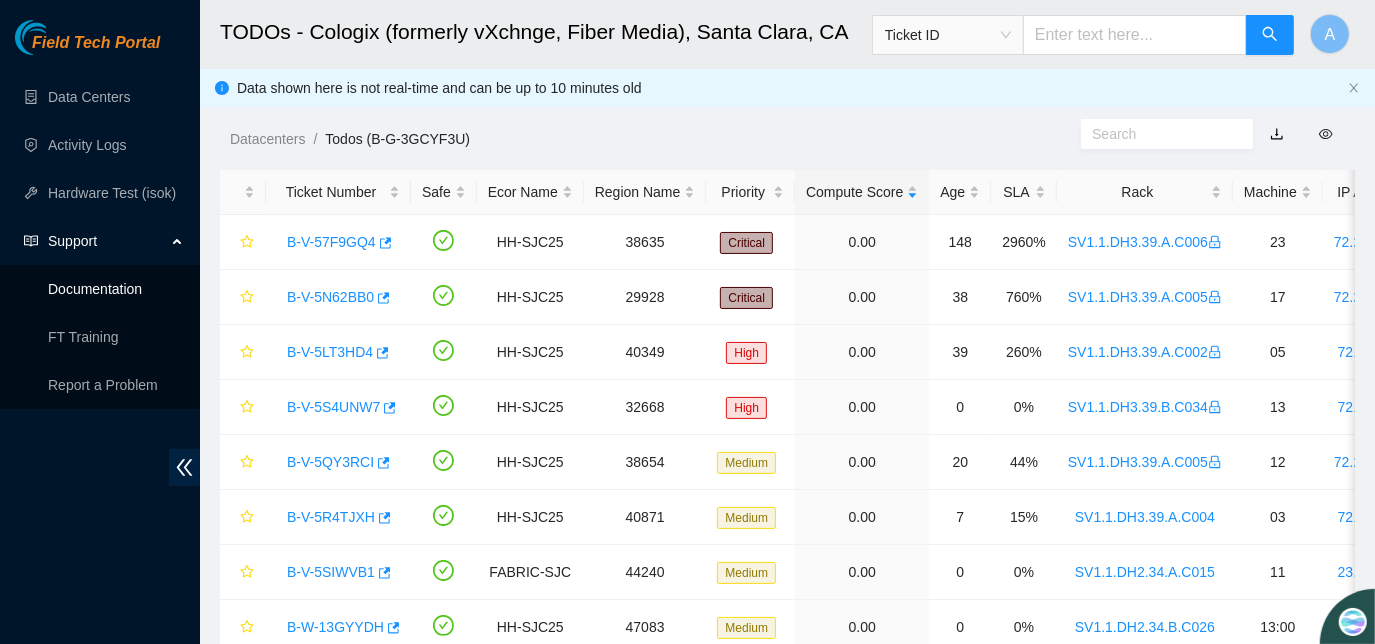 click on "Documentation" at bounding box center (95, 289) 